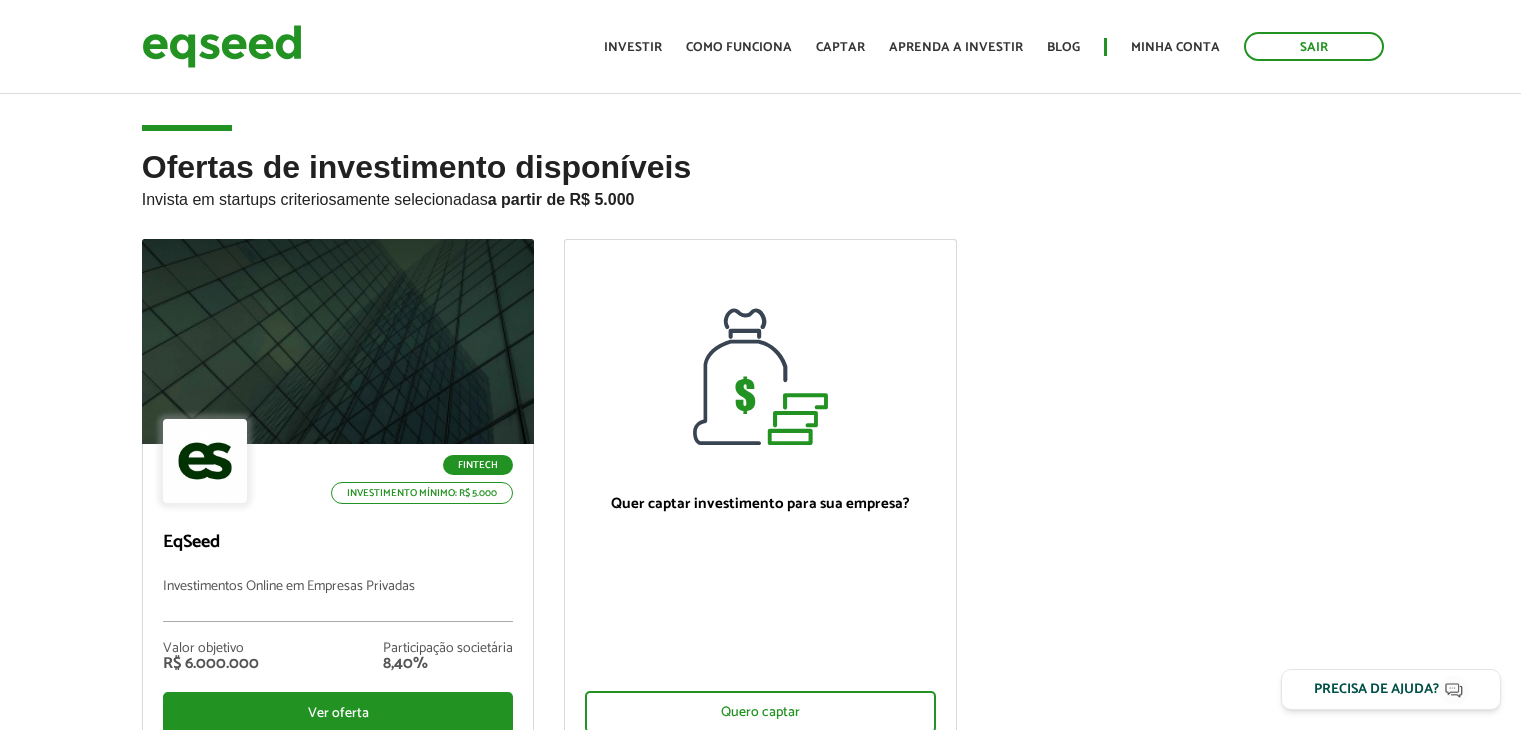 scroll, scrollTop: 0, scrollLeft: 0, axis: both 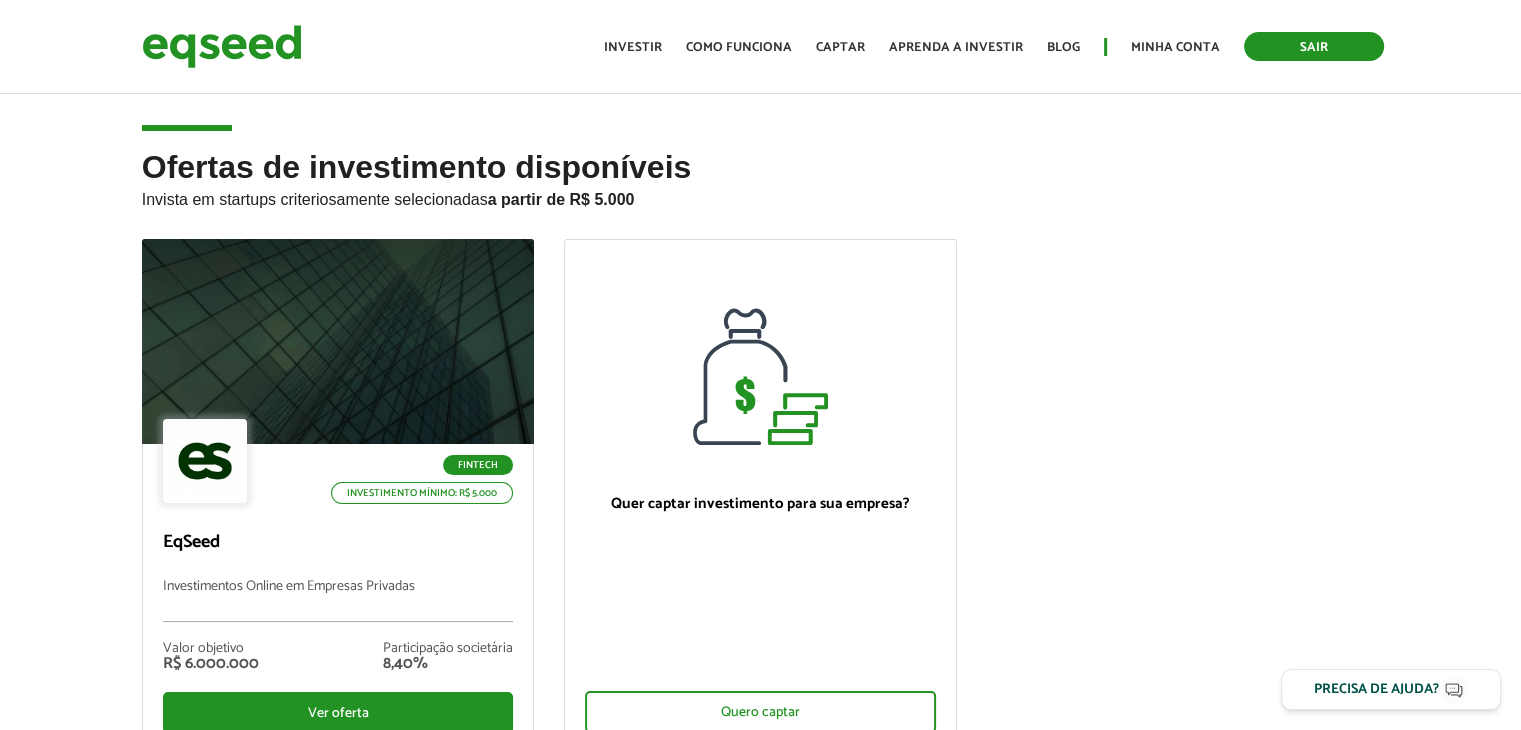 click on "Sair" at bounding box center (1314, 46) 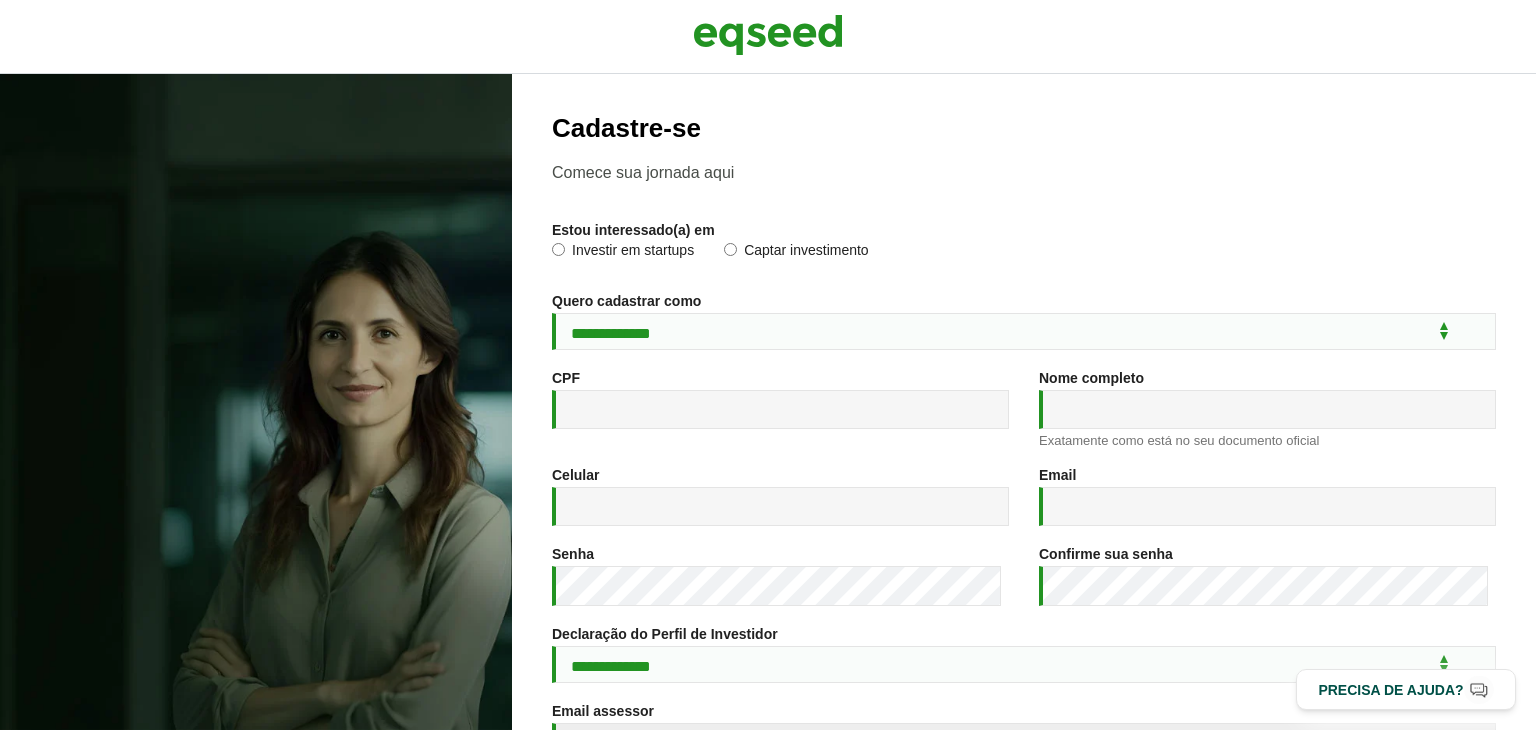 scroll, scrollTop: 0, scrollLeft: 0, axis: both 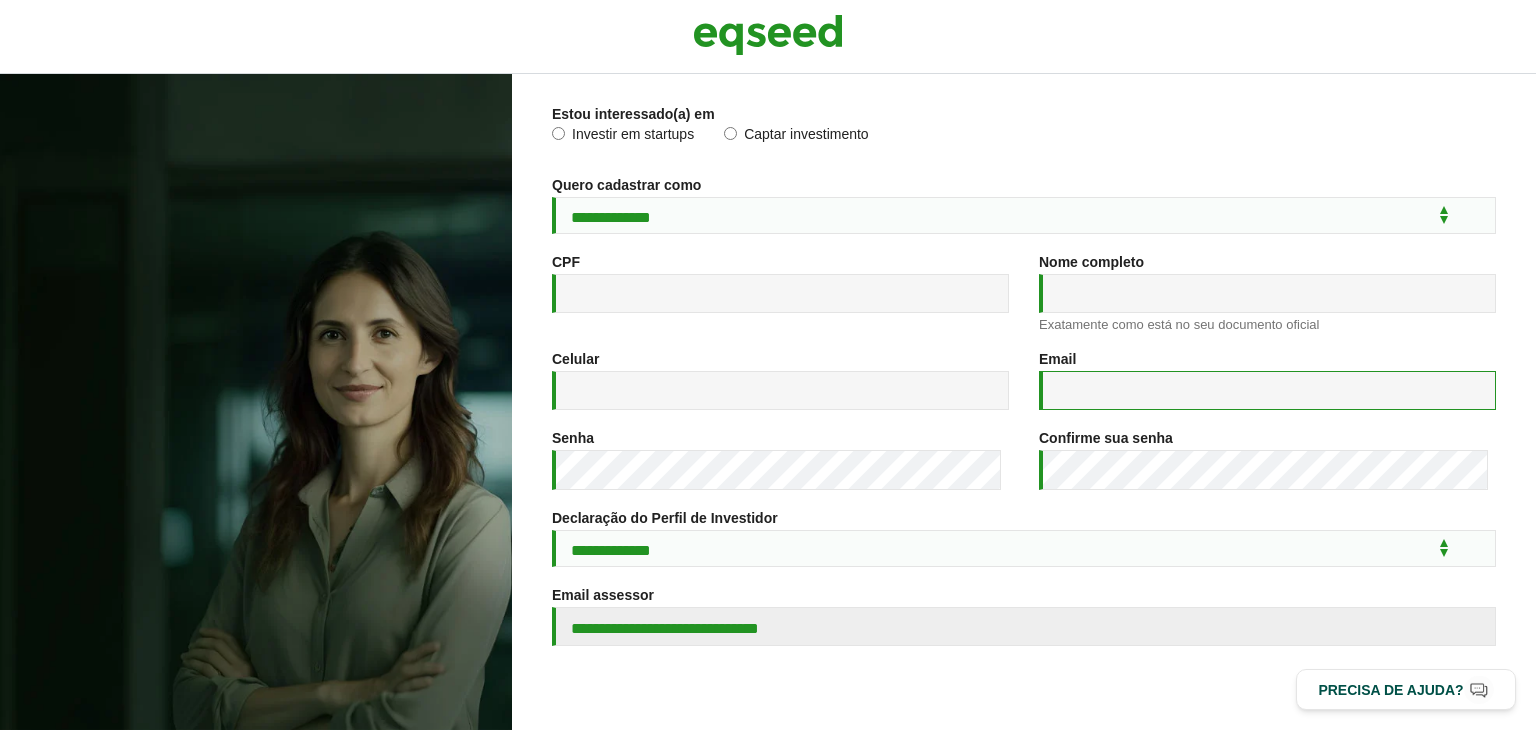 type on "**********" 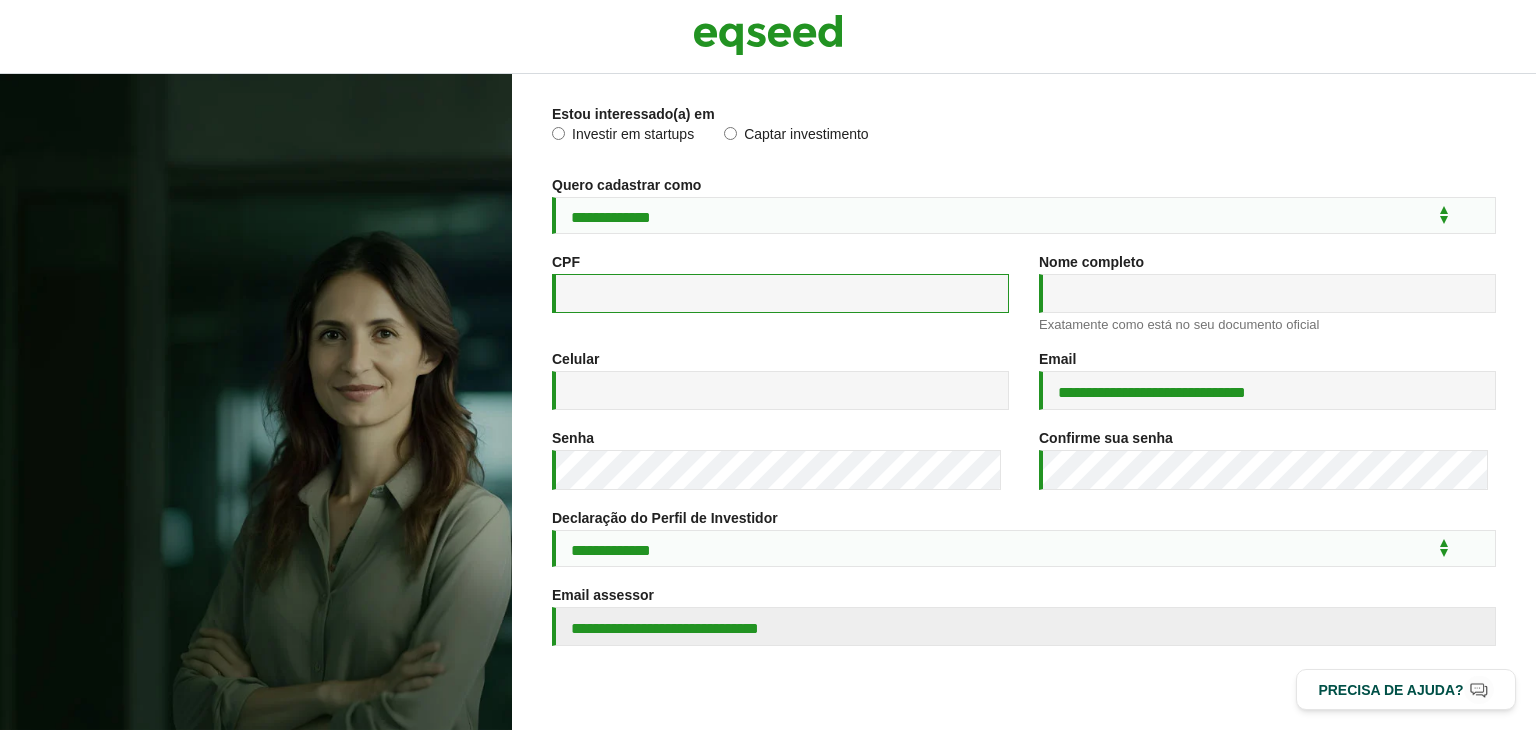 click on "CPF  *" at bounding box center [780, 293] 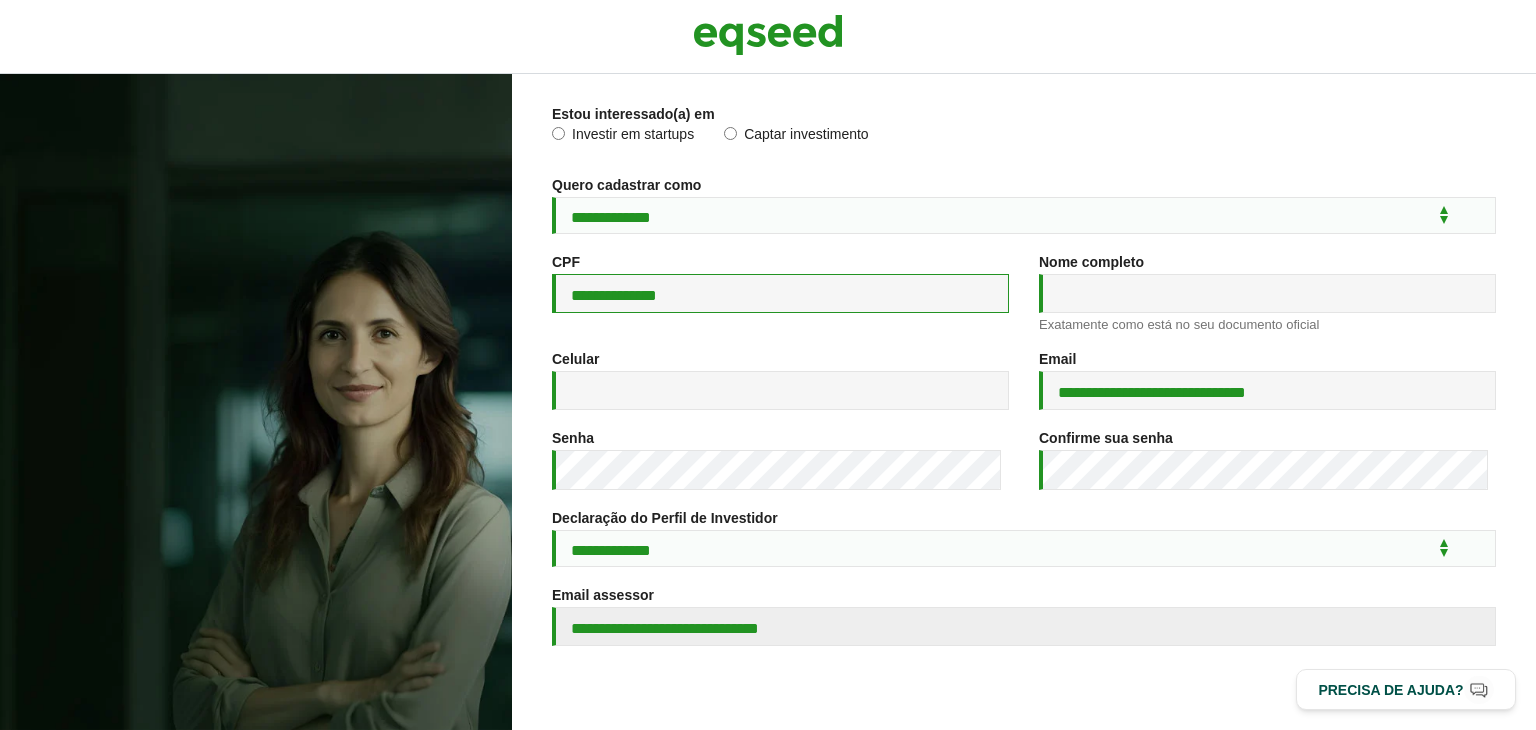 type on "**********" 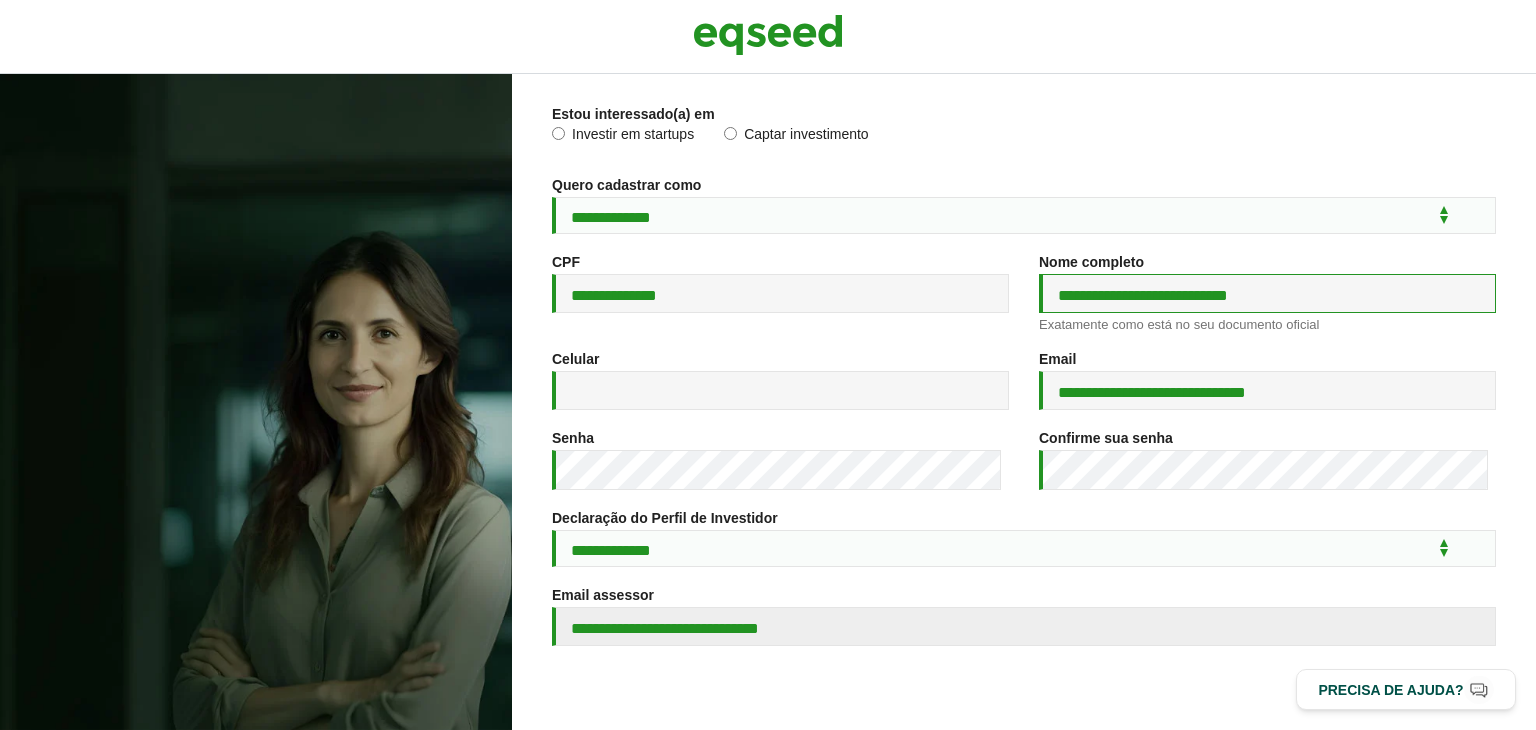 type on "**********" 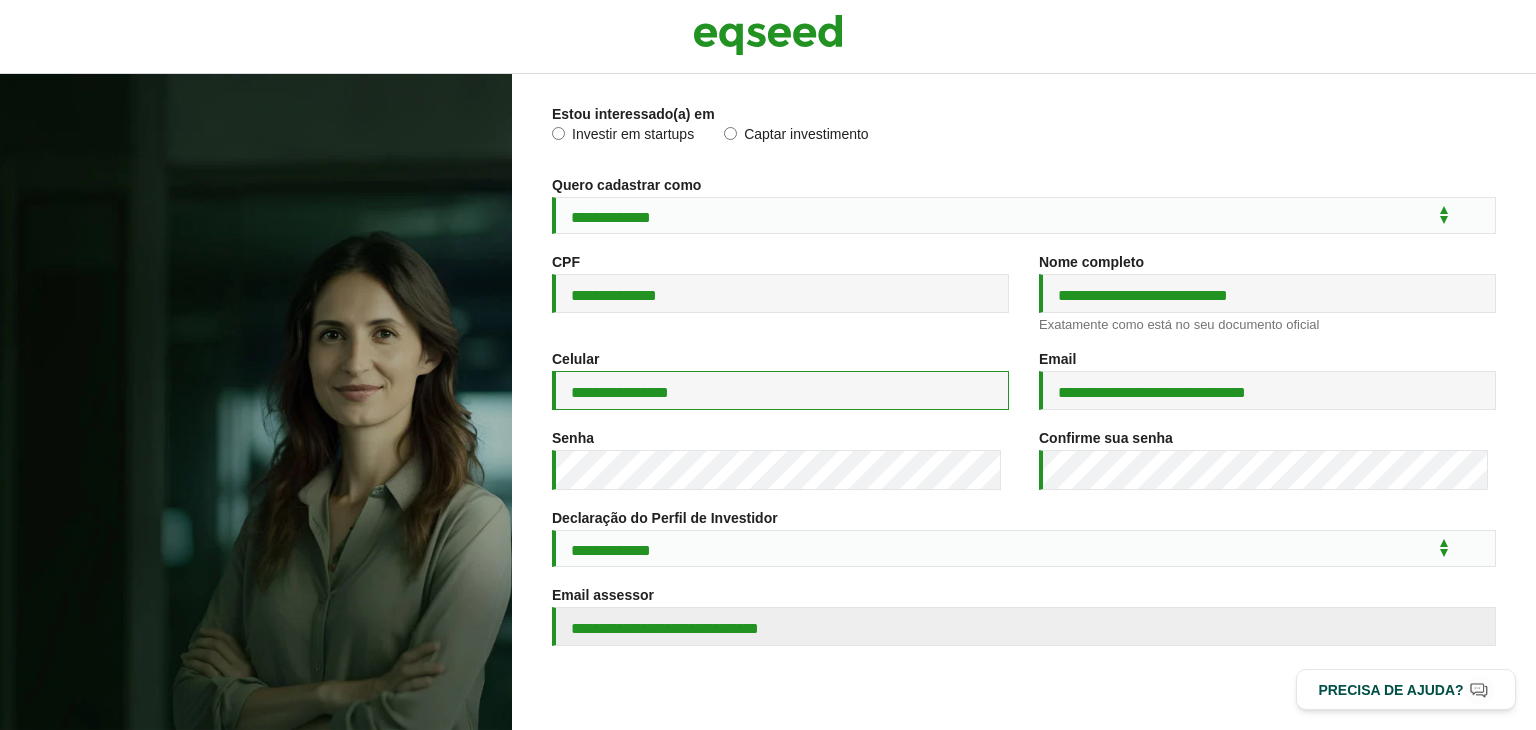 type on "**********" 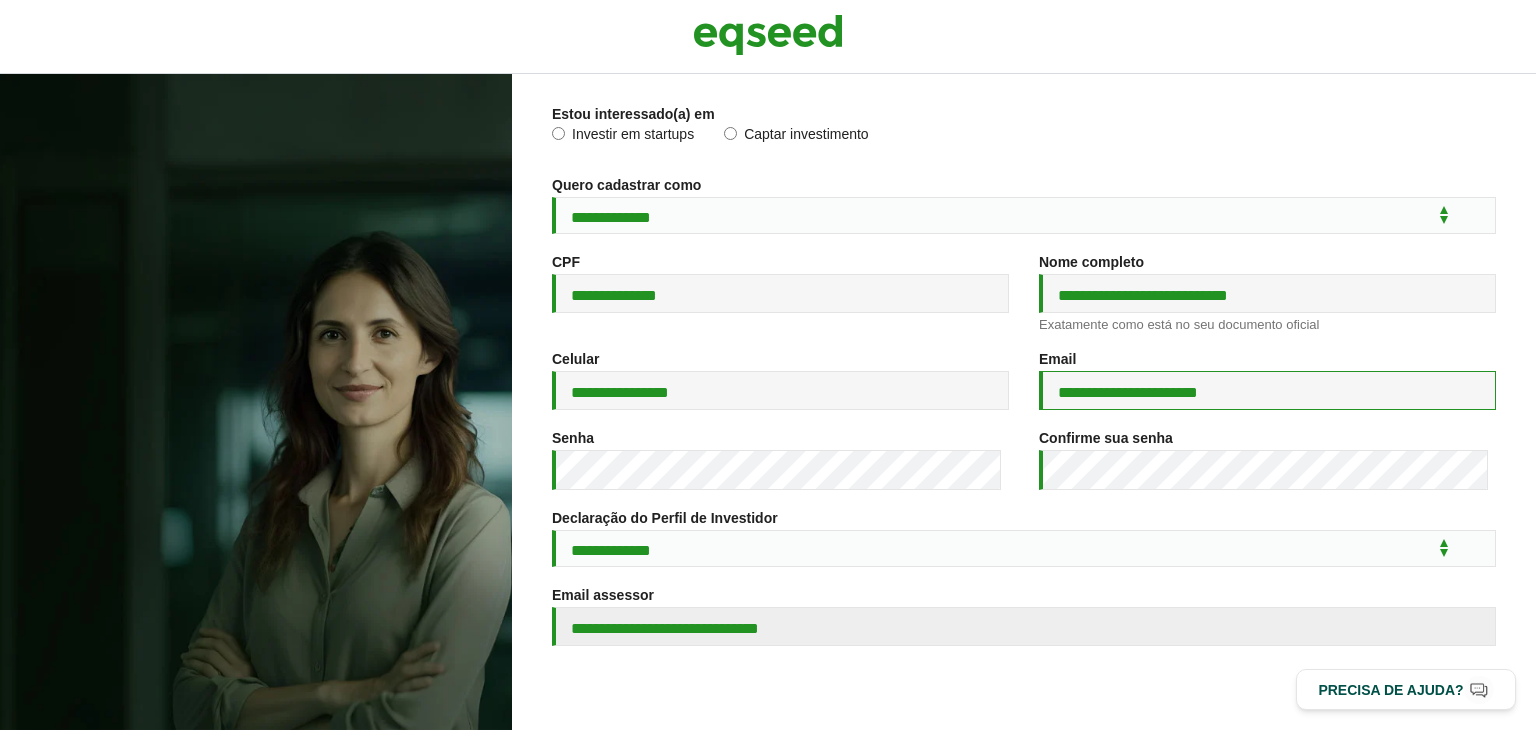 type on "**********" 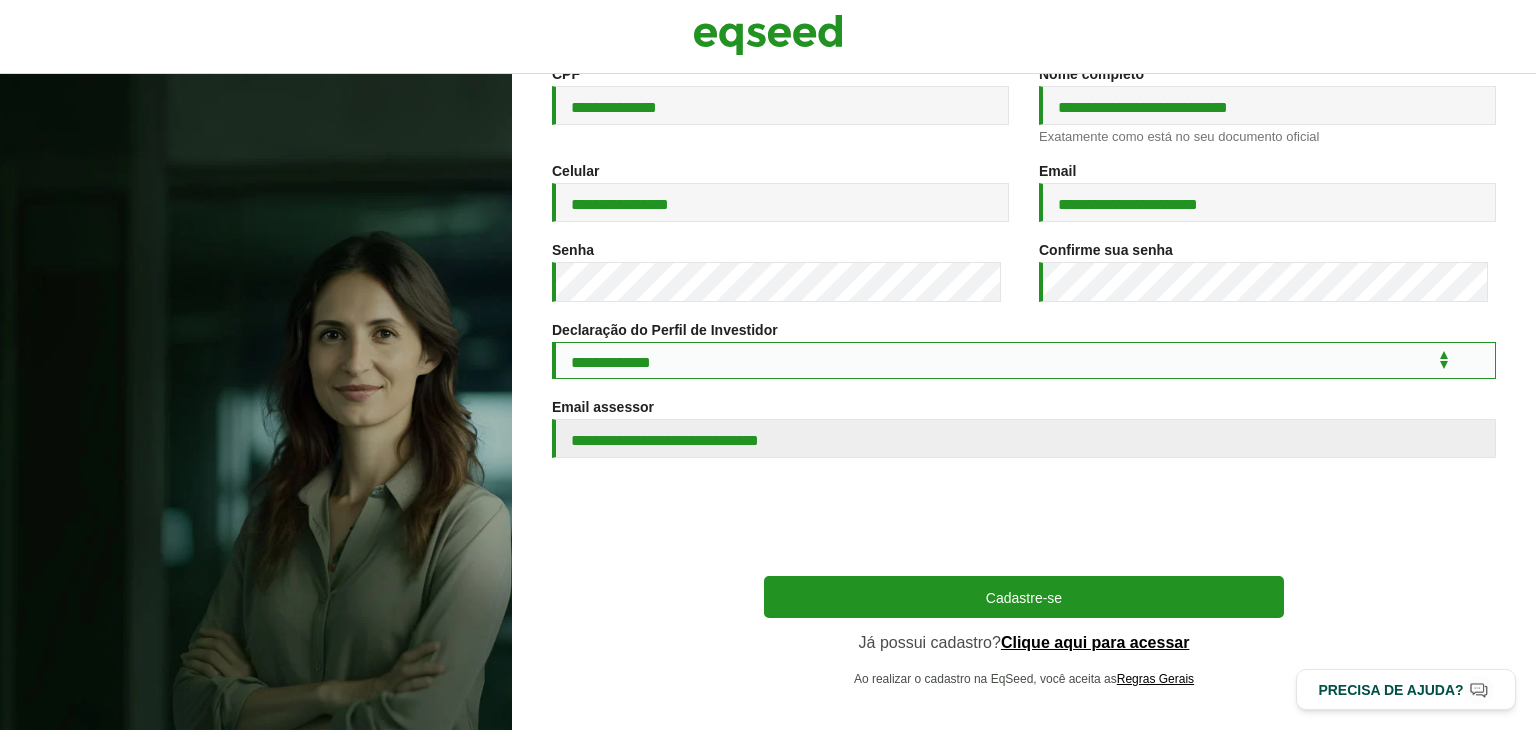 scroll, scrollTop: 337, scrollLeft: 0, axis: vertical 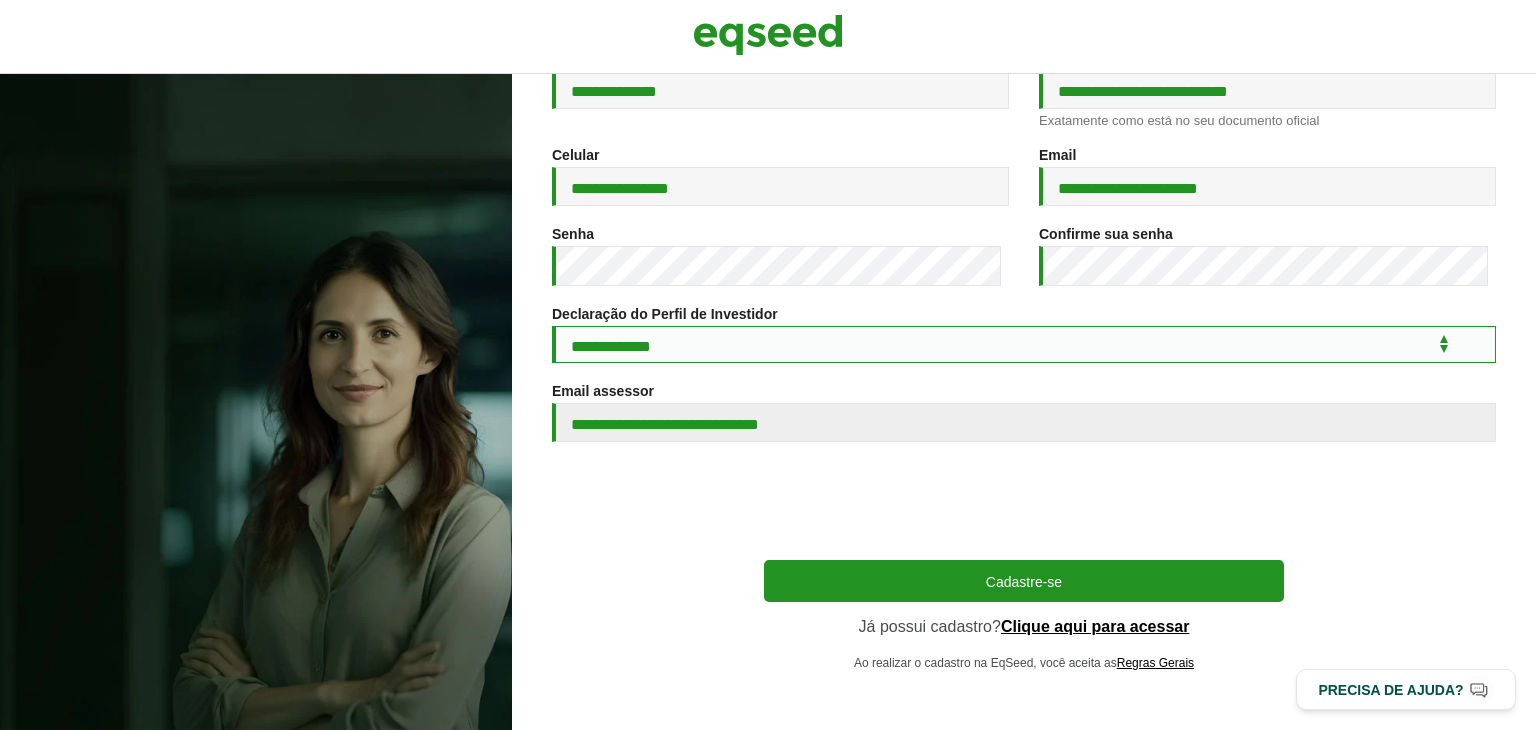 click on "**********" at bounding box center [1024, 344] 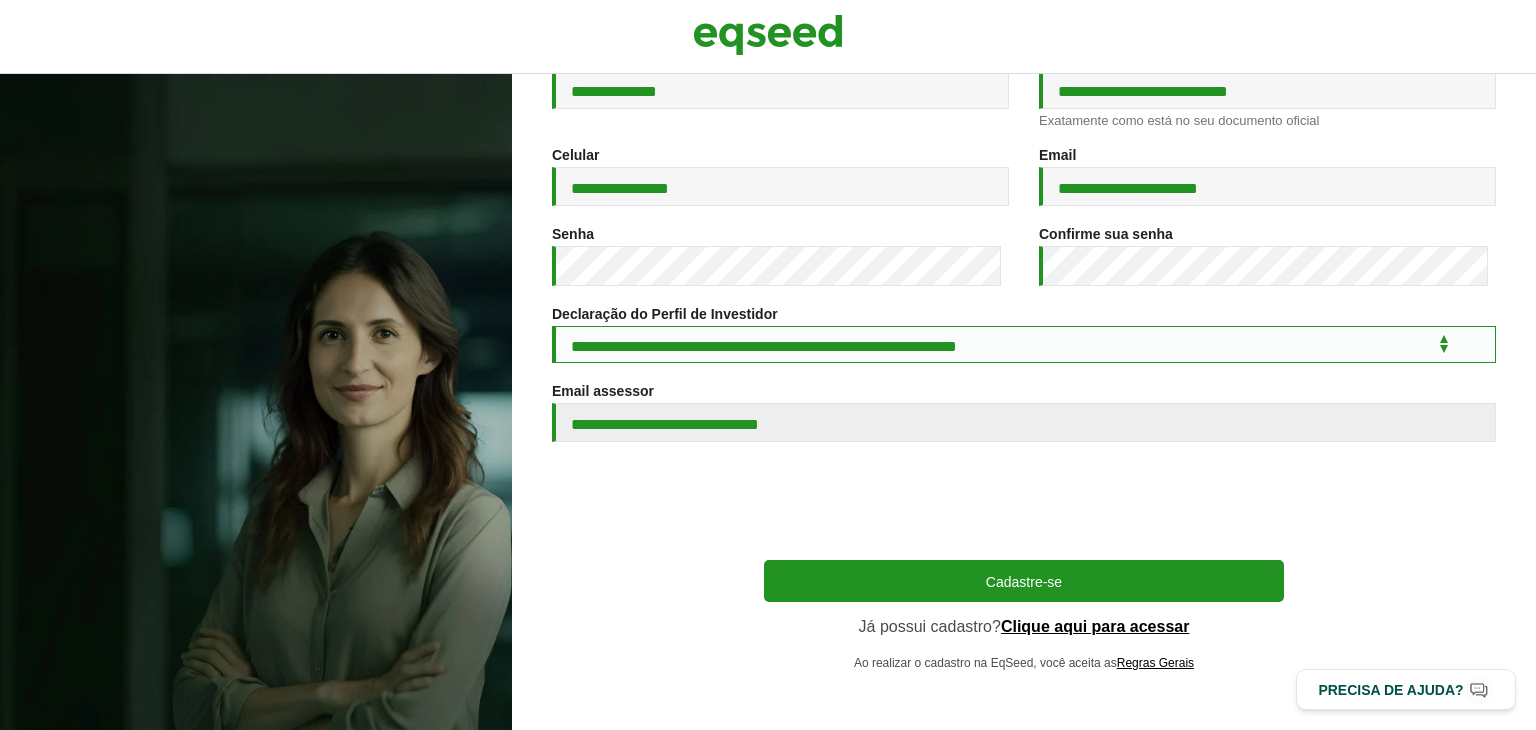 click on "**********" at bounding box center [1024, 344] 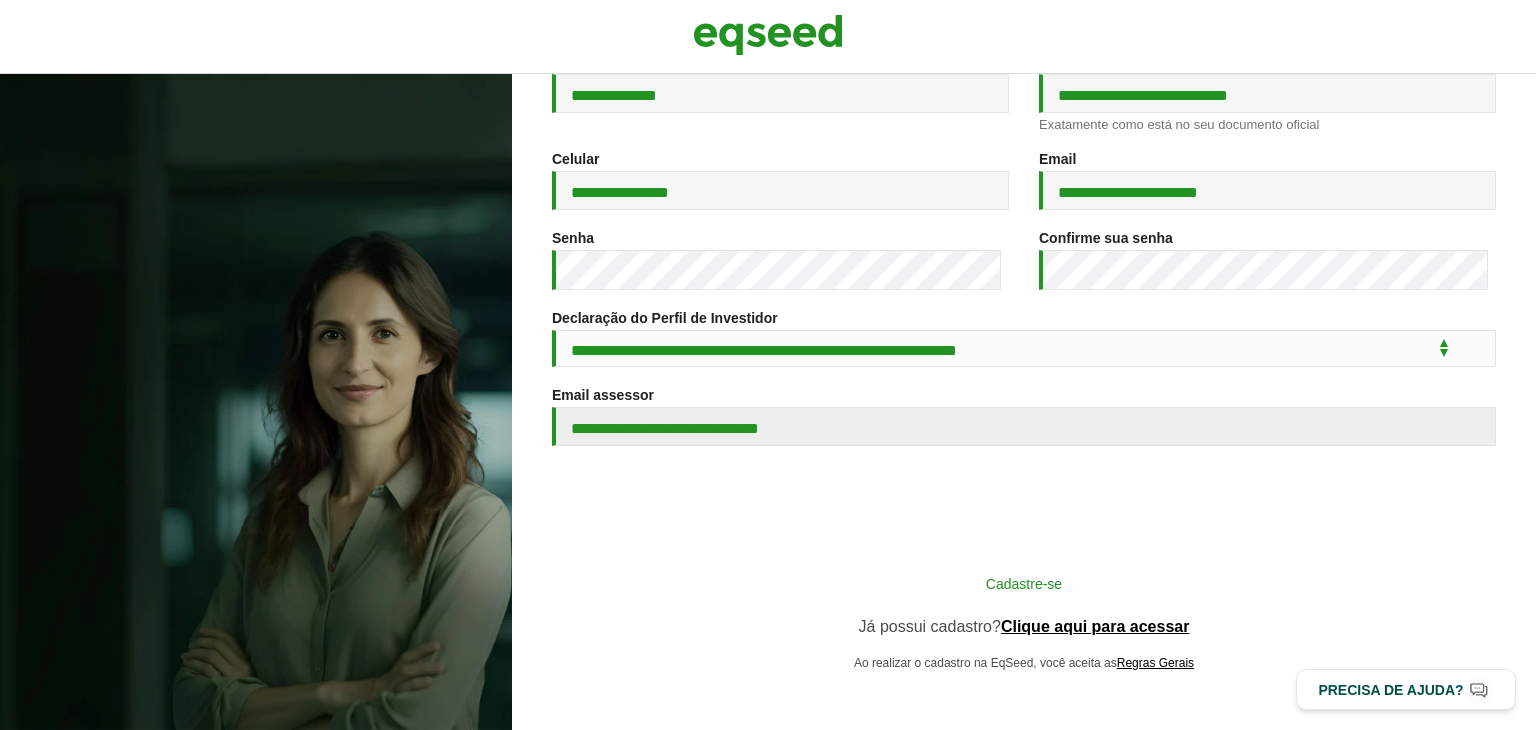 scroll, scrollTop: 334, scrollLeft: 0, axis: vertical 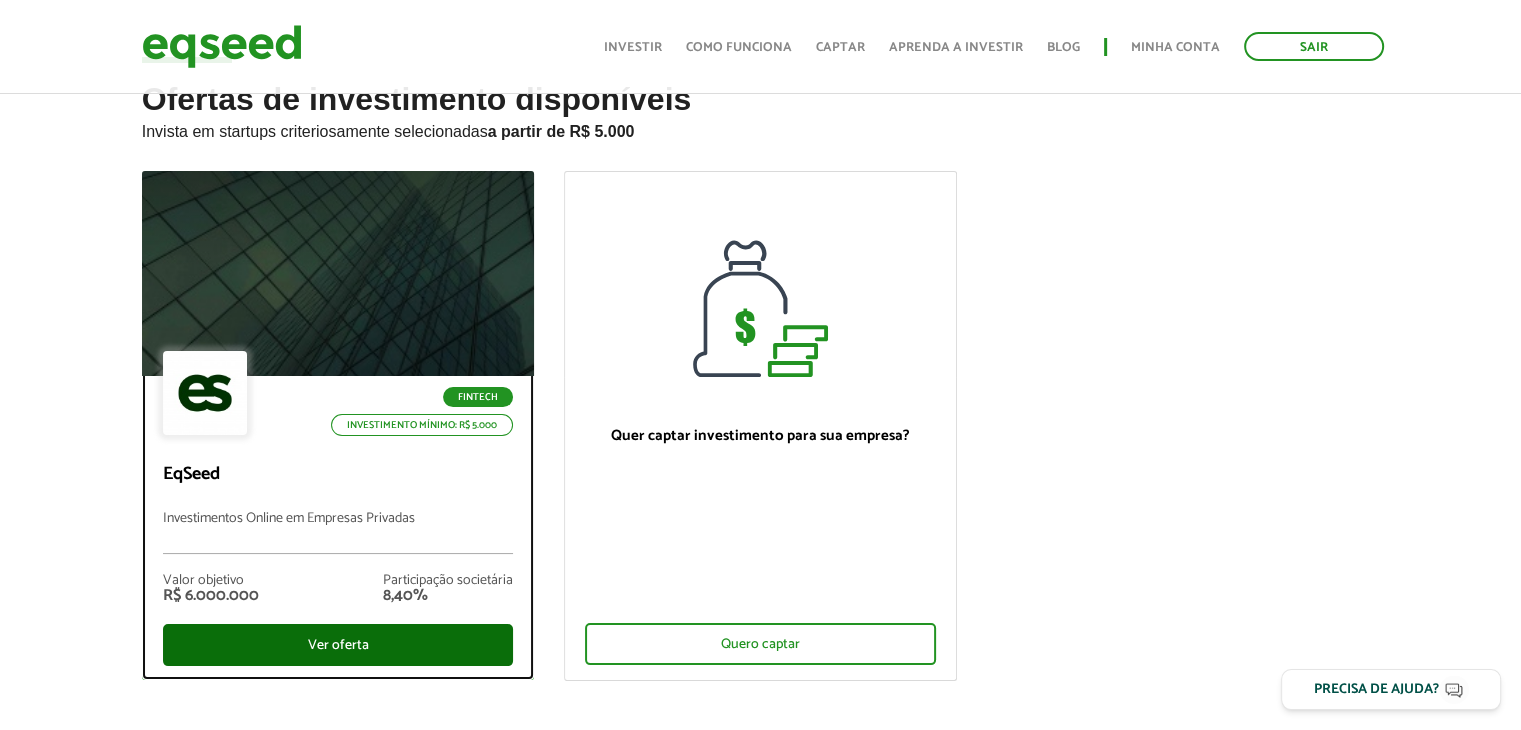 click on "Ver oferta" at bounding box center (338, 645) 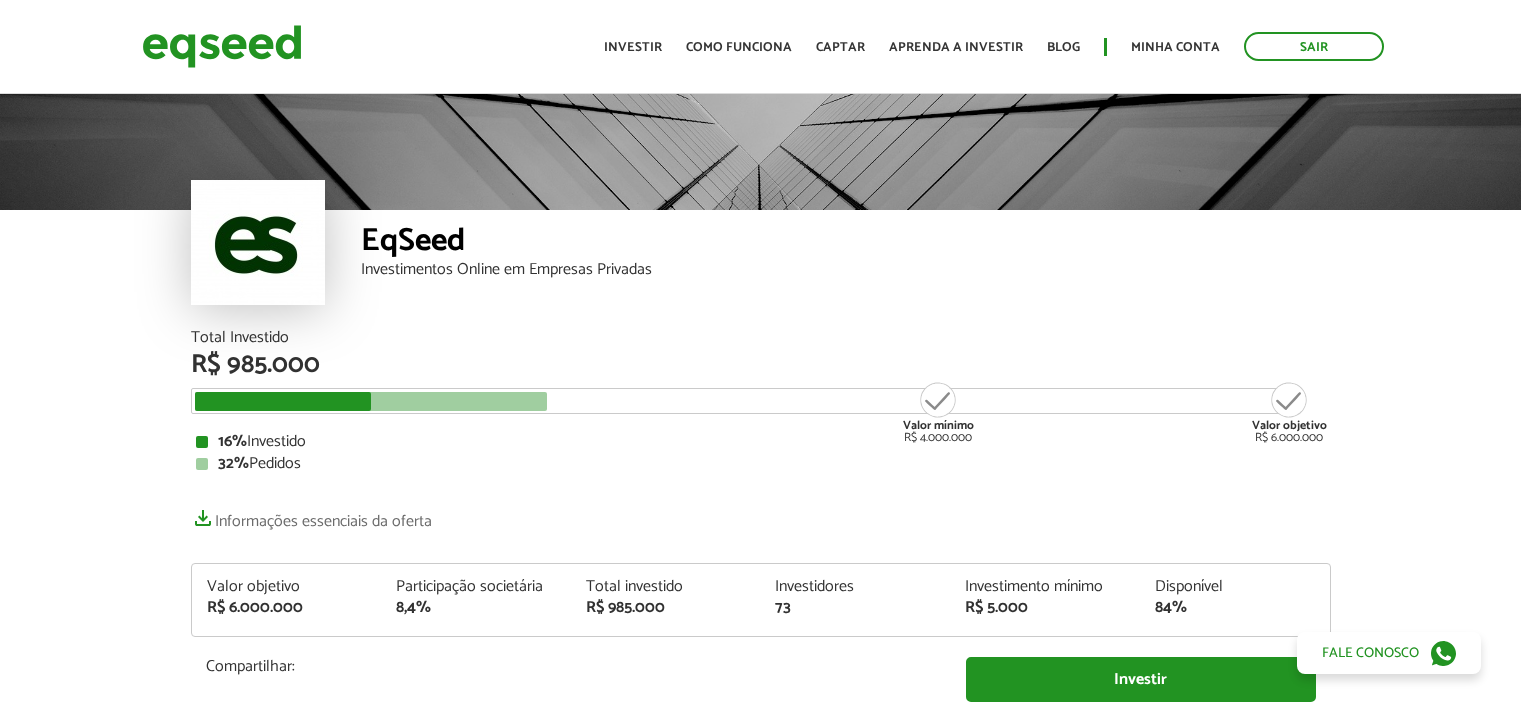 scroll, scrollTop: 0, scrollLeft: 0, axis: both 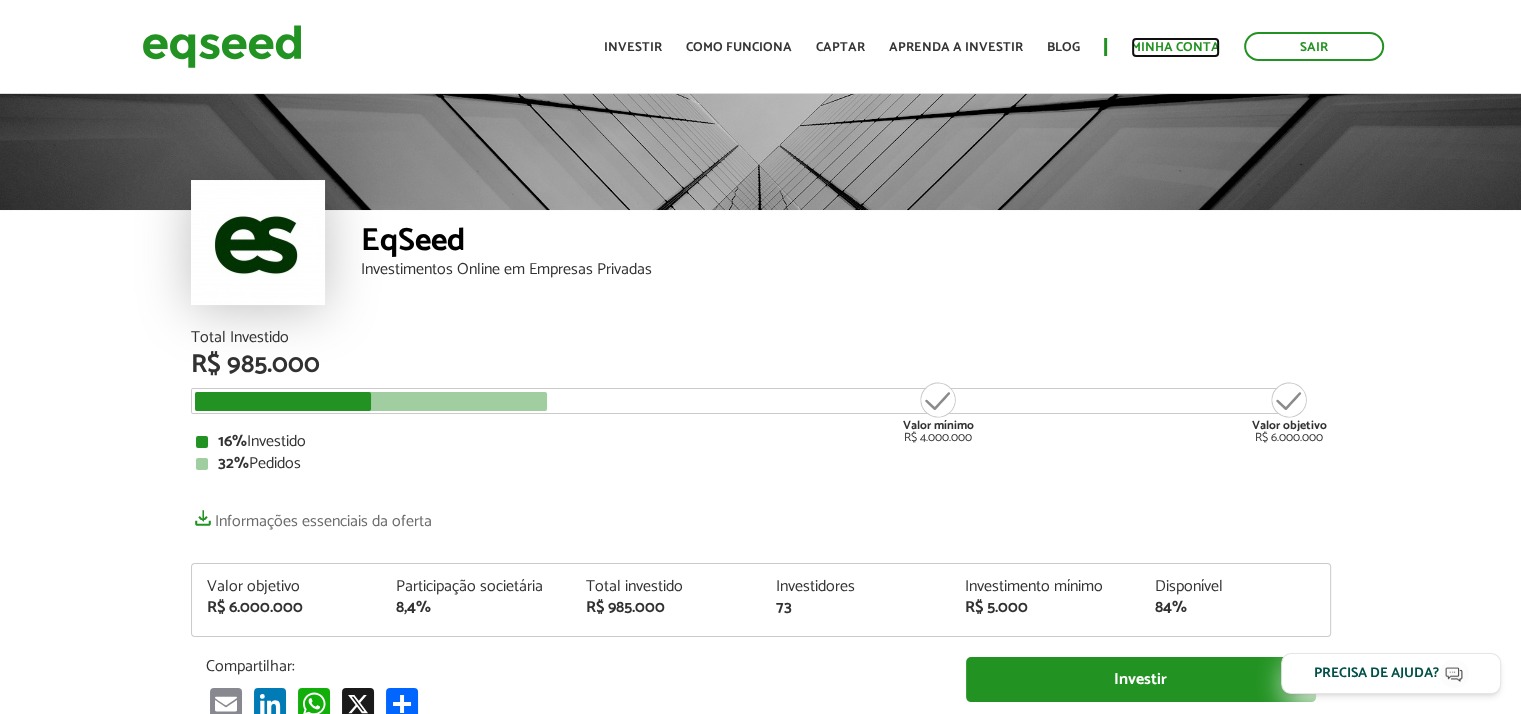 click on "Minha conta" at bounding box center [1175, 47] 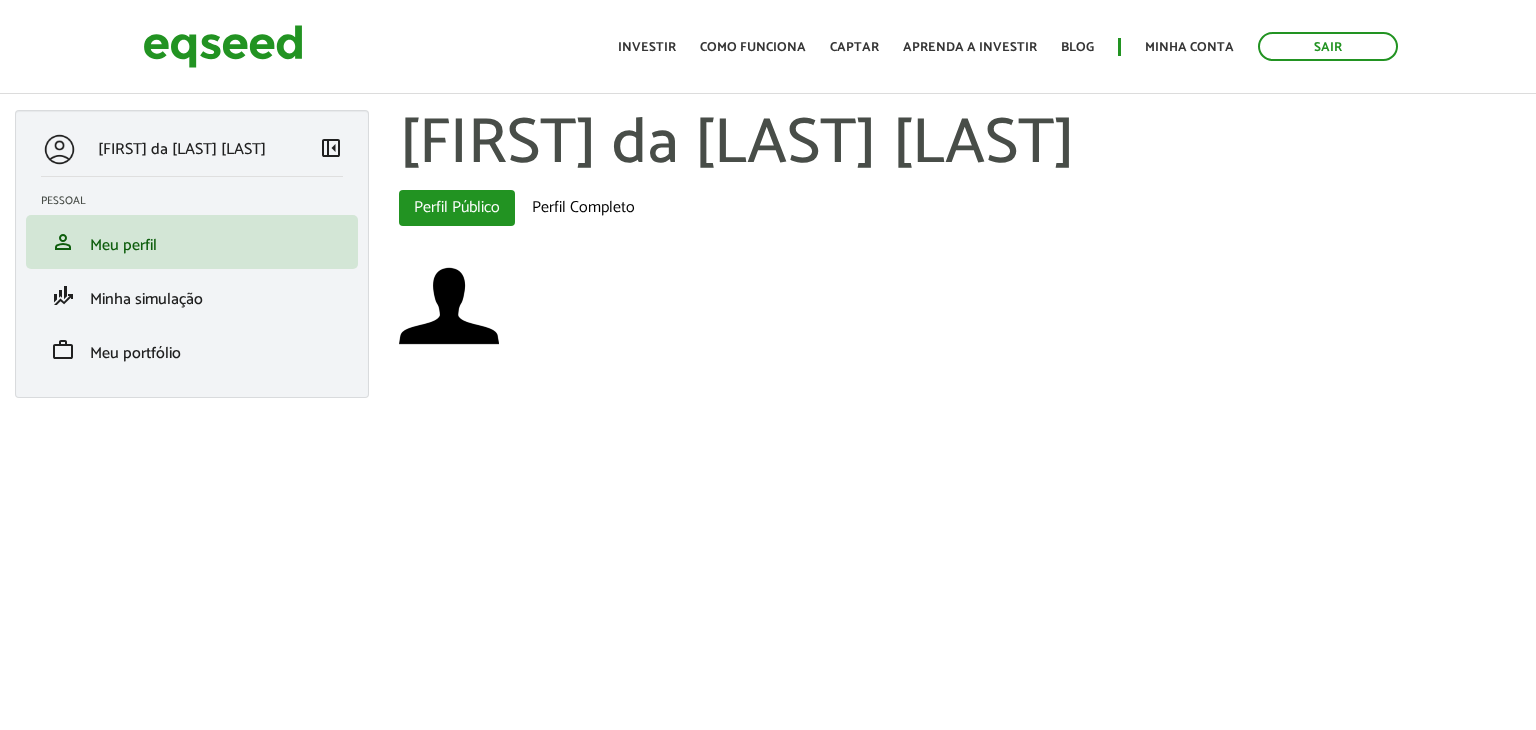 scroll, scrollTop: 0, scrollLeft: 0, axis: both 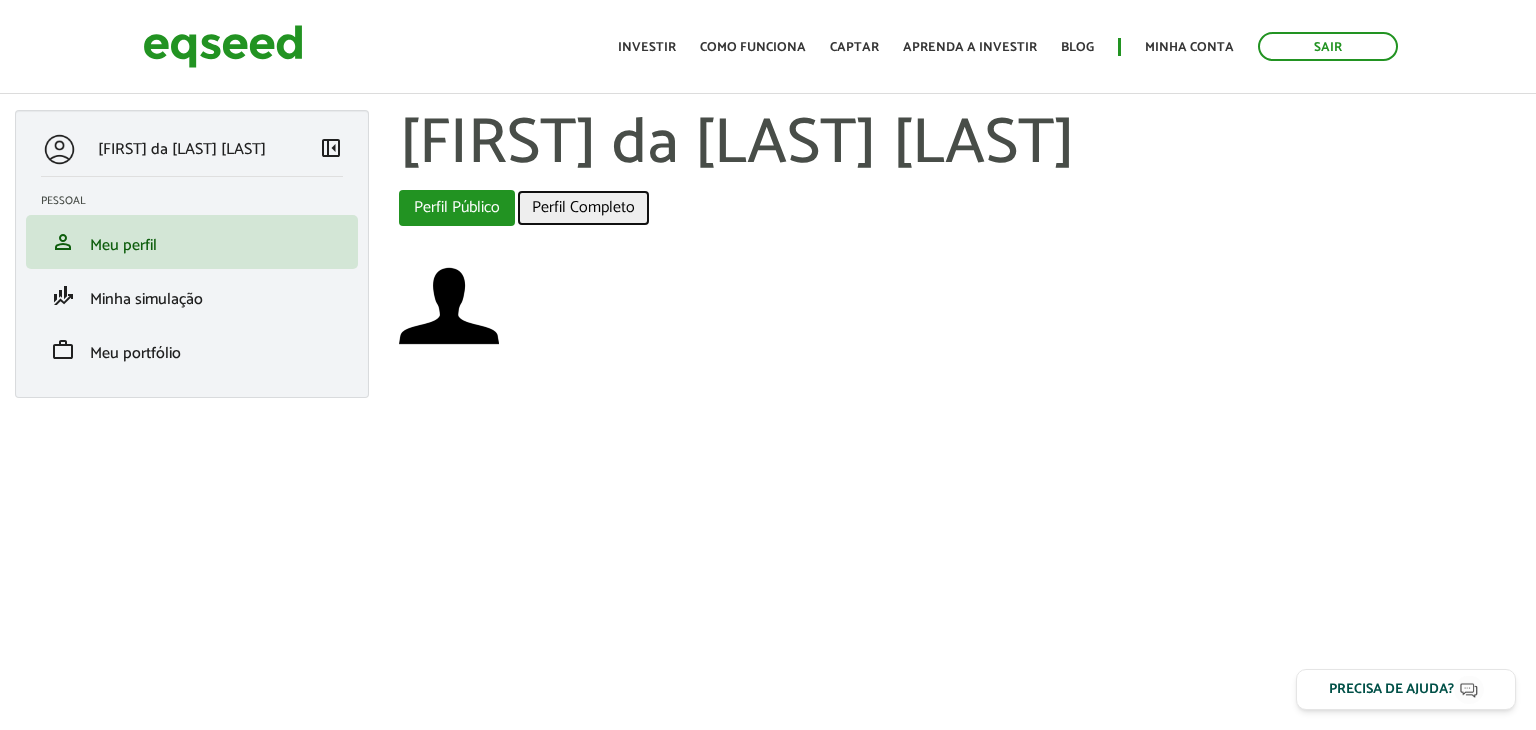click on "Perfil Completo" at bounding box center (583, 208) 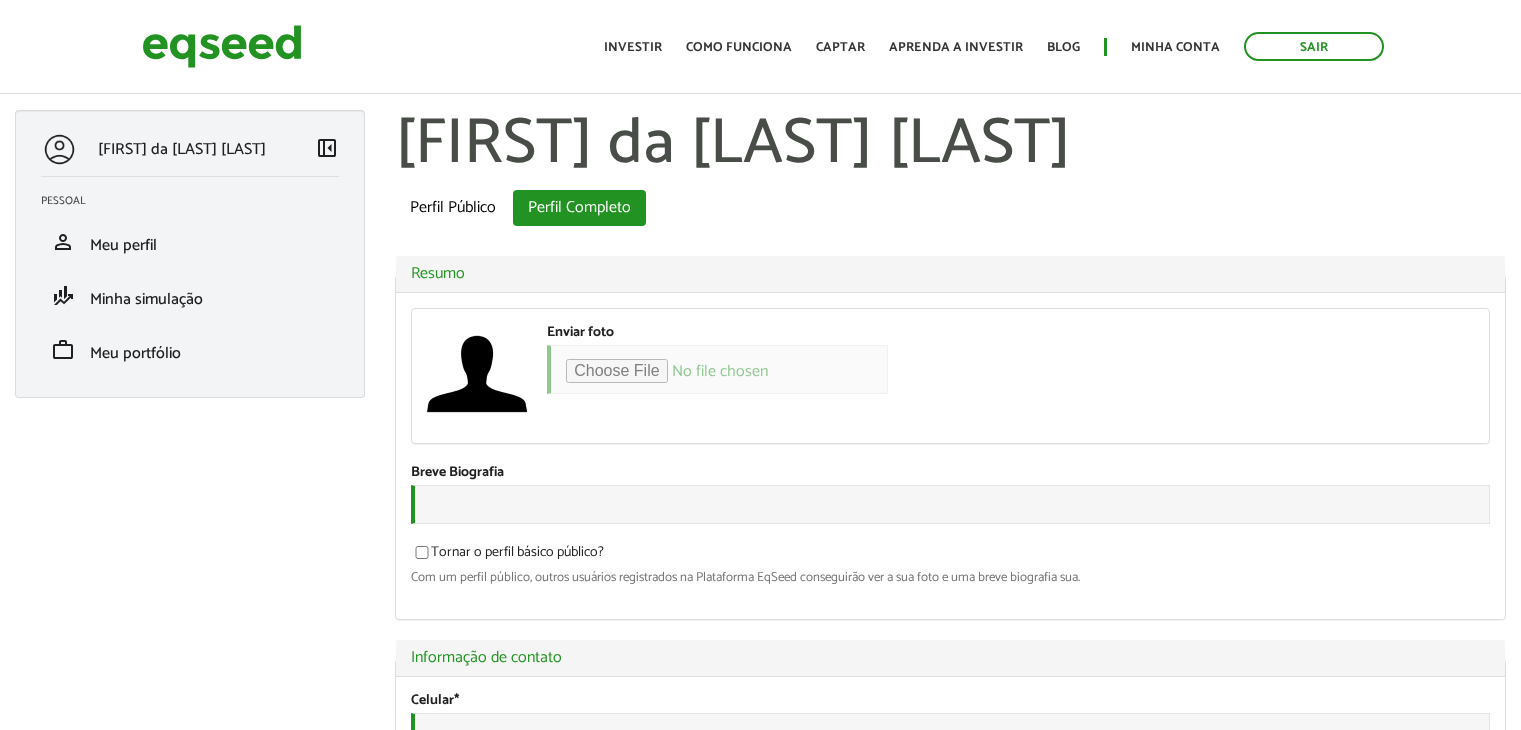 scroll, scrollTop: 0, scrollLeft: 0, axis: both 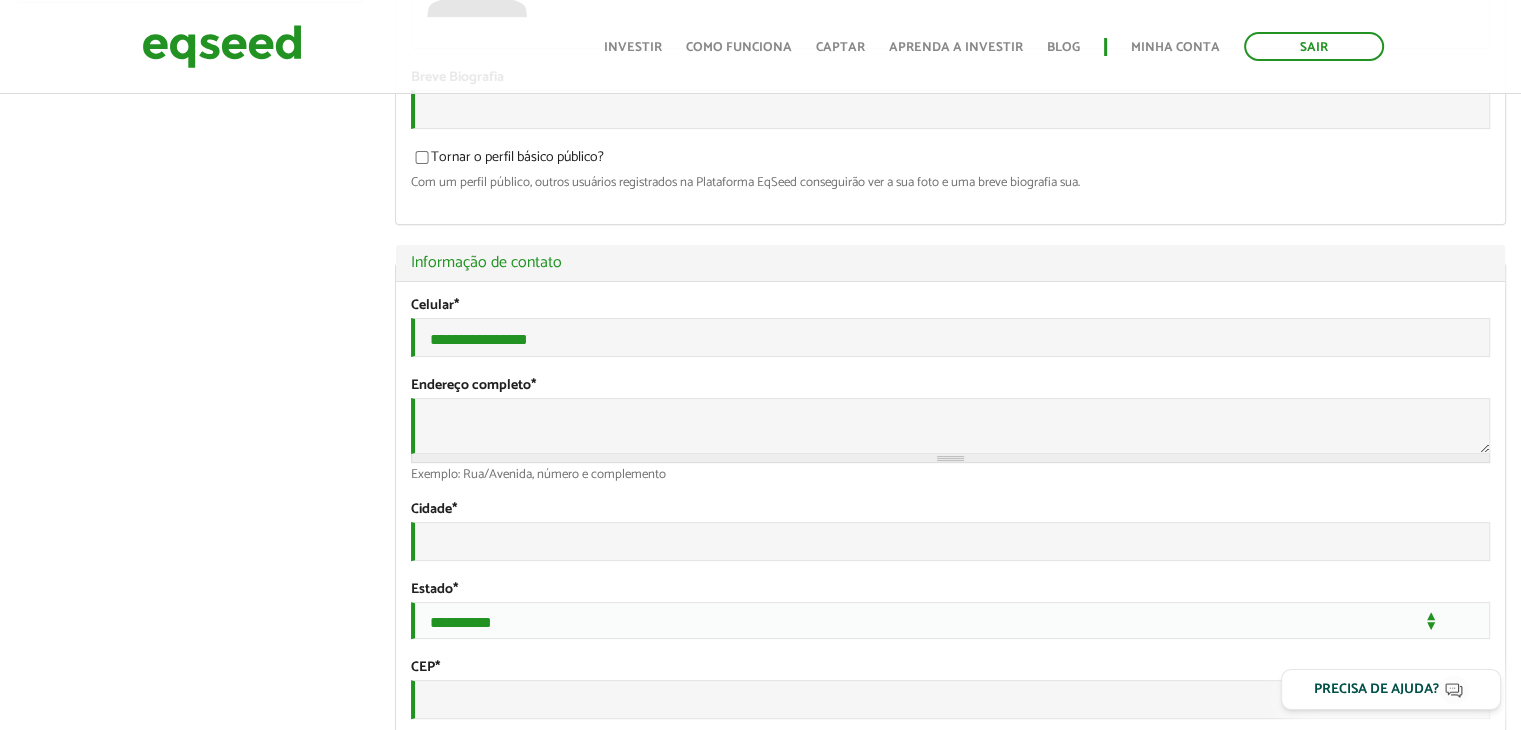 type on "**********" 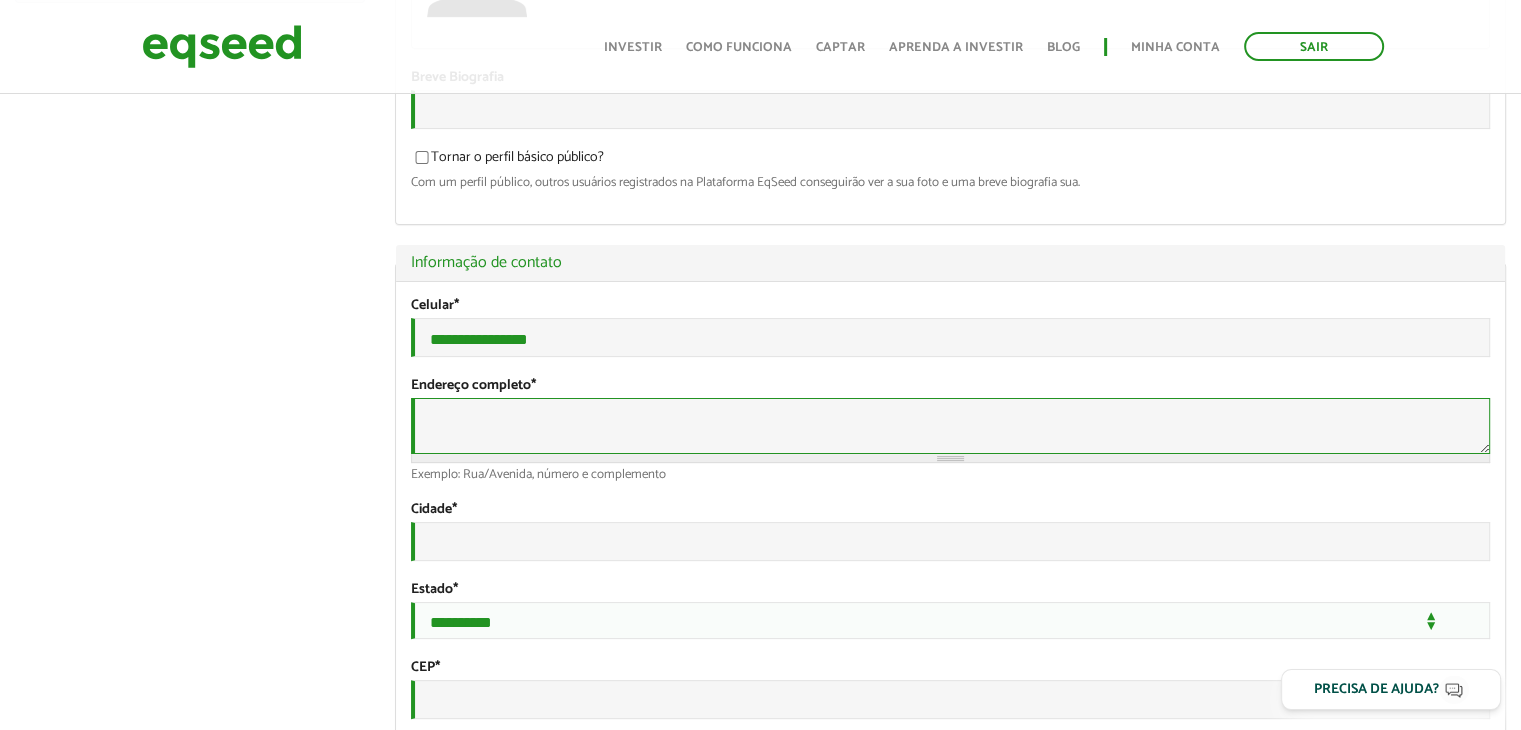 click on "Endereço completo  *" at bounding box center (950, 426) 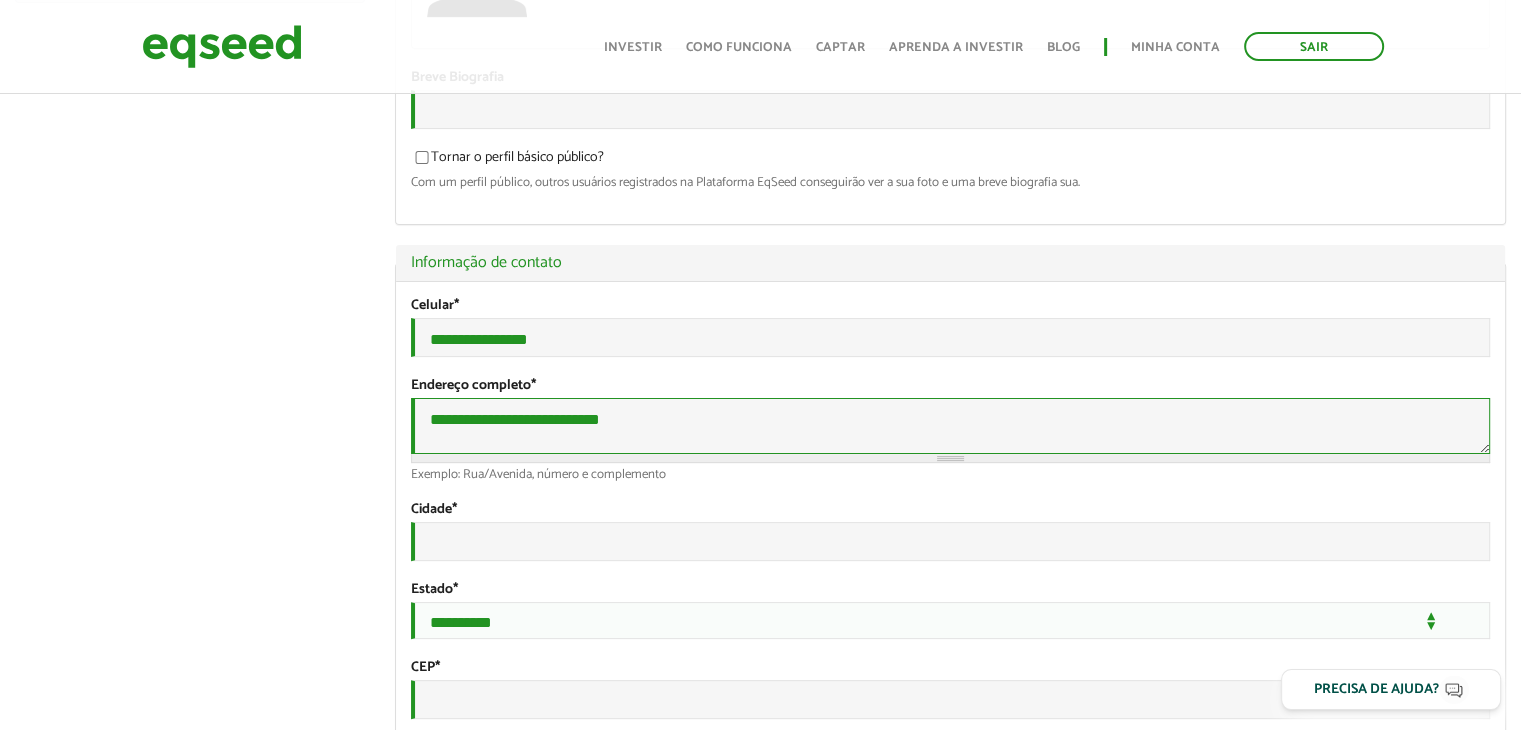 type on "**********" 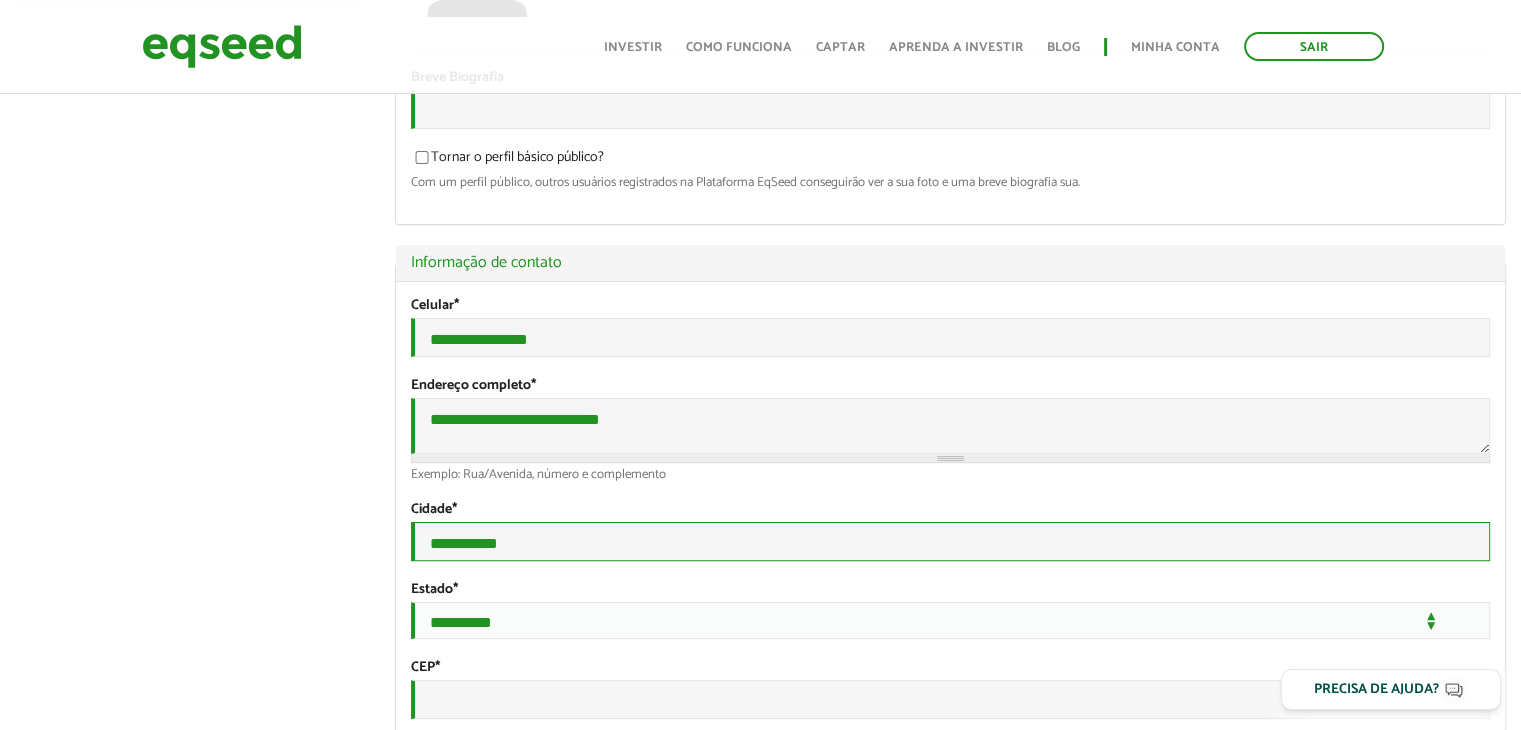 type on "**********" 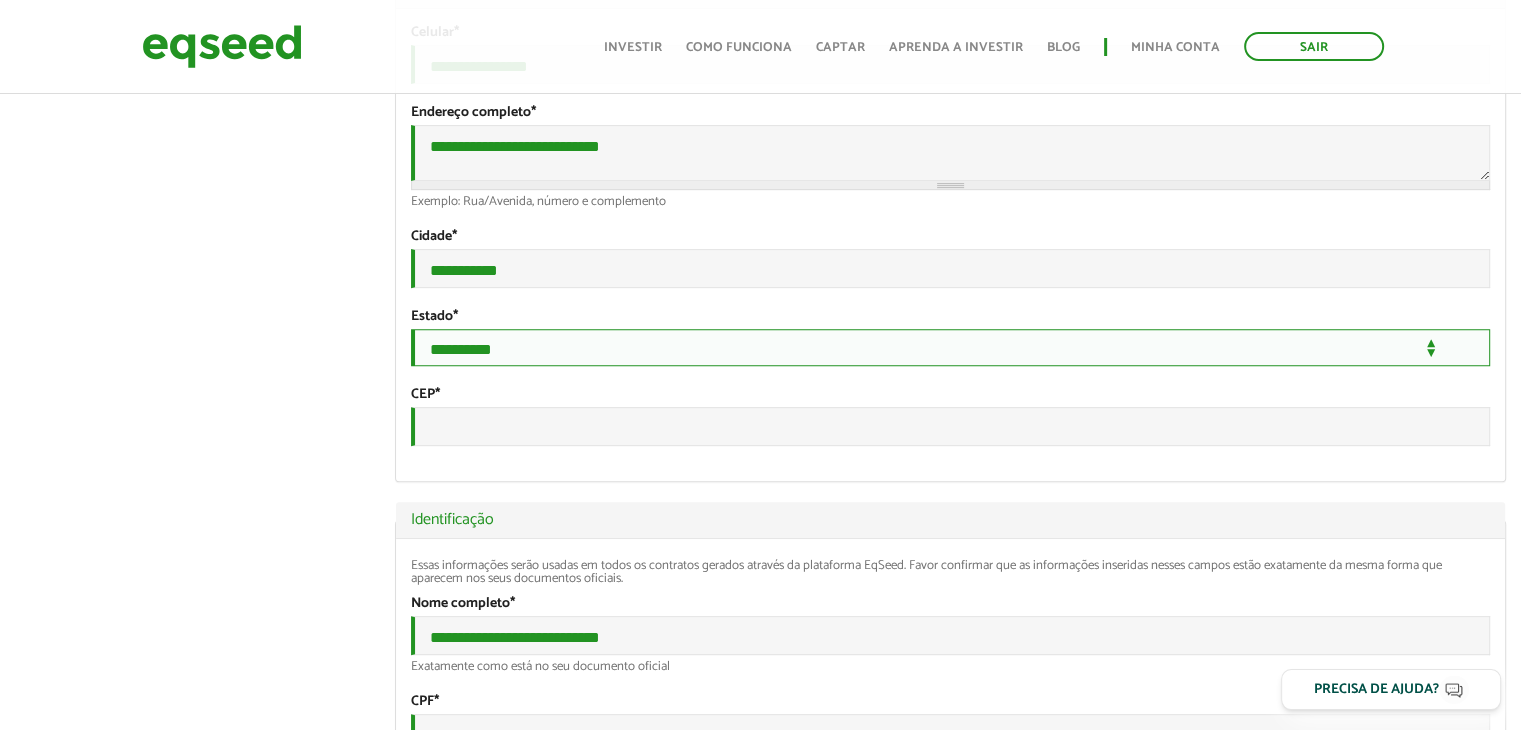 scroll, scrollTop: 672, scrollLeft: 0, axis: vertical 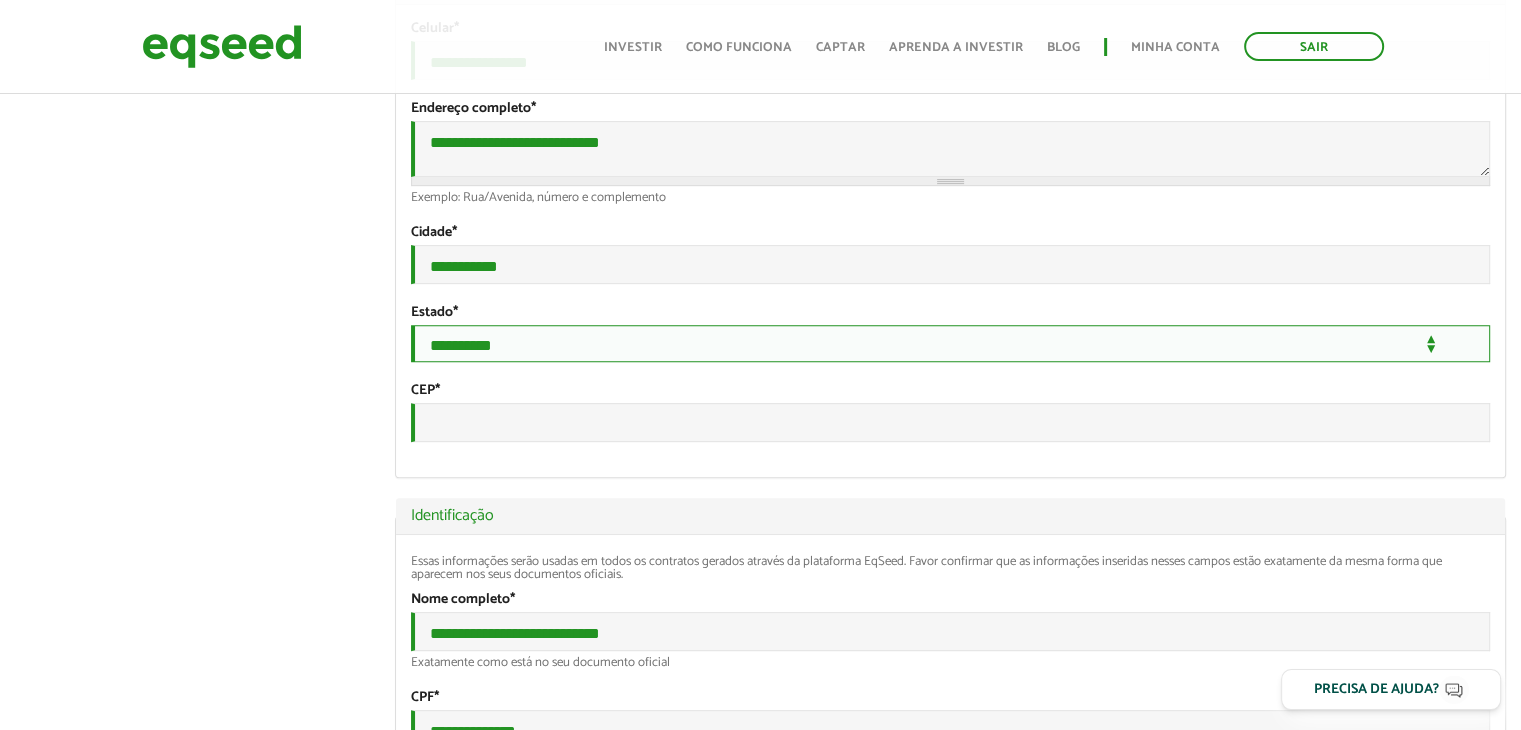 click on "**********" at bounding box center (950, 343) 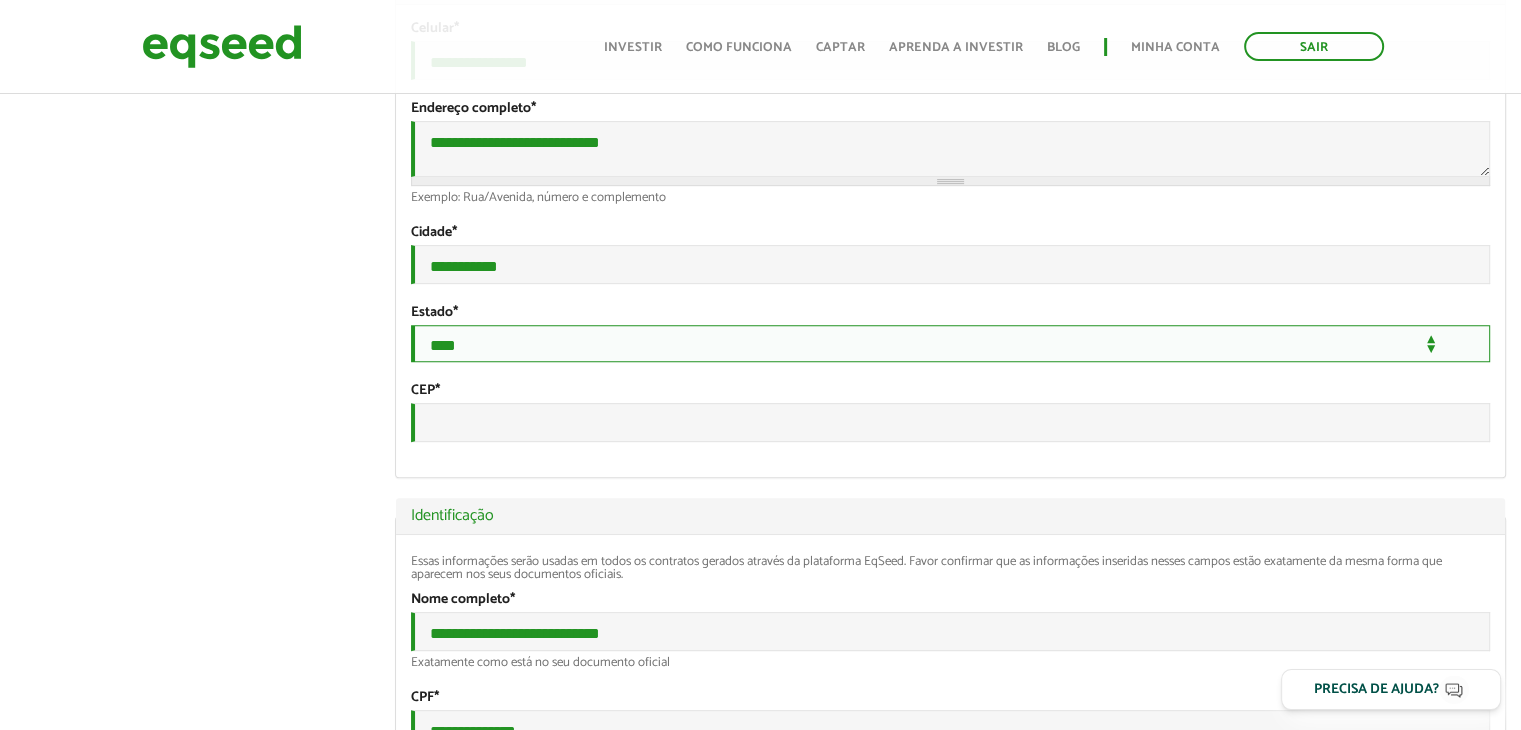 click on "**********" at bounding box center (950, 343) 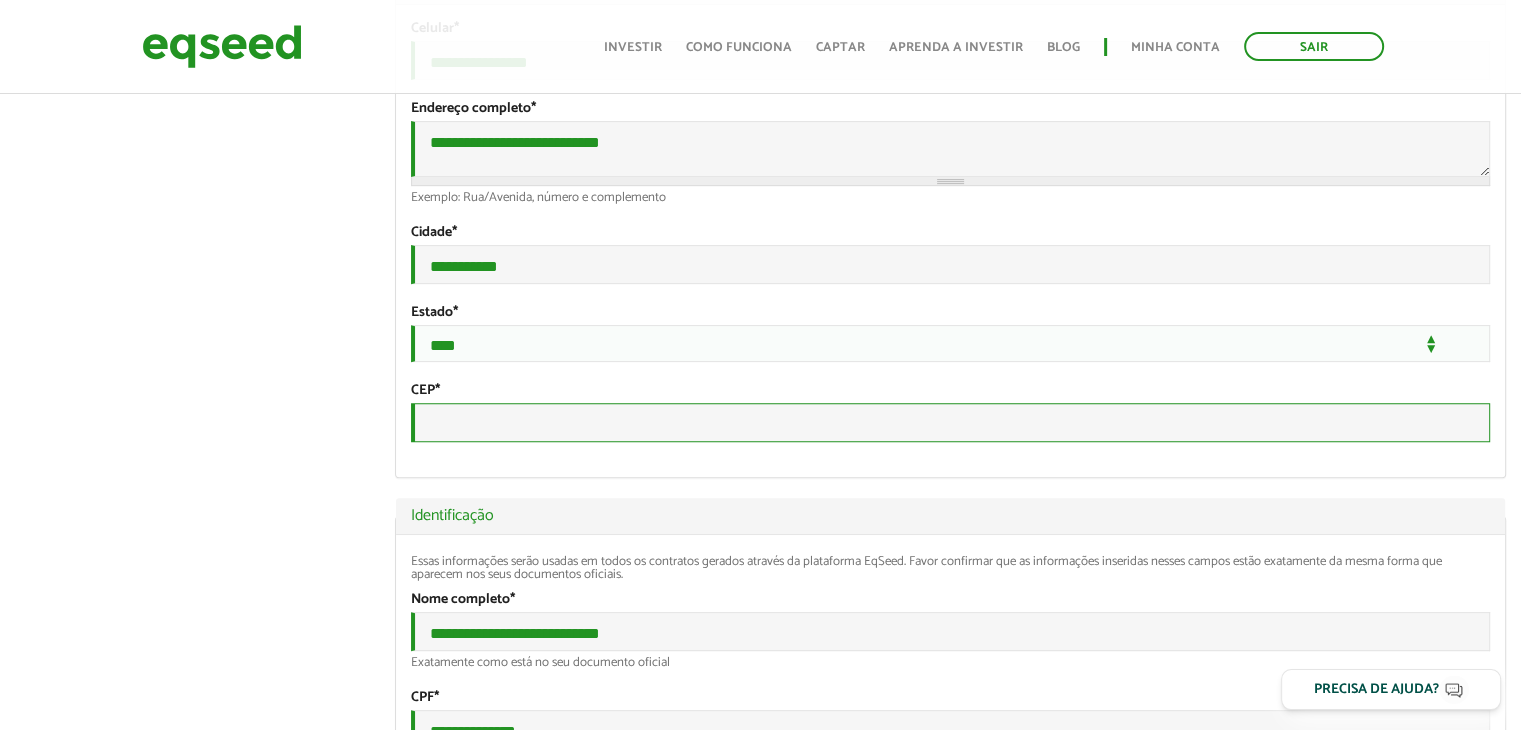 click on "CEP  *" at bounding box center [950, 422] 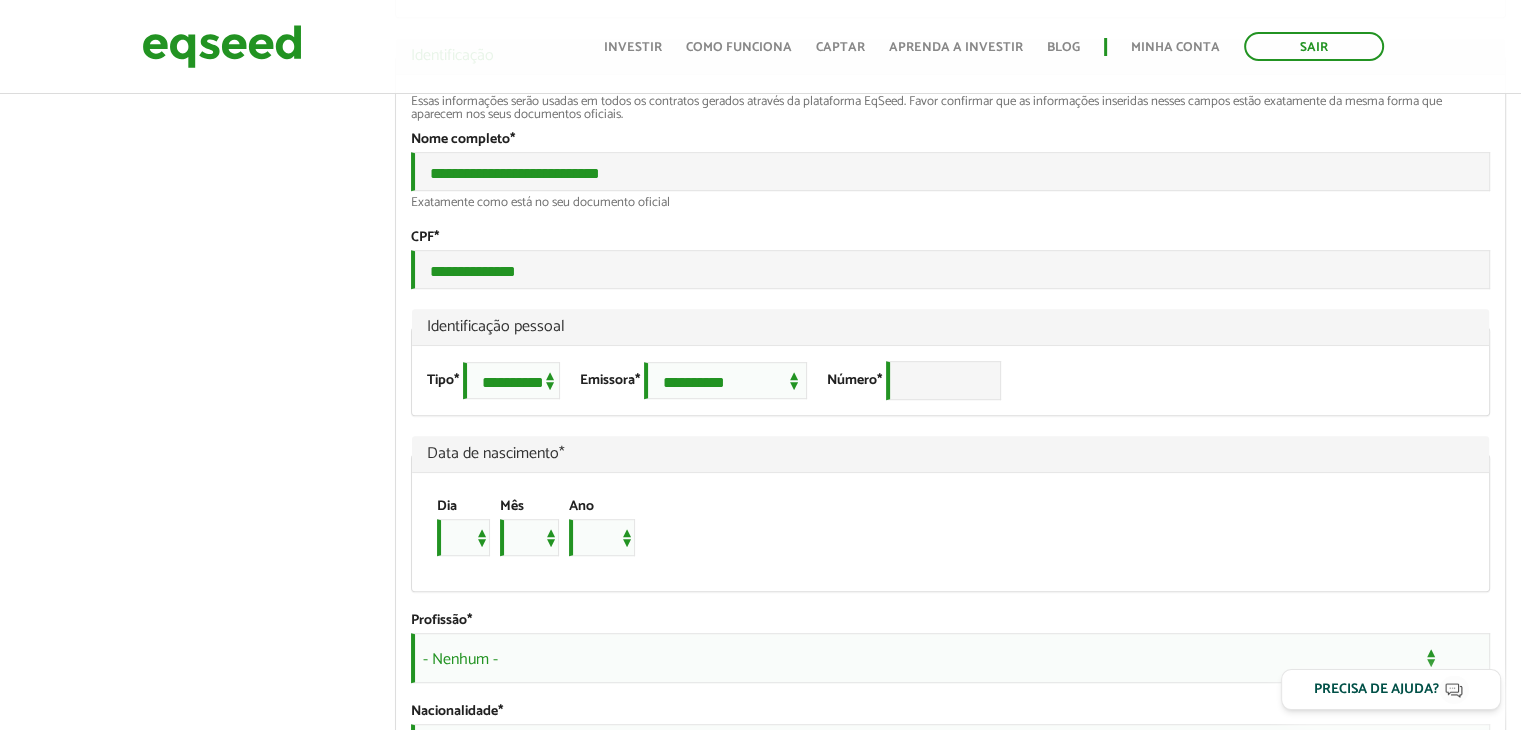 scroll, scrollTop: 1143, scrollLeft: 0, axis: vertical 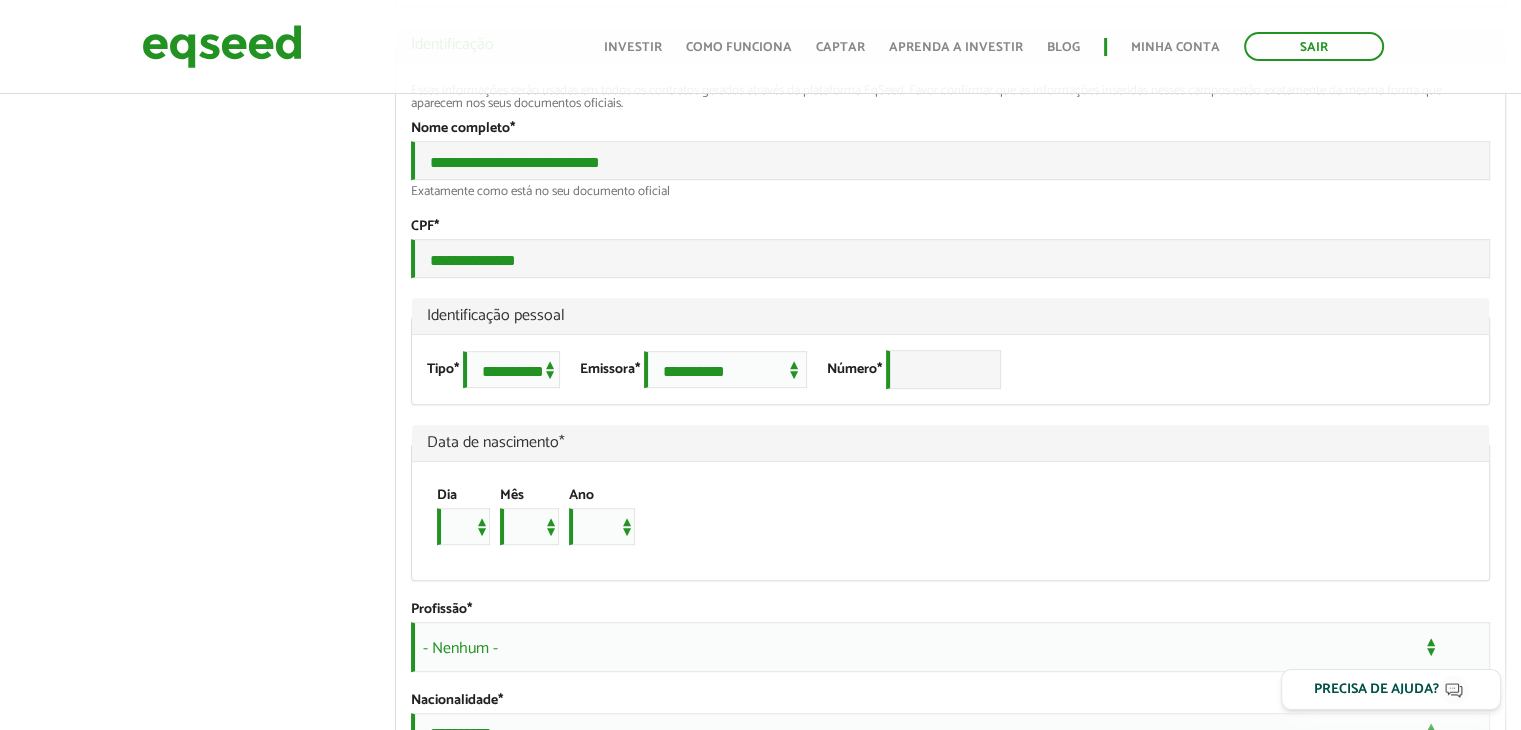 type on "*********" 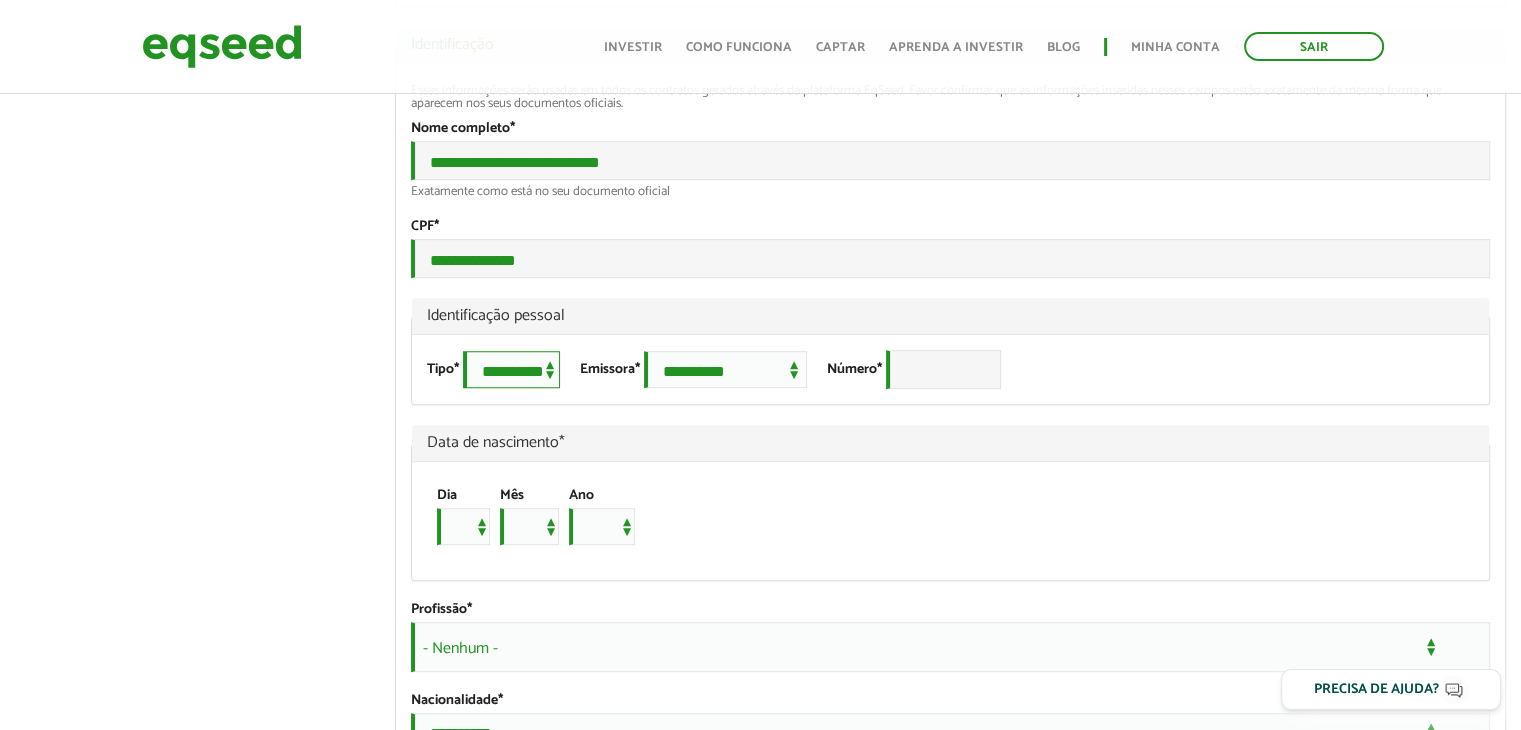 click on "**********" at bounding box center (511, 369) 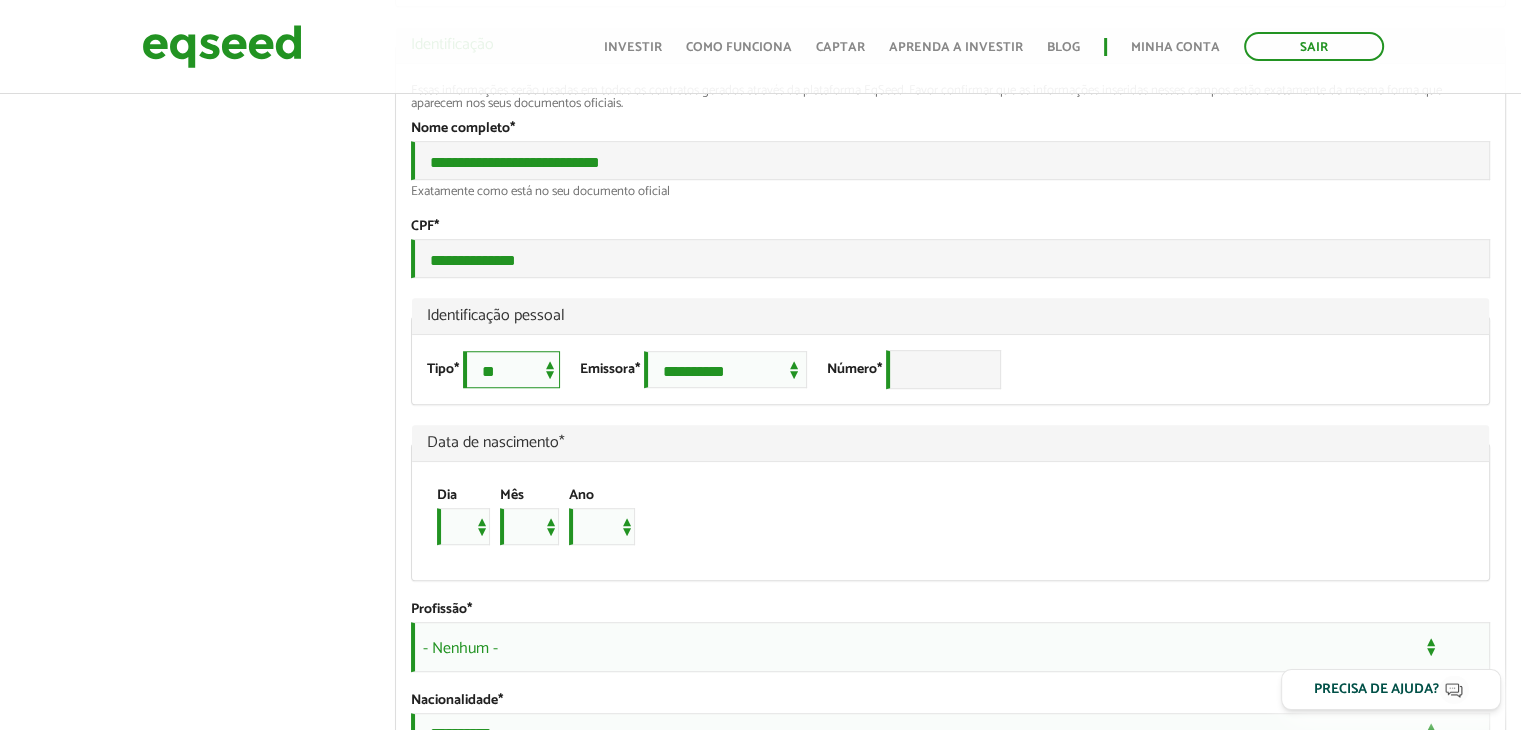 click on "**********" at bounding box center [511, 369] 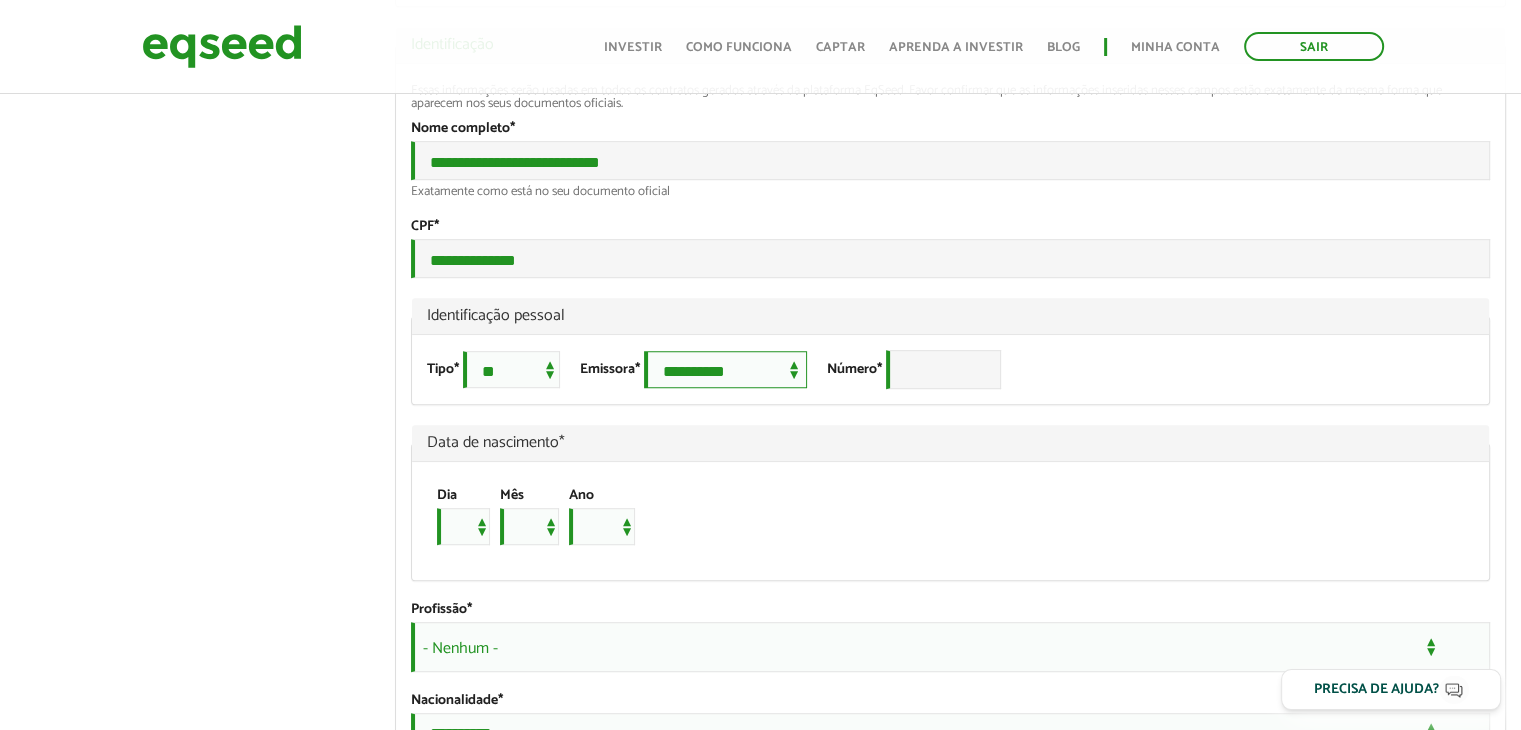 click on "**********" at bounding box center [725, 369] 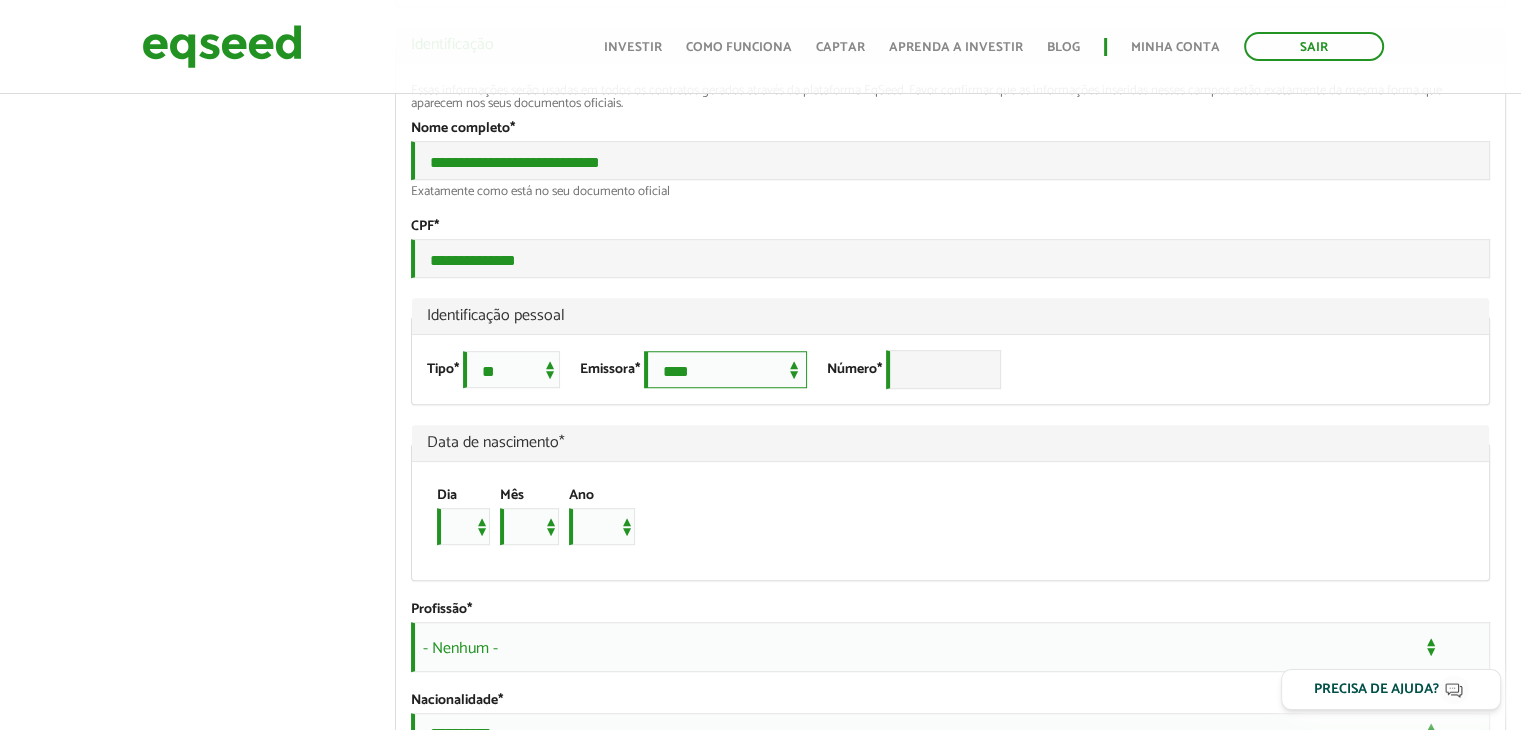 click on "**********" at bounding box center (725, 369) 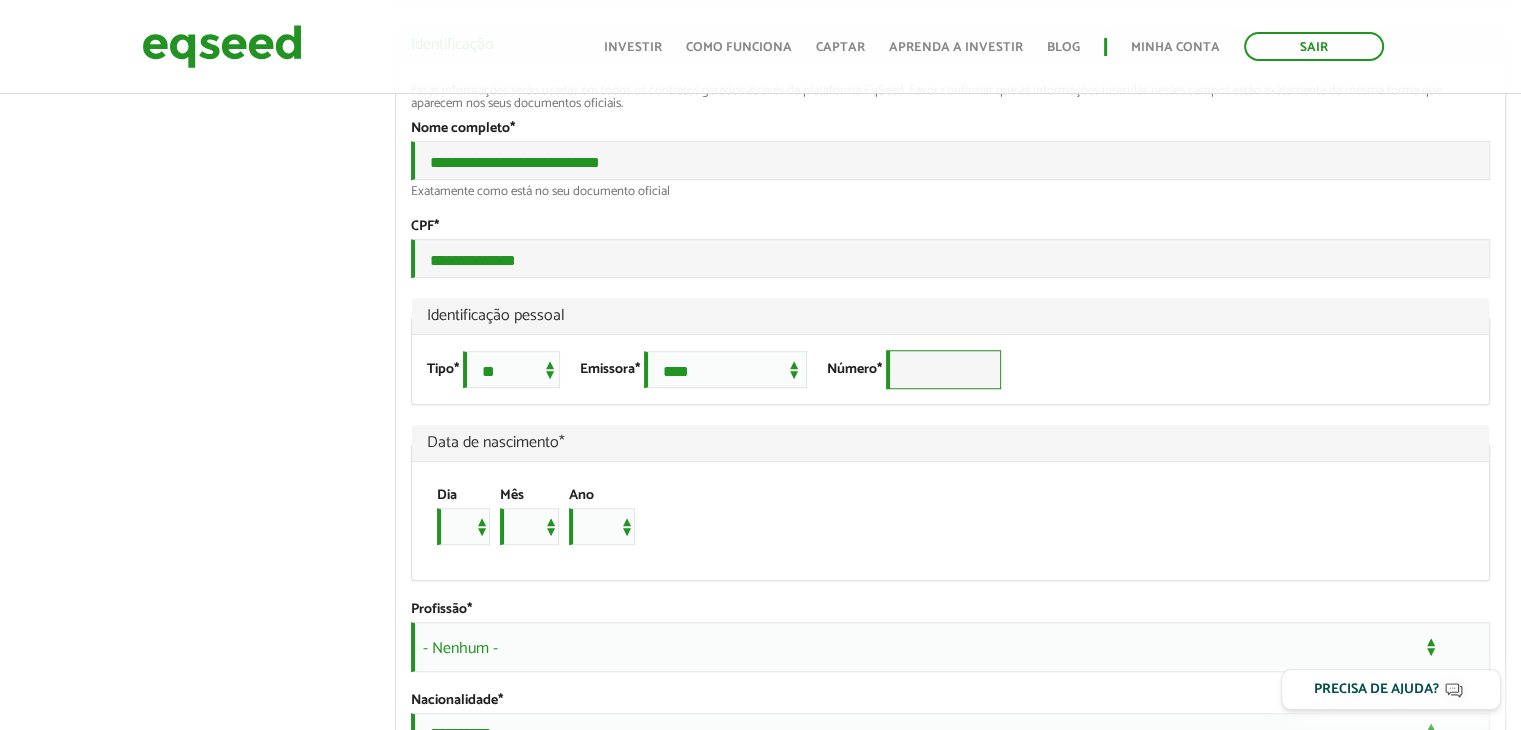 click on "Número  *" at bounding box center [943, 369] 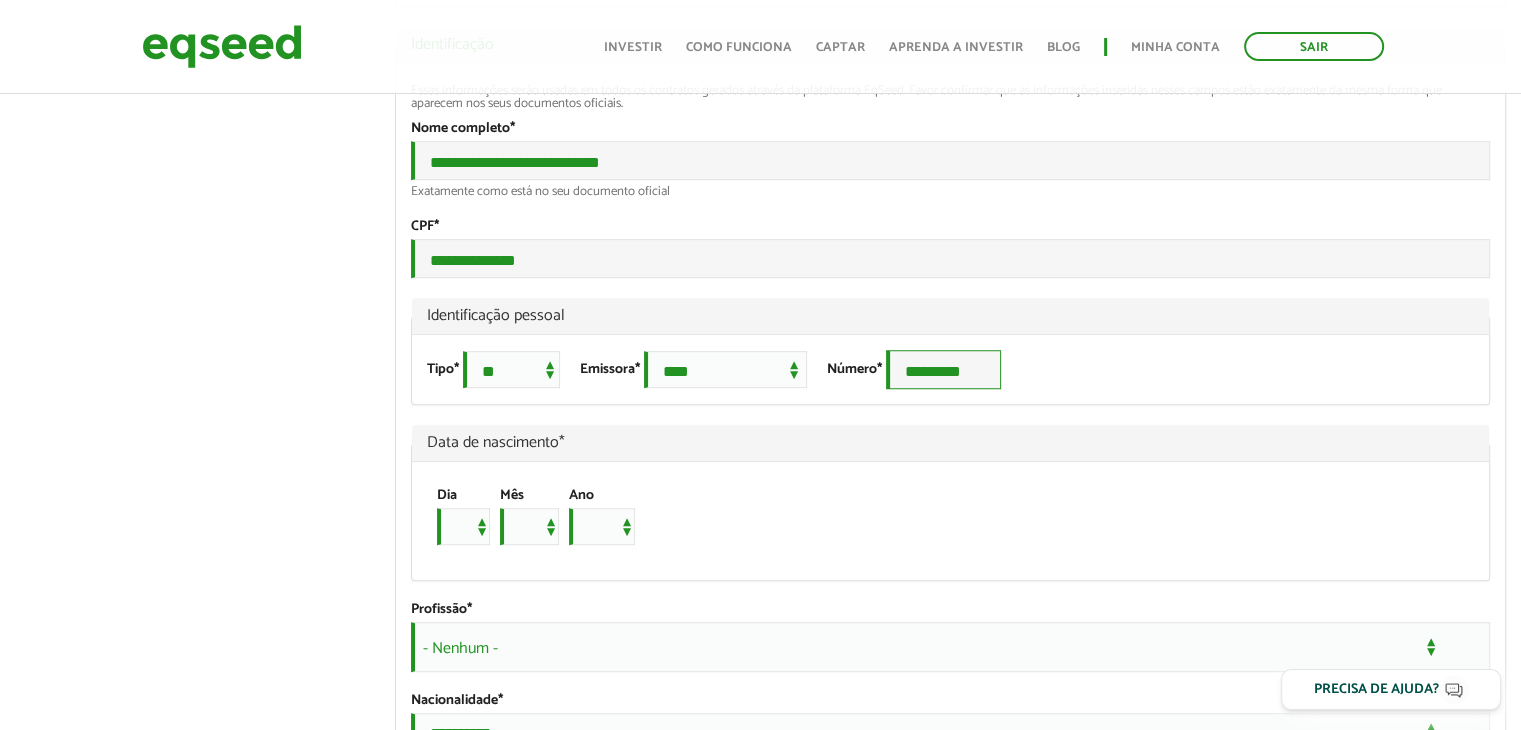 type on "*********" 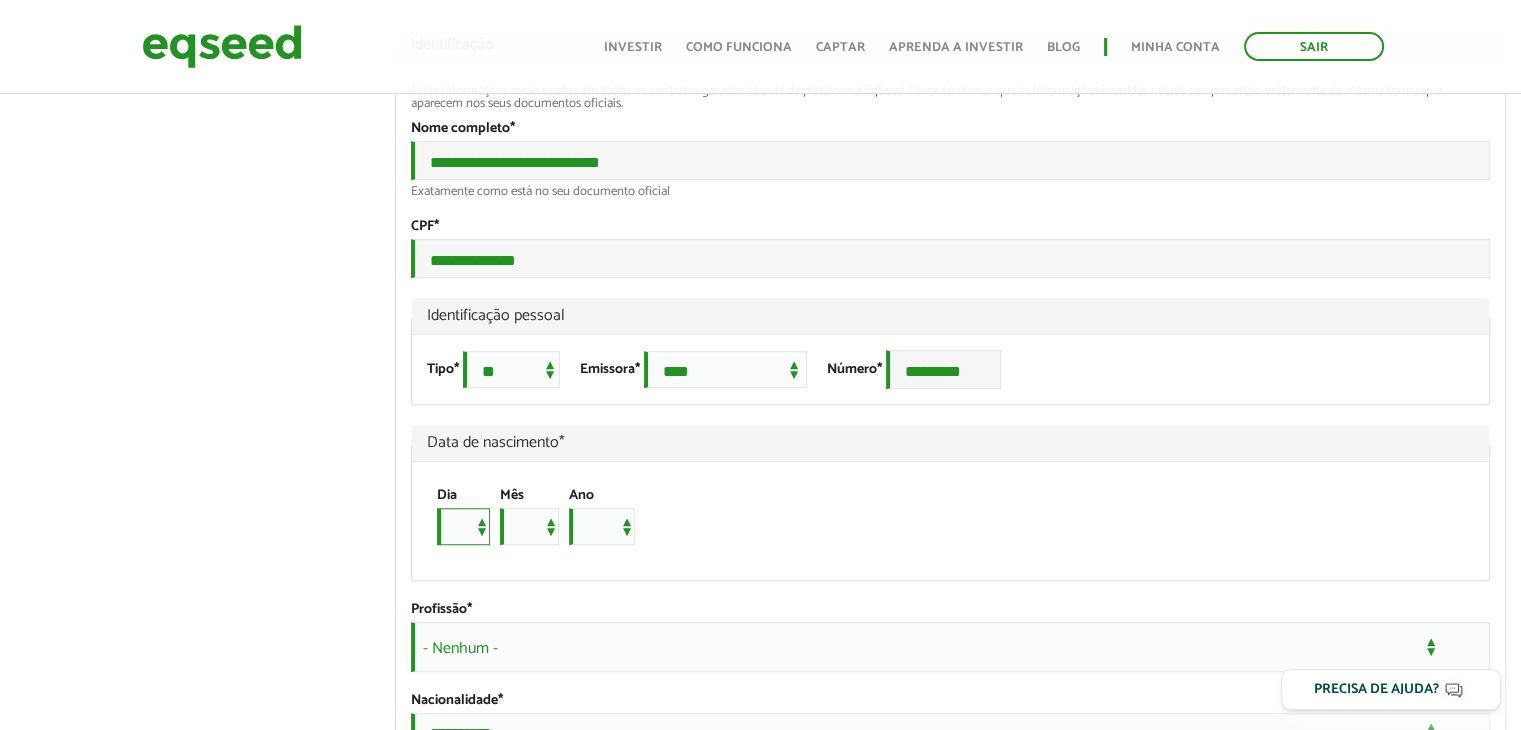 click on "* * * * * * * * * ** ** ** ** ** ** ** ** ** ** ** ** ** ** ** ** ** ** ** ** ** **" at bounding box center [463, 526] 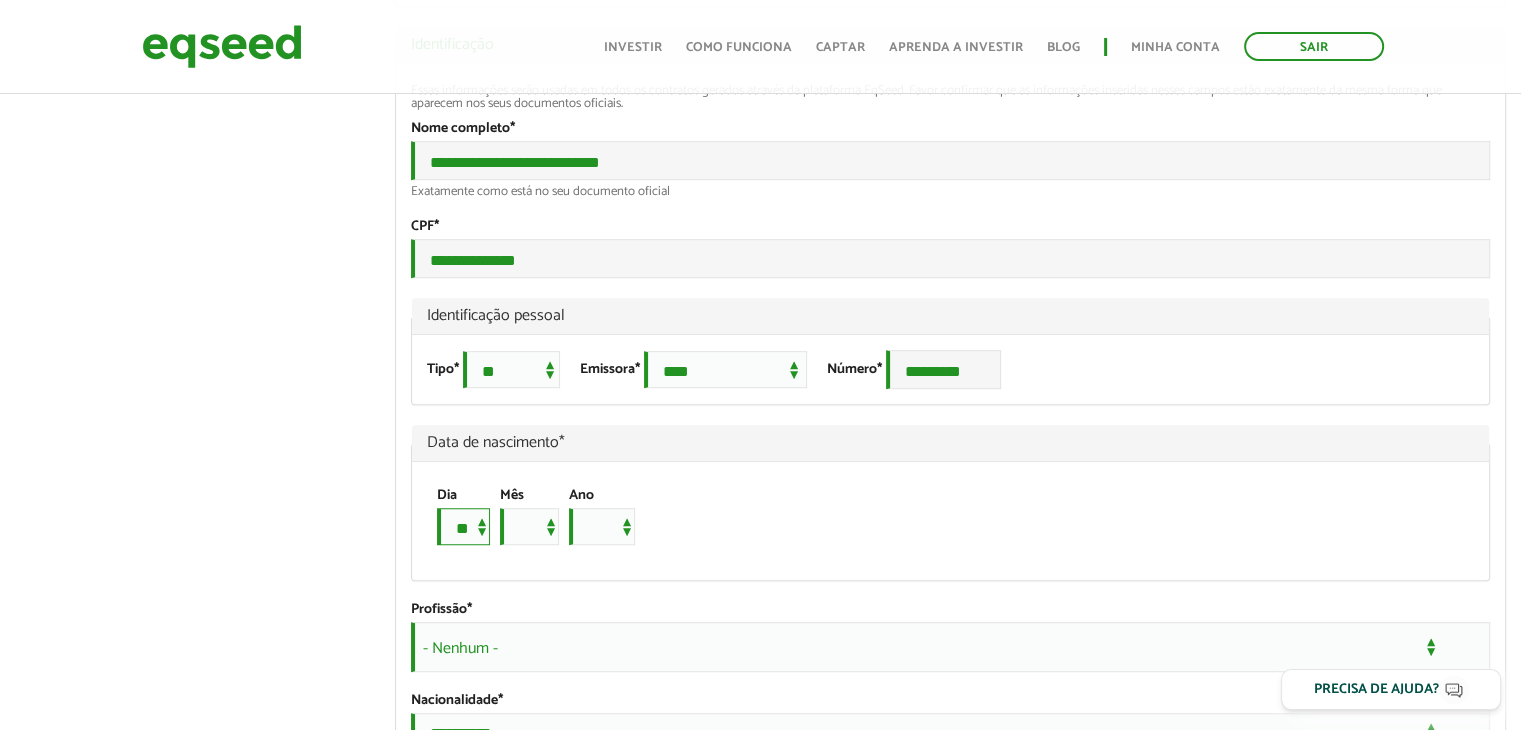 click on "* * * * * * * * * ** ** ** ** ** ** ** ** ** ** ** ** ** ** ** ** ** ** ** ** ** **" at bounding box center (463, 526) 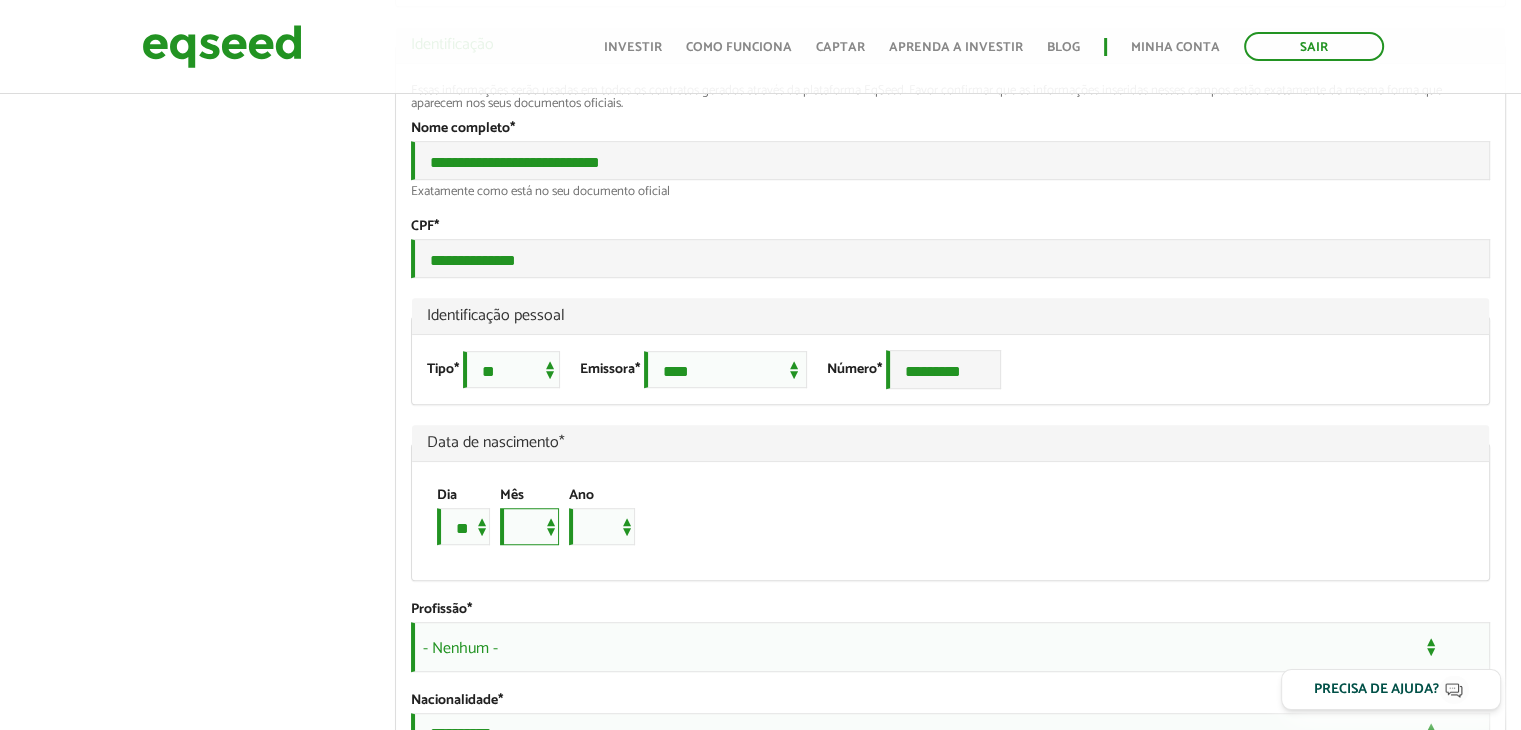 click on "*** *** *** *** *** *** *** *** *** *** *** ***" at bounding box center (529, 526) 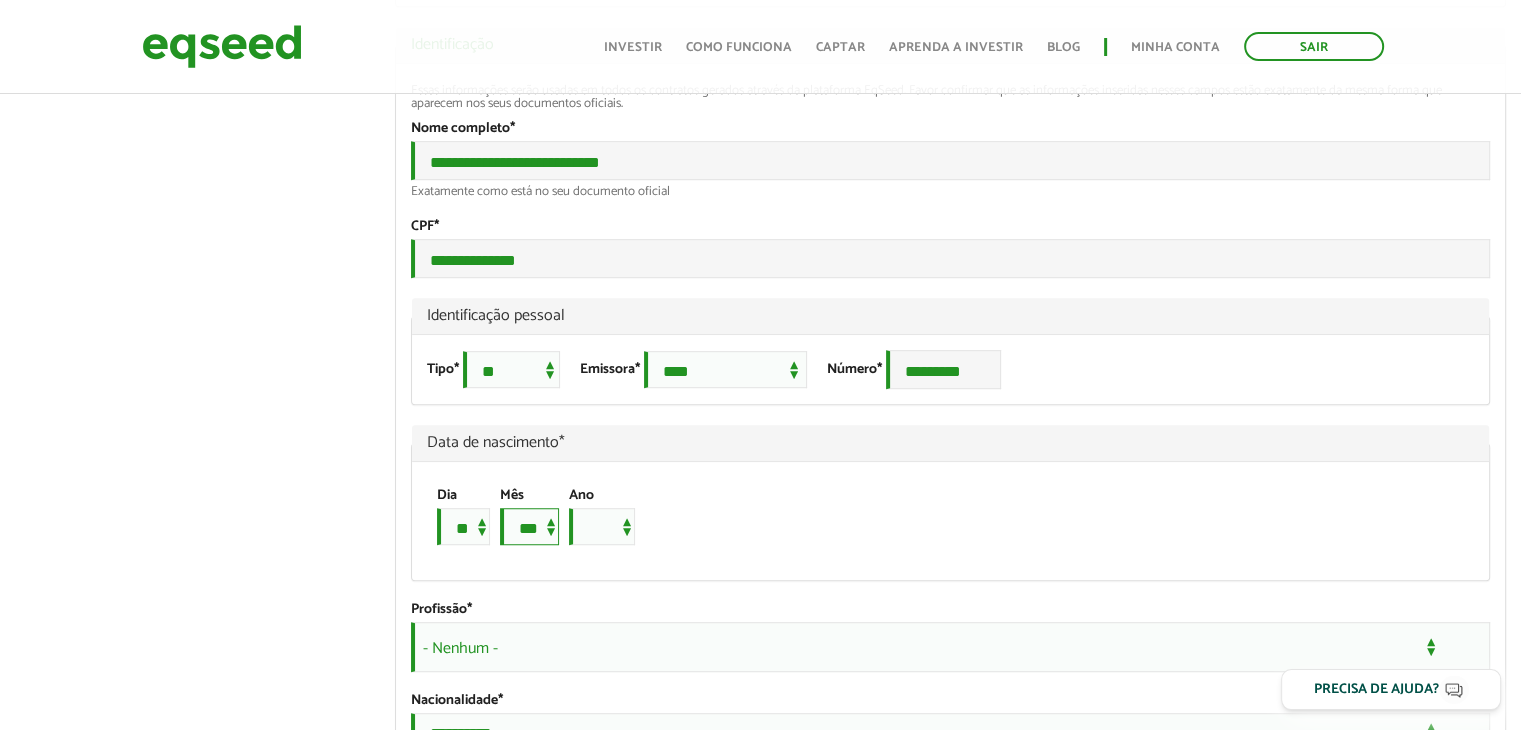 click on "*** *** *** *** *** *** *** *** *** *** *** ***" at bounding box center [529, 526] 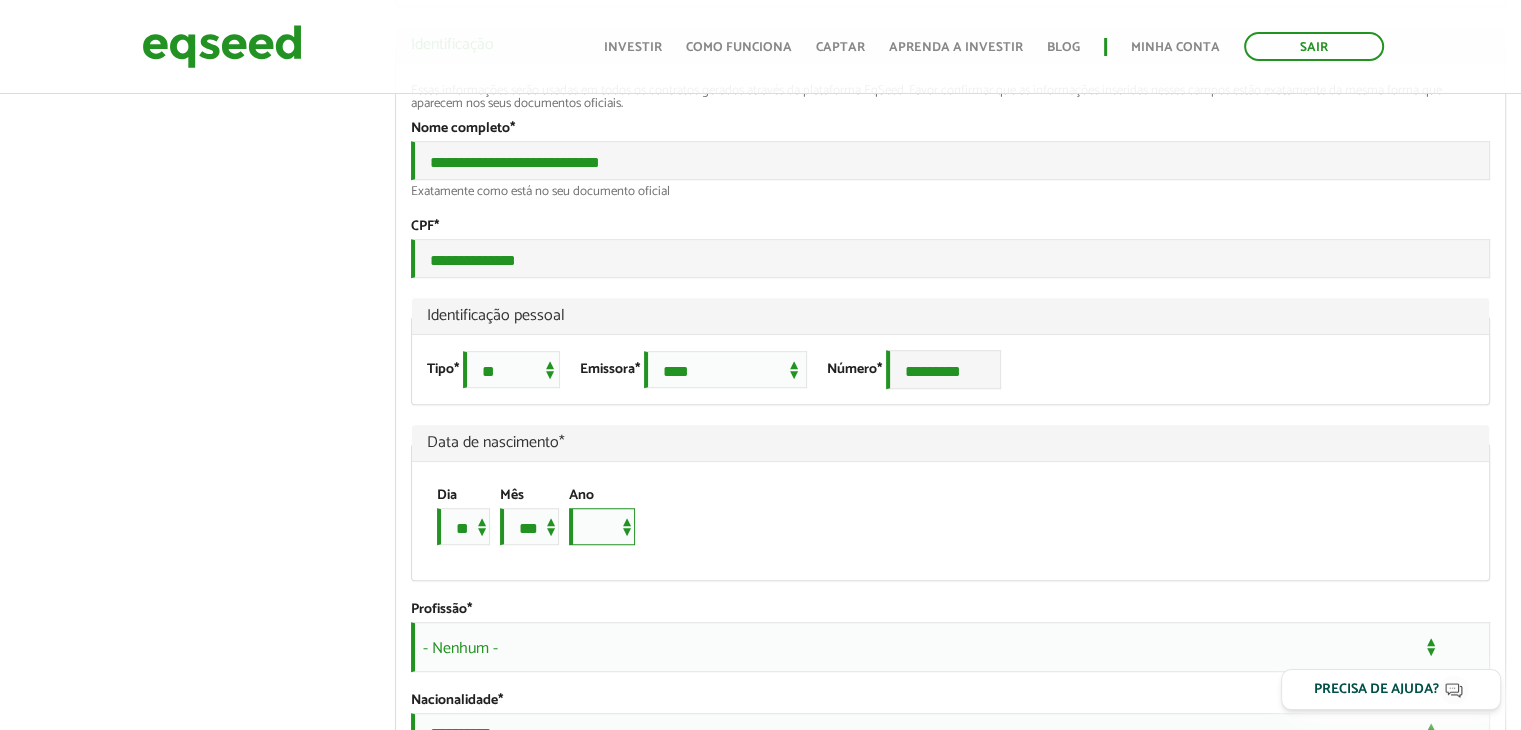 click on "**** **** **** **** **** **** **** **** **** **** **** **** **** **** **** **** **** **** **** **** **** **** **** **** **** **** **** **** **** **** **** **** **** **** **** **** **** **** **** **** **** **** **** **** **** **** **** **** **** **** **** **** **** **** **** **** **** **** **** **** **** **** **** **** **** **** **** **** **** **** **** **** **** **** **** **** **** **** **** **** **** **** **** **** **** **** **** **** **** **** **** **** **** **** **** **** **** **** **** **** **** **** **** **** **** **** **** **** **** **** **** **** **** **** **** **** **** **** **** **** **** **** **** **** **** ****" at bounding box center [602, 526] 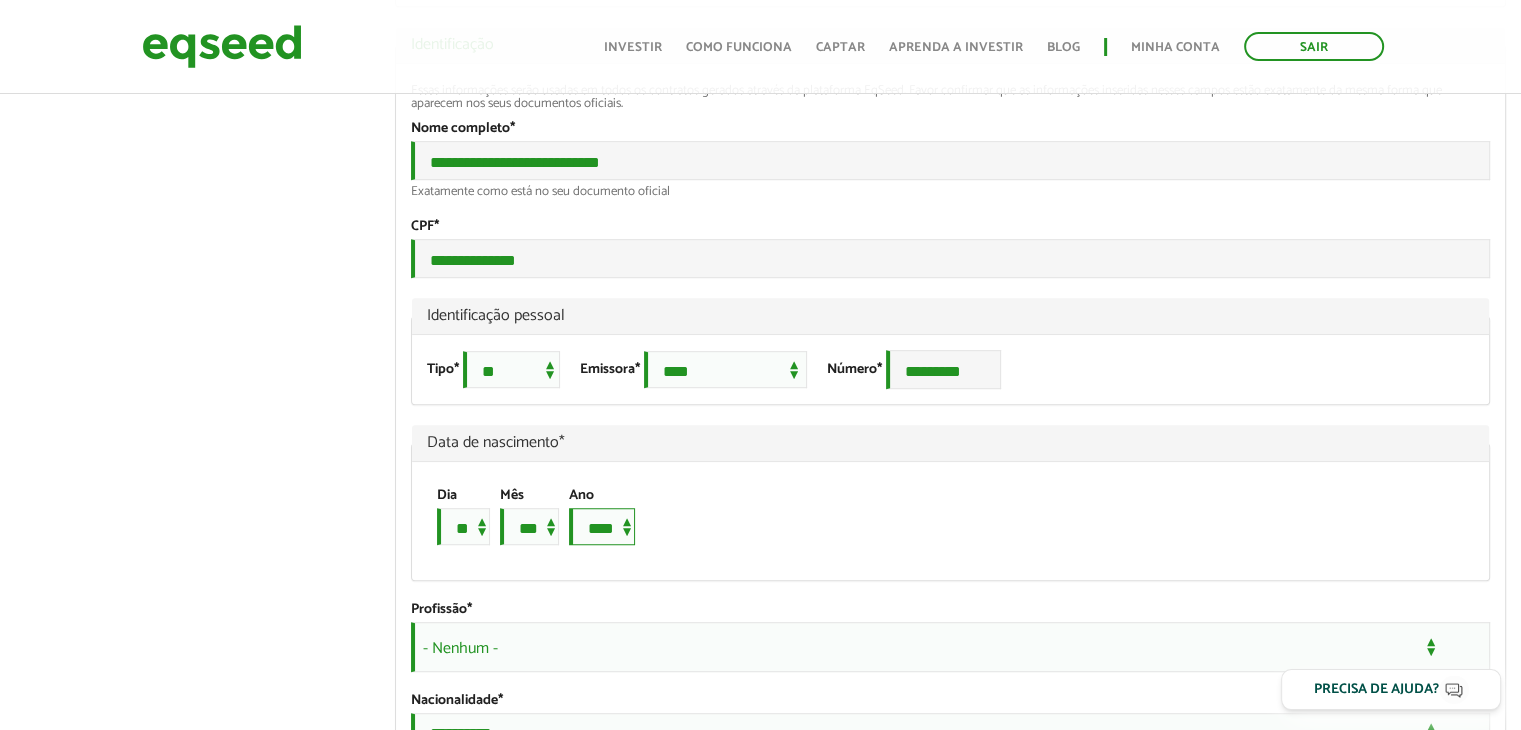 click on "**** **** **** **** **** **** **** **** **** **** **** **** **** **** **** **** **** **** **** **** **** **** **** **** **** **** **** **** **** **** **** **** **** **** **** **** **** **** **** **** **** **** **** **** **** **** **** **** **** **** **** **** **** **** **** **** **** **** **** **** **** **** **** **** **** **** **** **** **** **** **** **** **** **** **** **** **** **** **** **** **** **** **** **** **** **** **** **** **** **** **** **** **** **** **** **** **** **** **** **** **** **** **** **** **** **** **** **** **** **** **** **** **** **** **** **** **** **** **** **** **** **** **** **** **** ****" at bounding box center (602, 526) 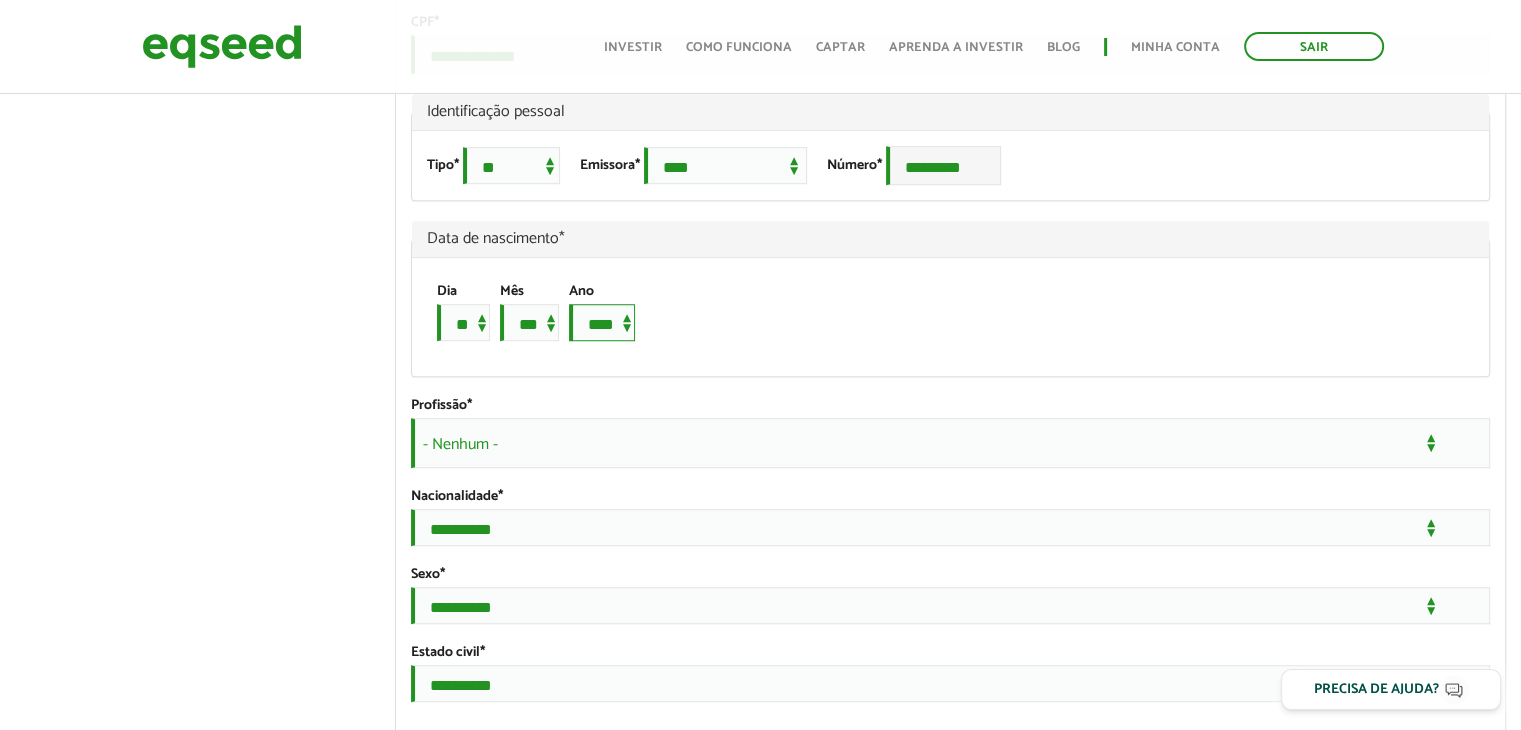 scroll, scrollTop: 1383, scrollLeft: 0, axis: vertical 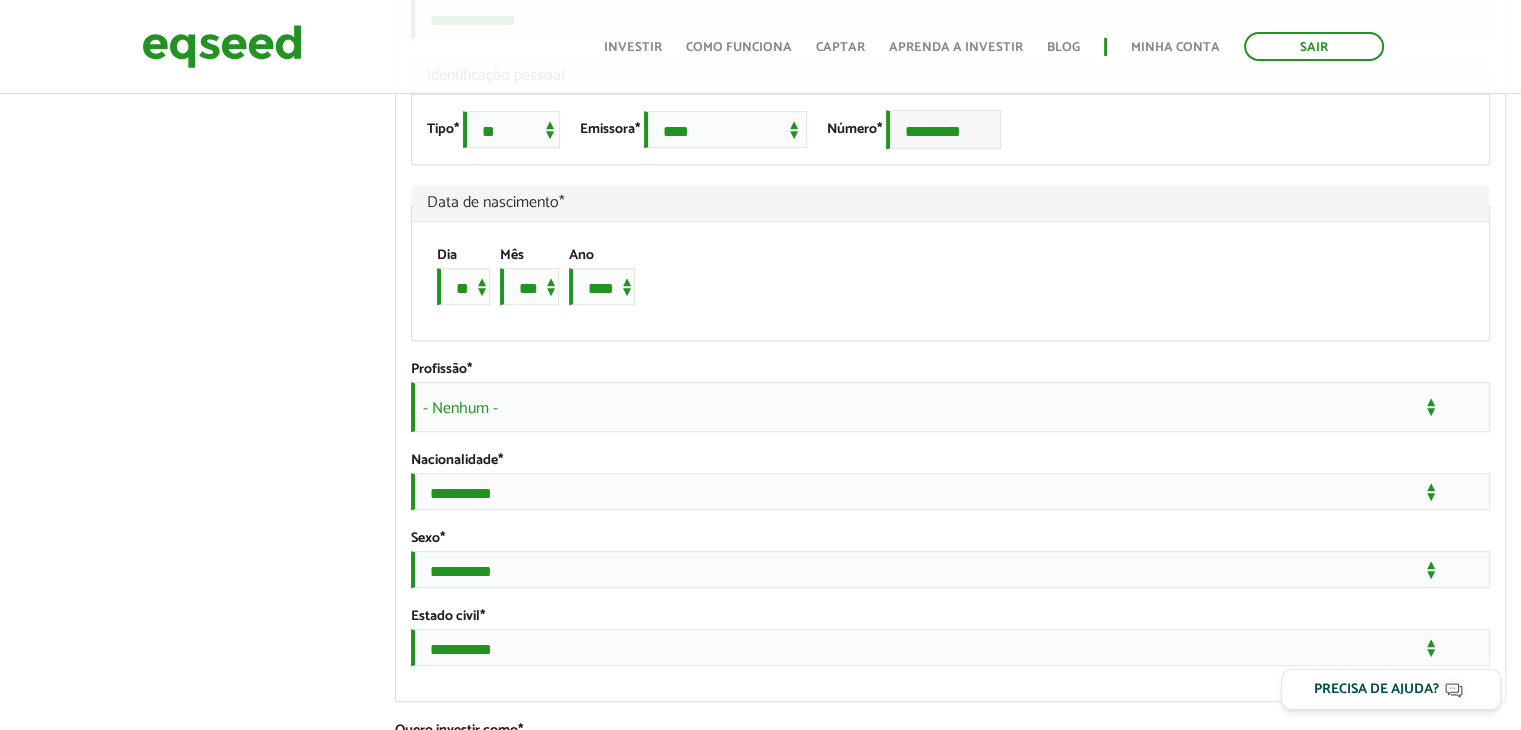click on "- Nenhum -" at bounding box center (950, 407) 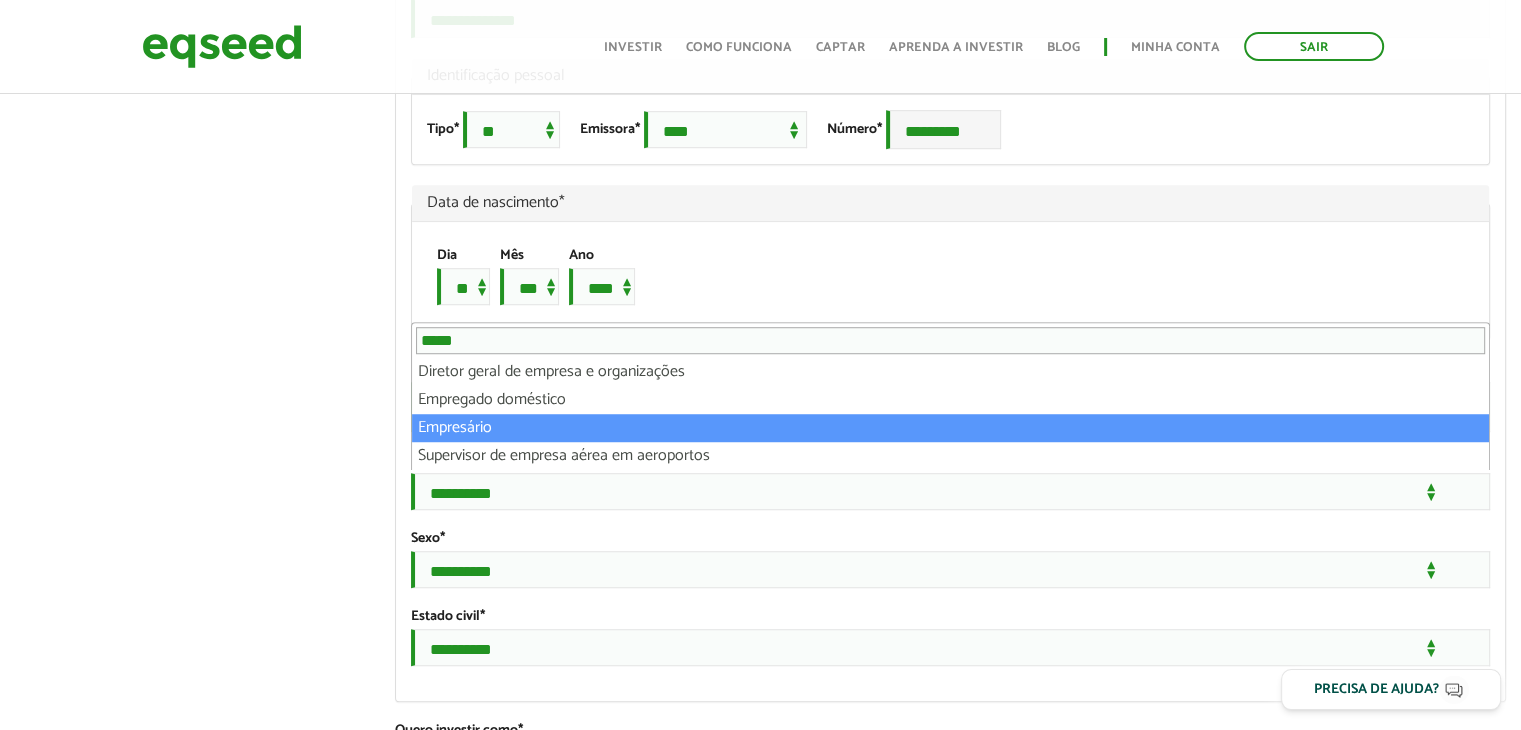 type on "*****" 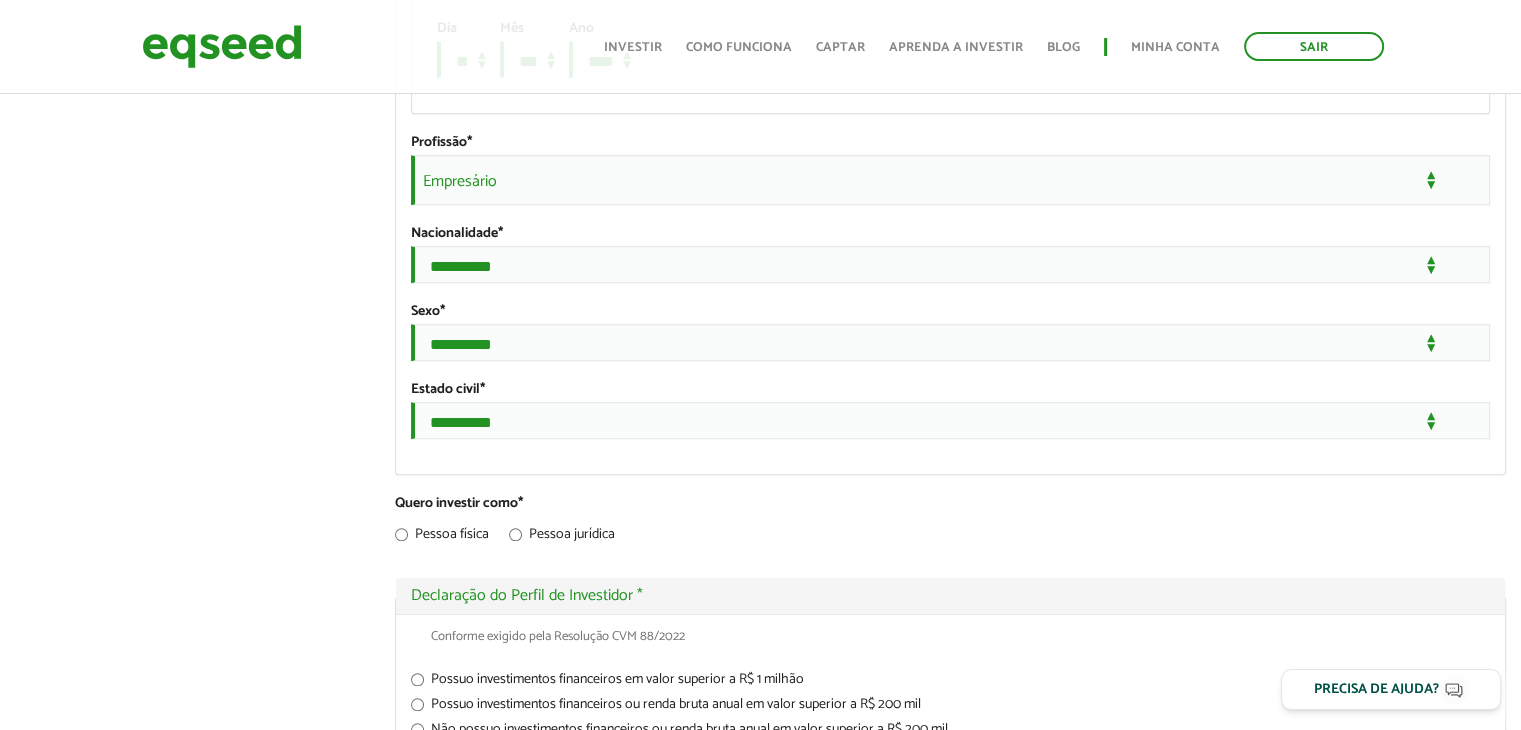 scroll, scrollTop: 1630, scrollLeft: 0, axis: vertical 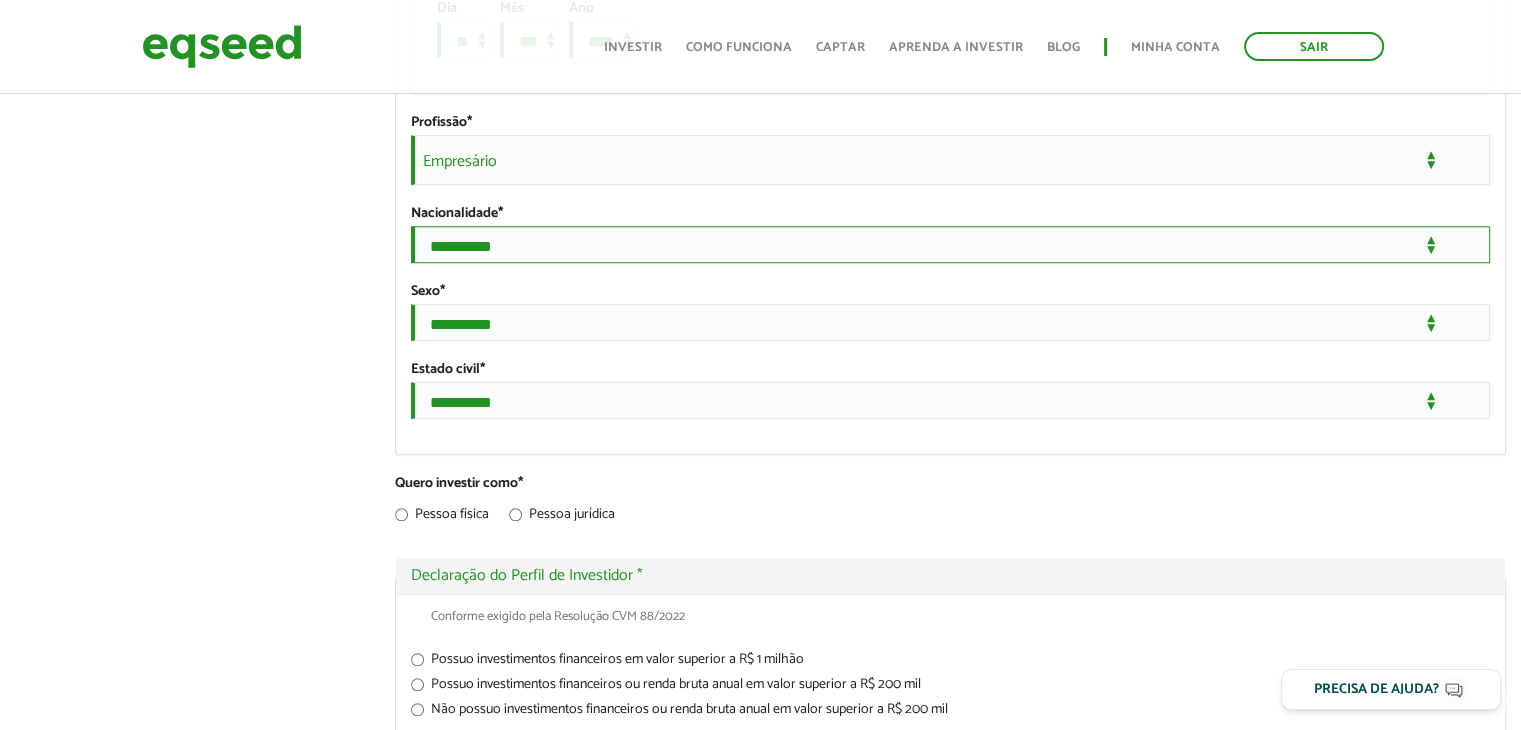 click on "**********" at bounding box center (950, 244) 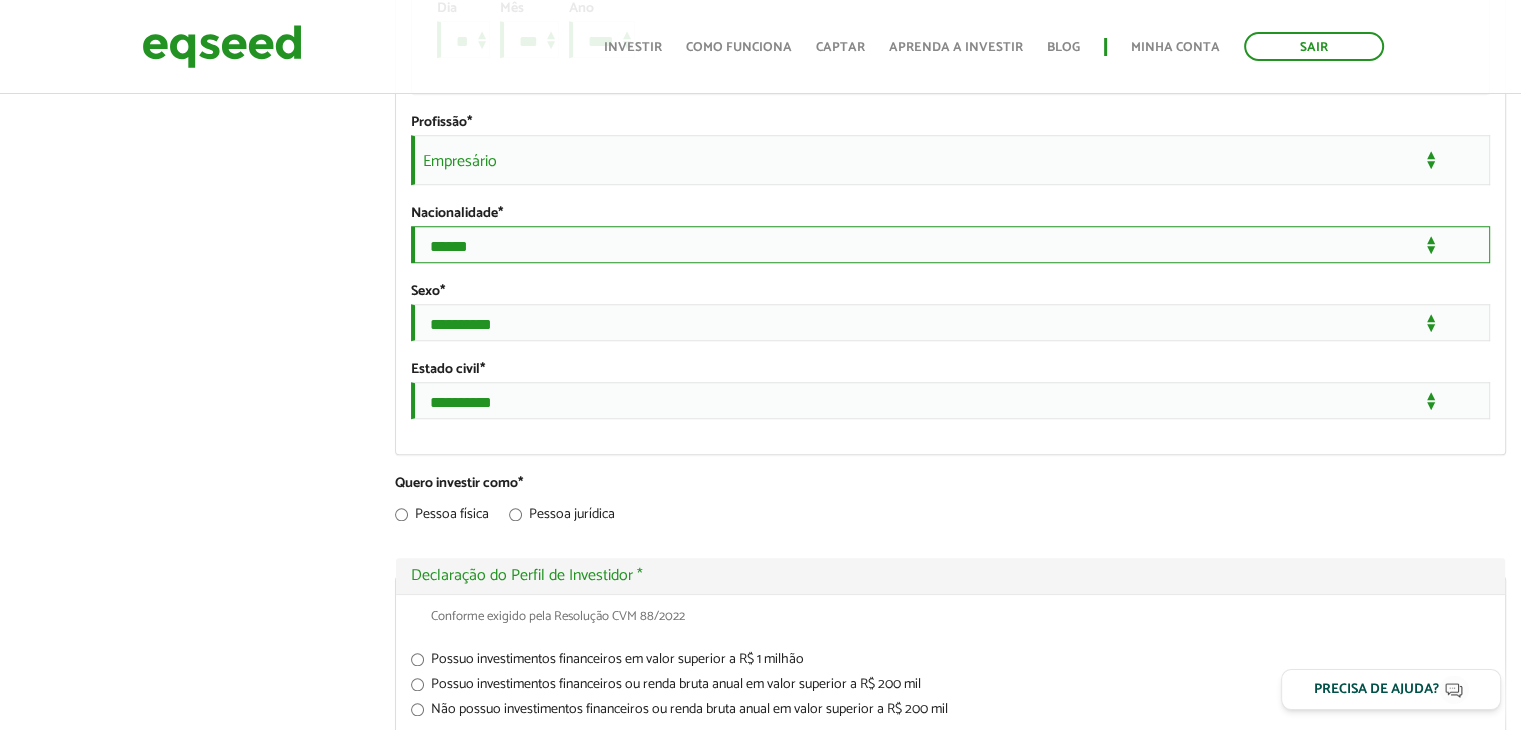 click on "**********" at bounding box center [950, 244] 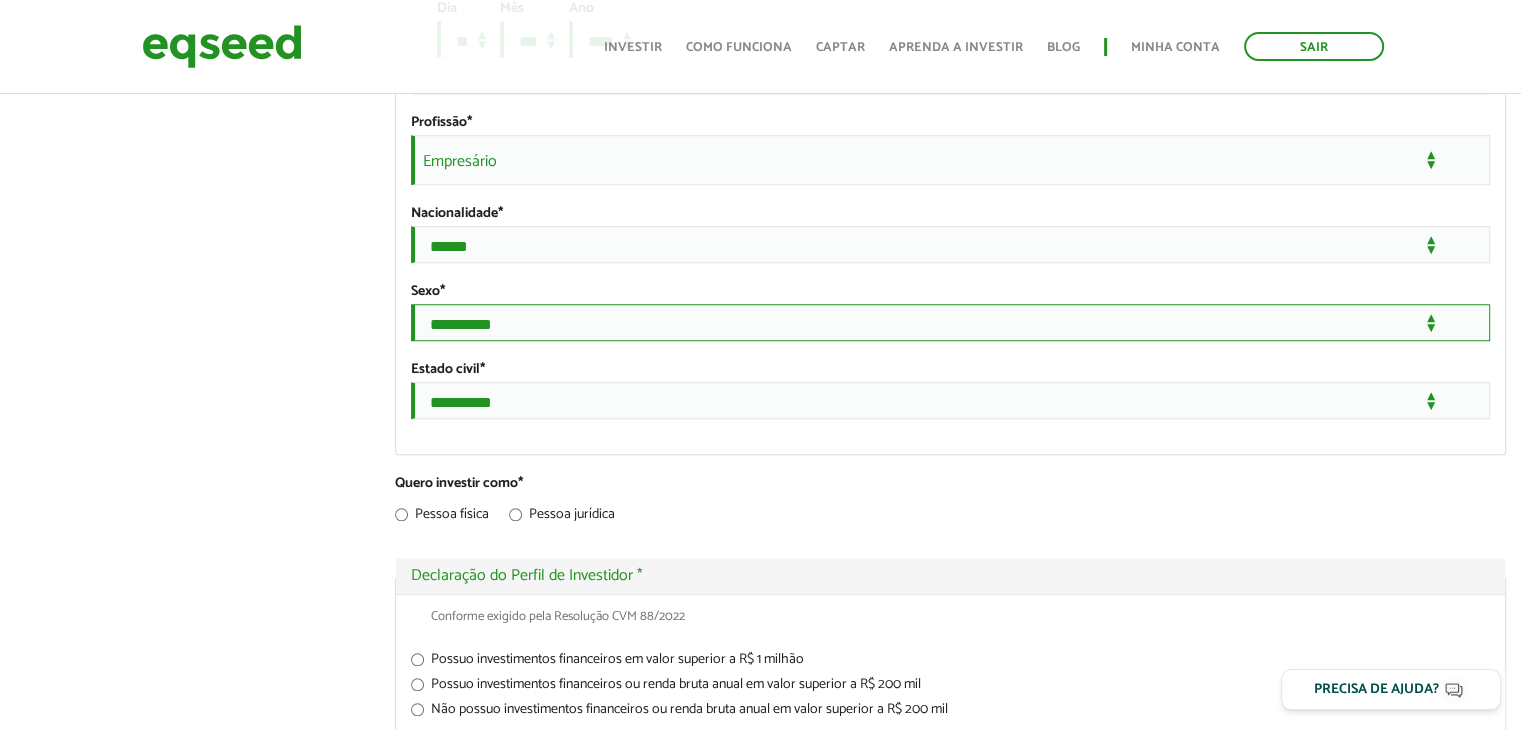 click on "**********" at bounding box center (950, 322) 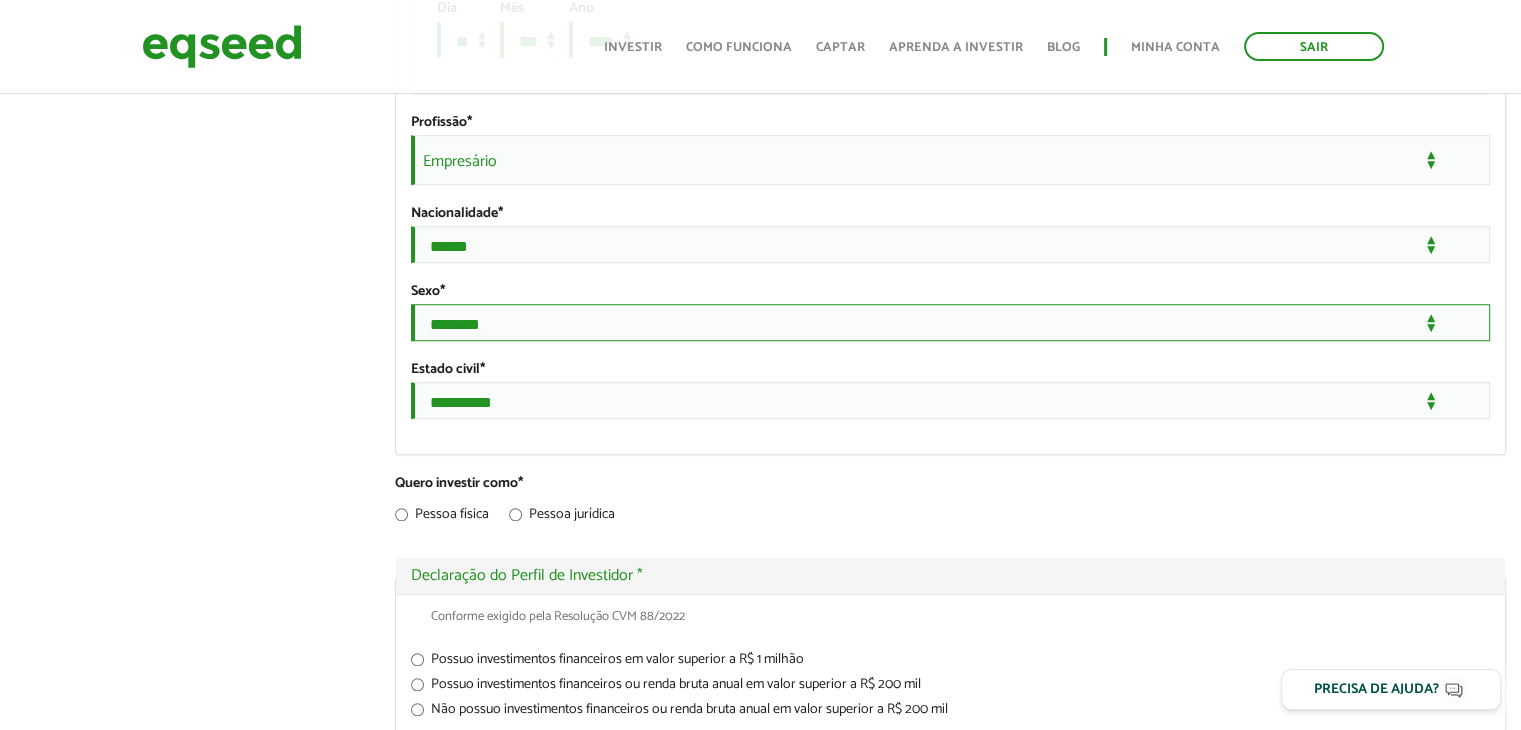 click on "**********" at bounding box center [950, 322] 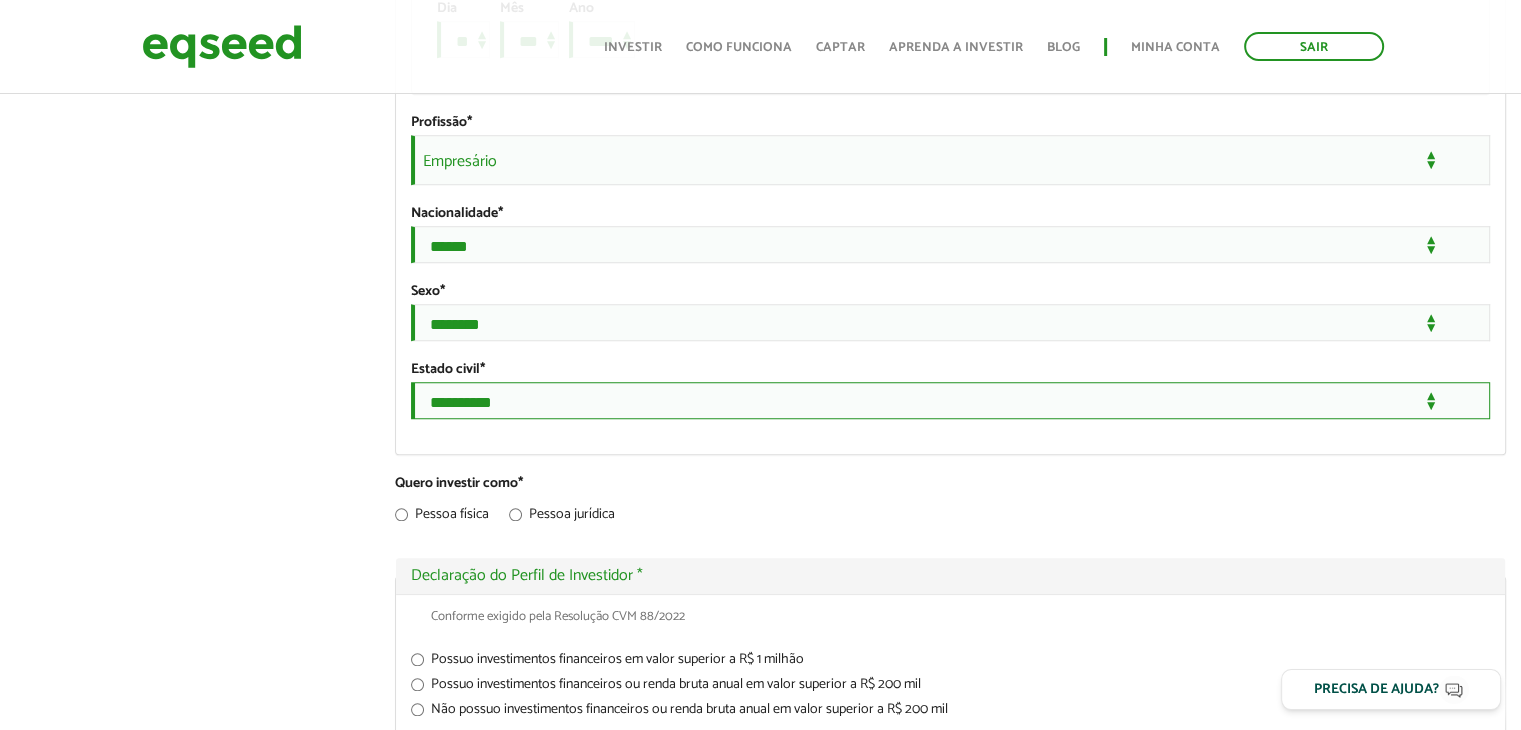 click on "**********" at bounding box center (950, 400) 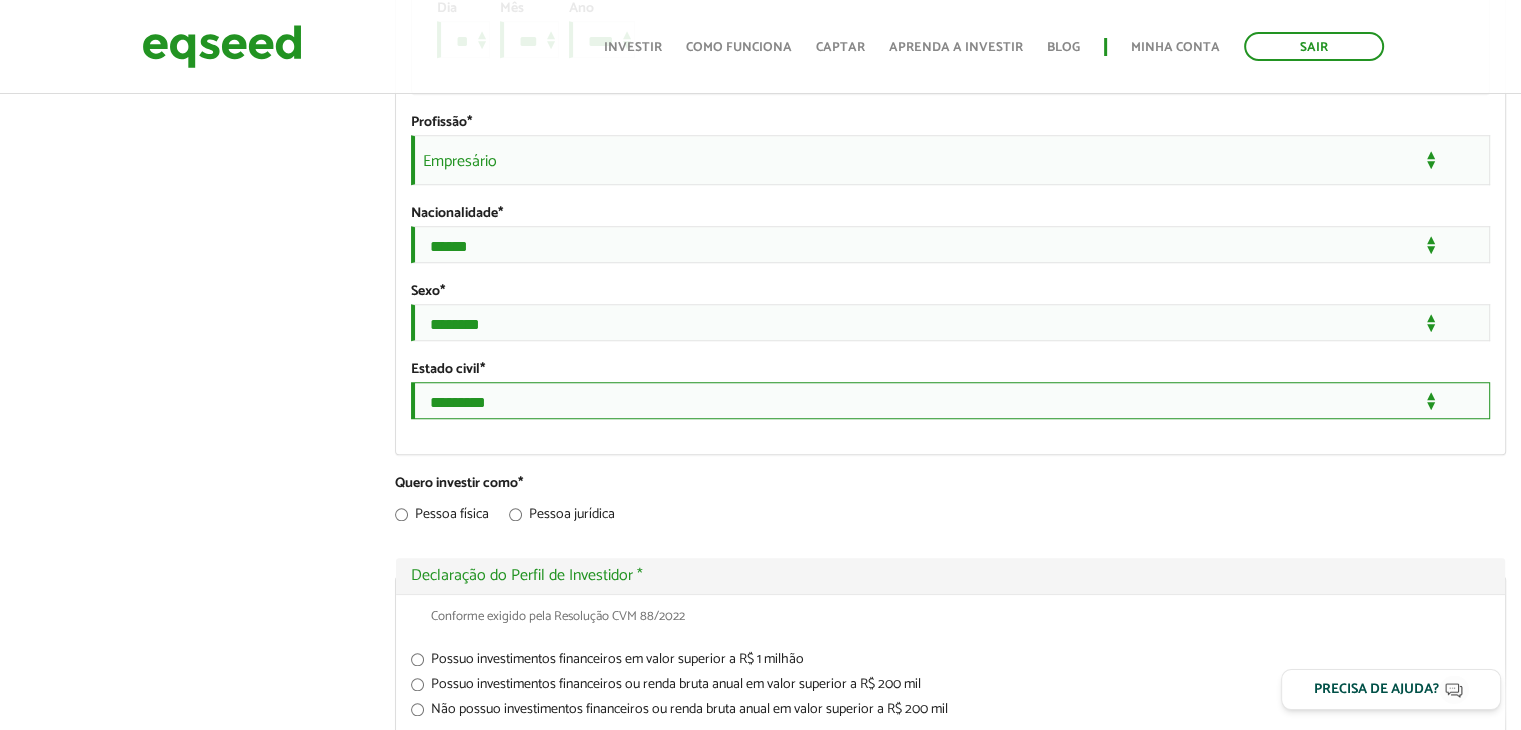 click on "**********" at bounding box center (950, 400) 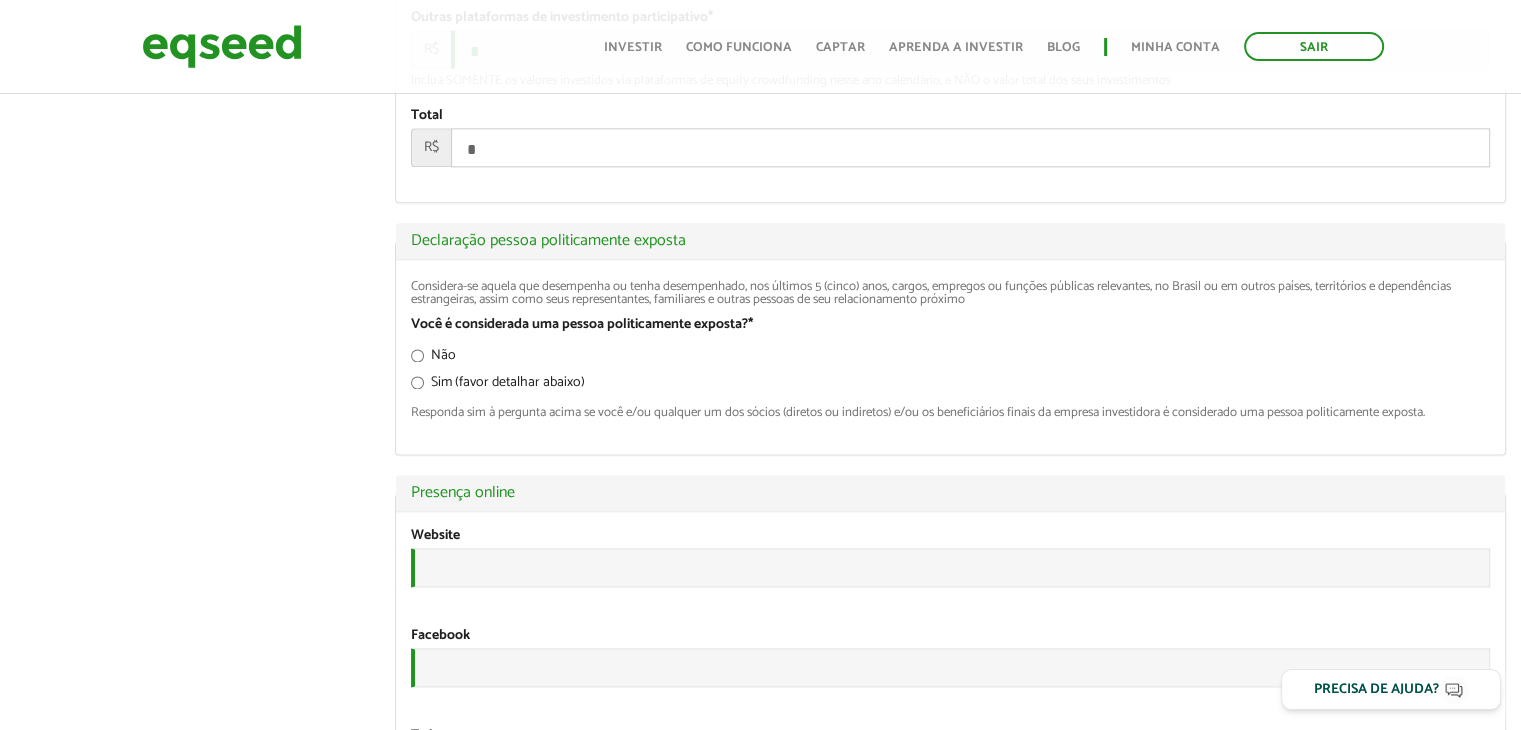 scroll, scrollTop: 2596, scrollLeft: 0, axis: vertical 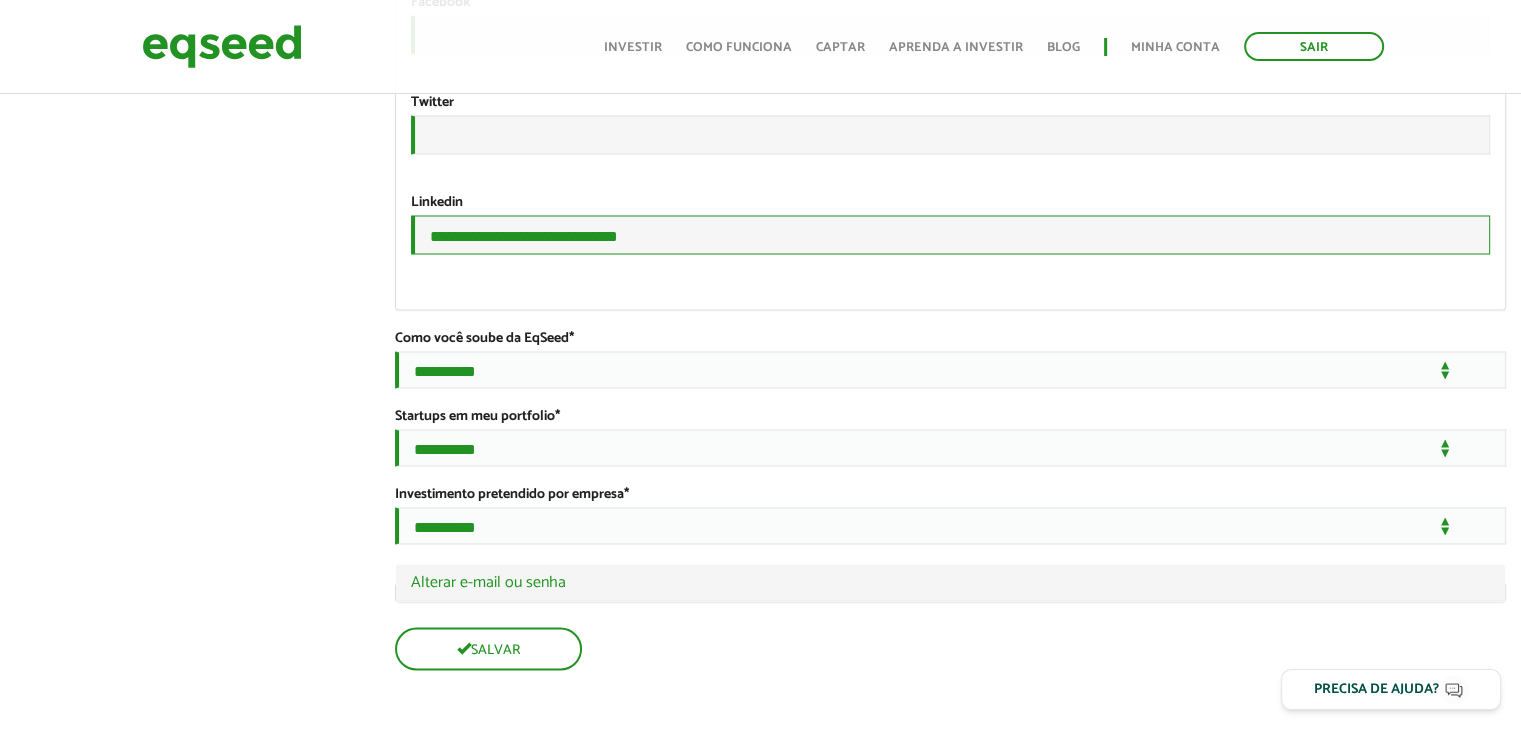 click on "**********" at bounding box center [950, 234] 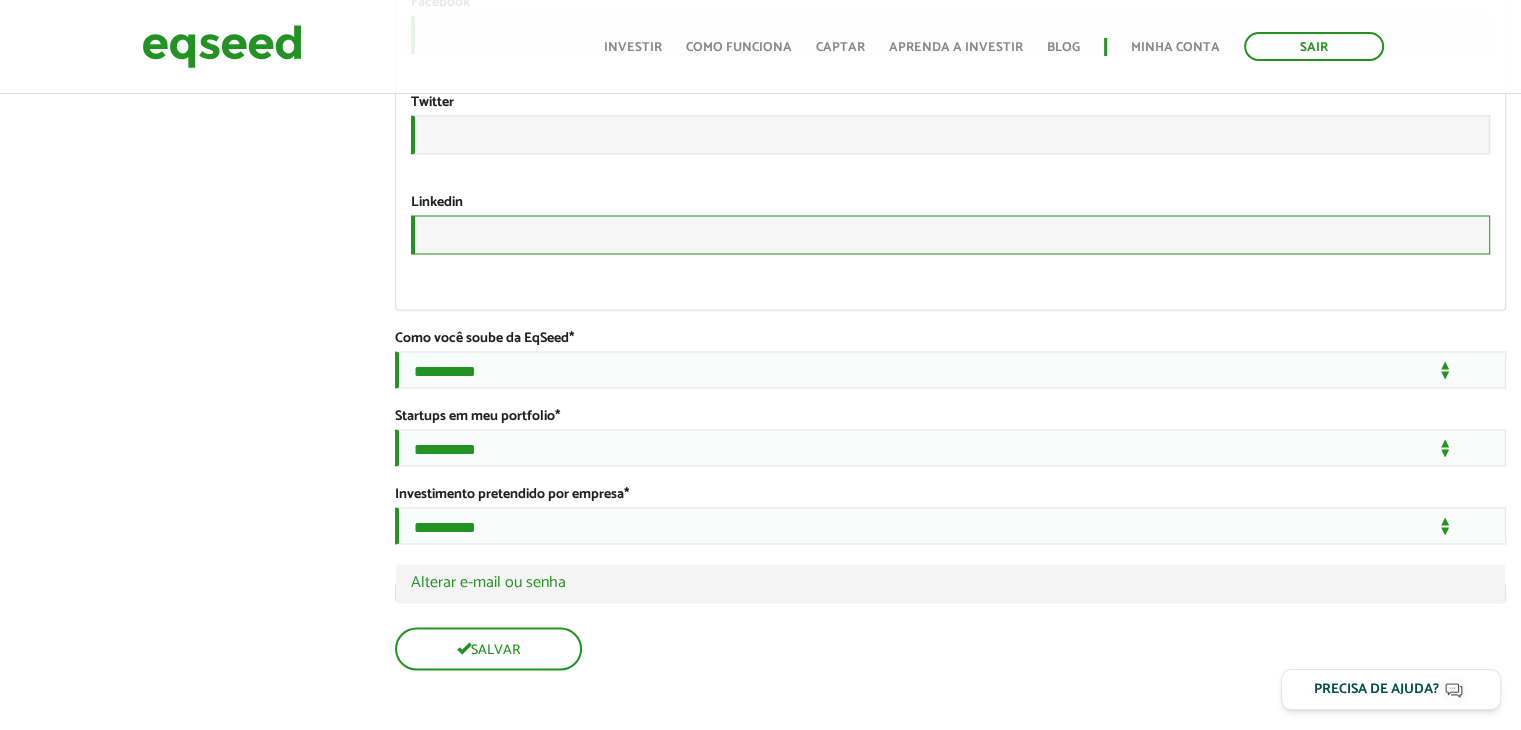 type 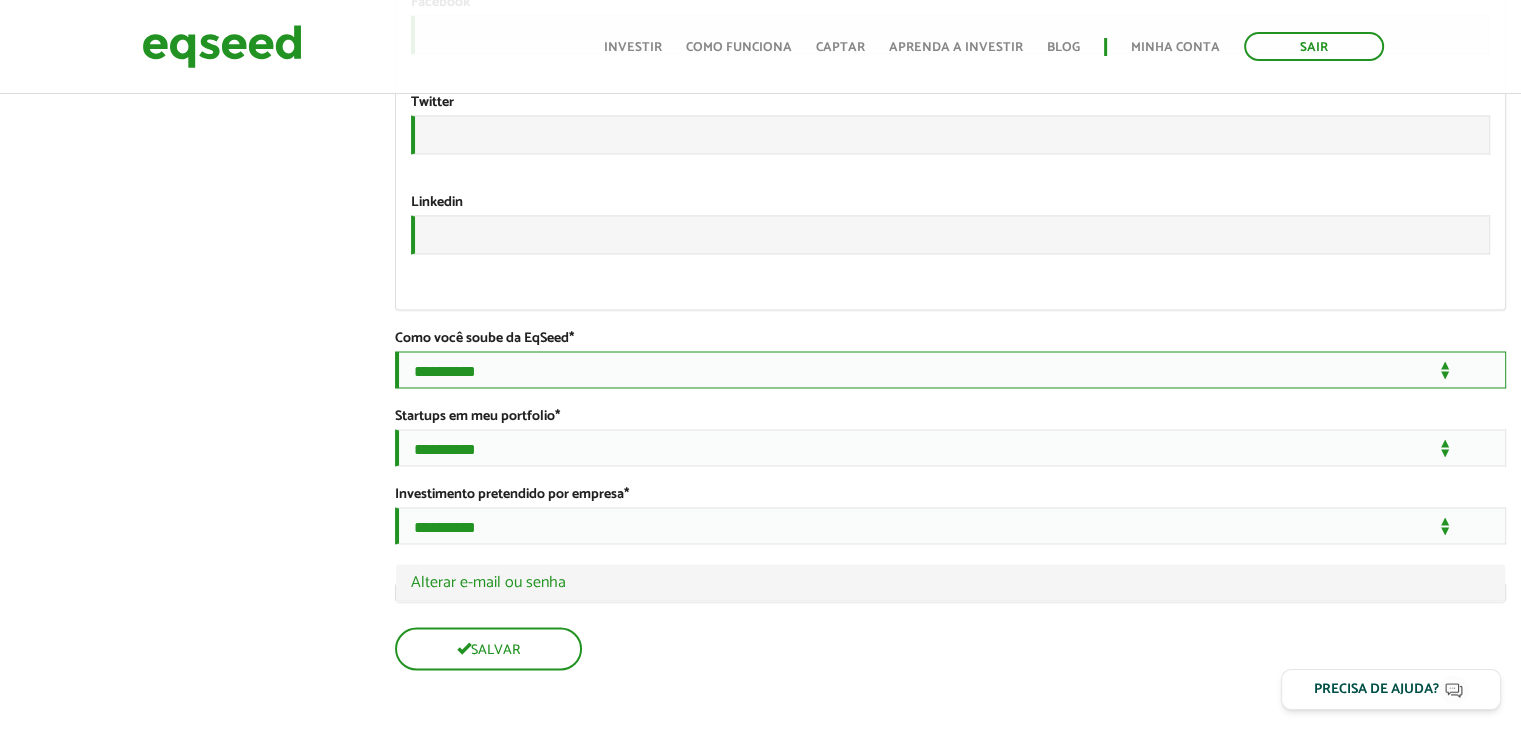 click on "**********" at bounding box center (950, 369) 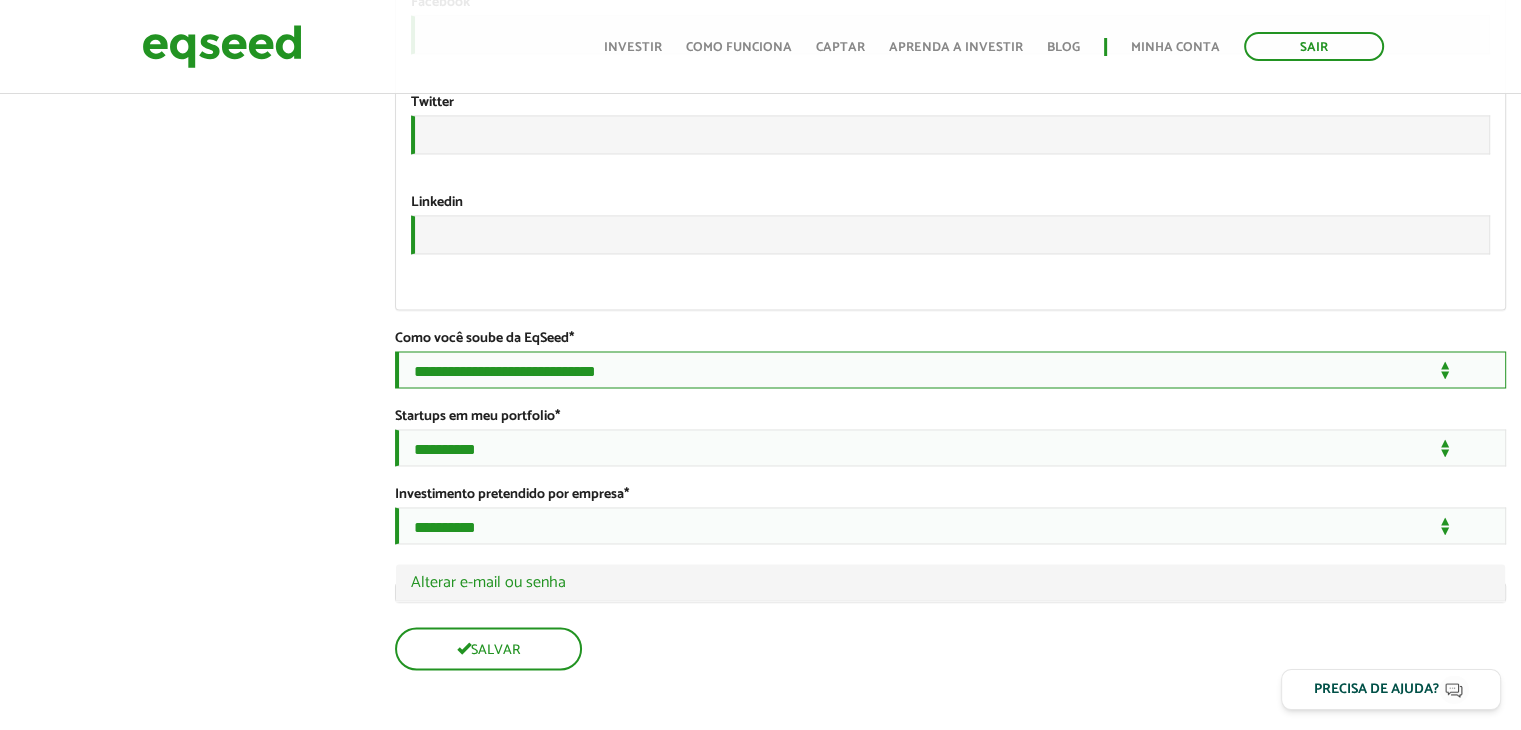 click on "**********" at bounding box center (950, 369) 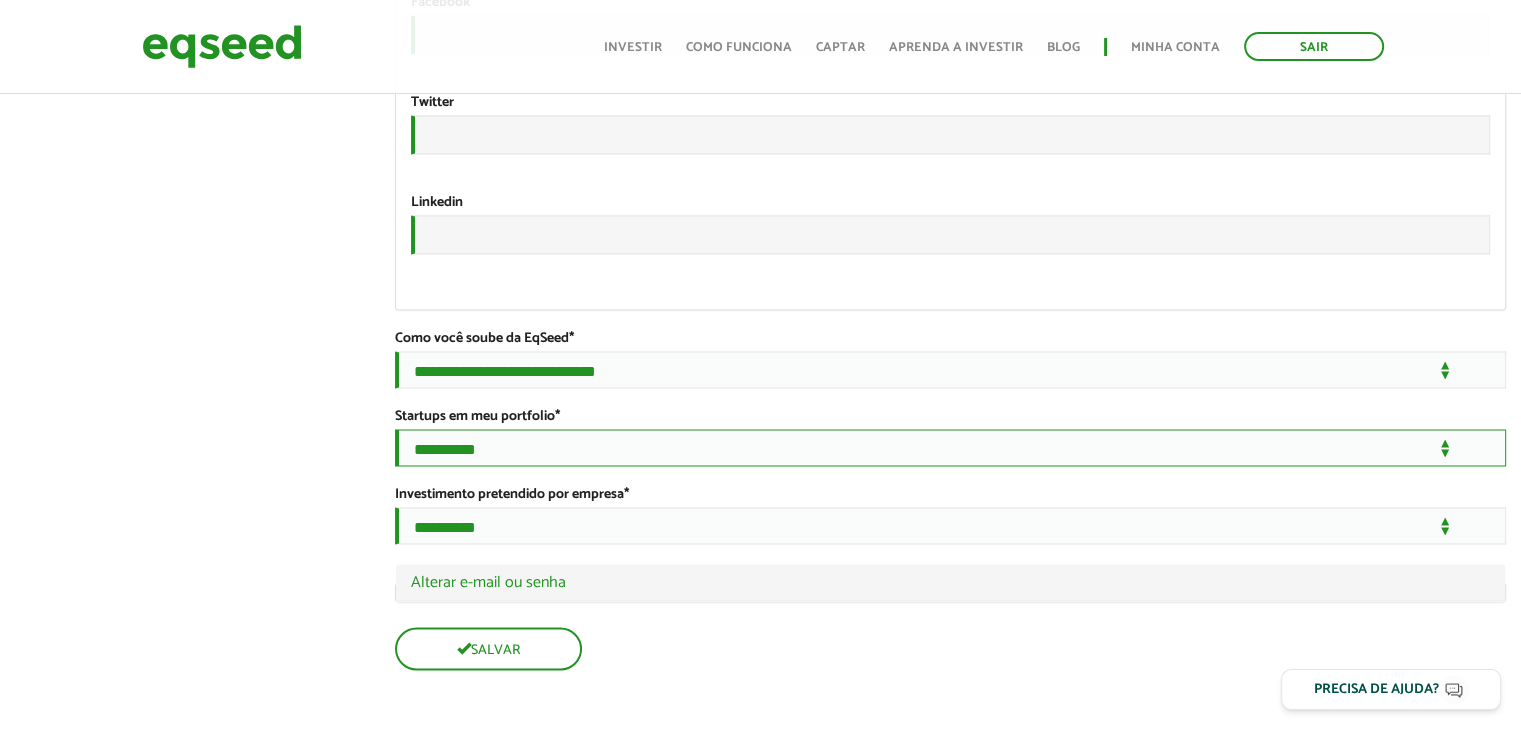 click on "**********" at bounding box center [950, 447] 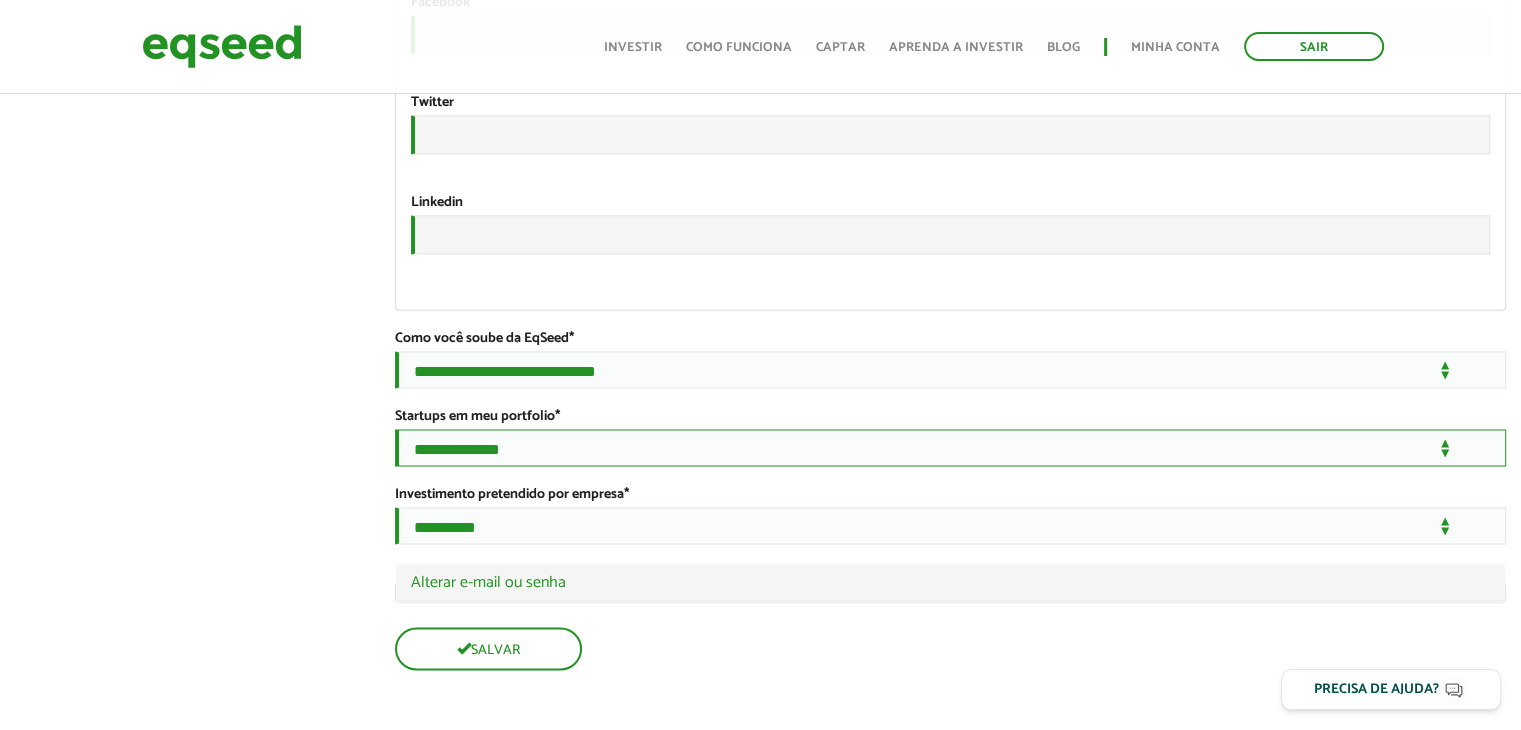 click on "**********" at bounding box center [950, 447] 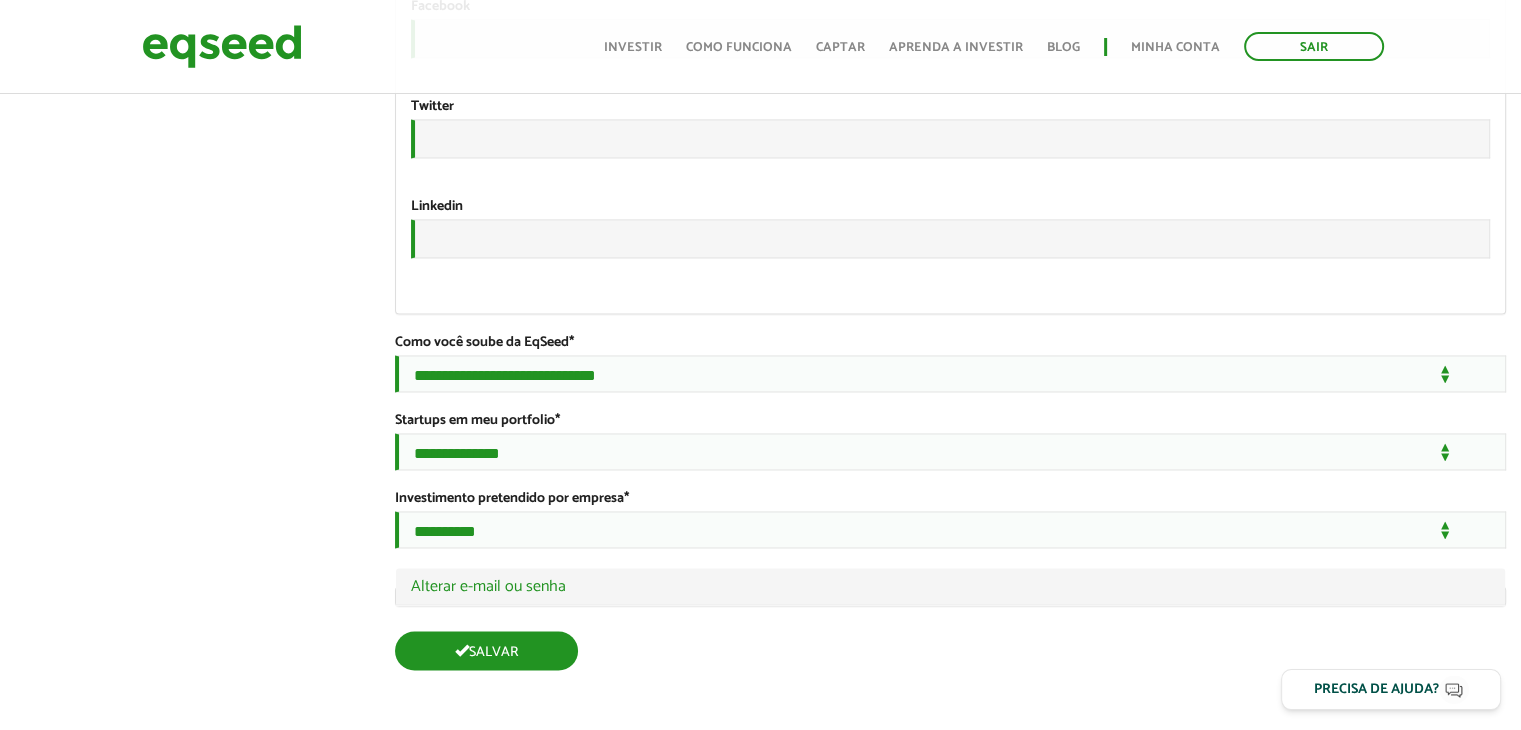 scroll, scrollTop: 3441, scrollLeft: 0, axis: vertical 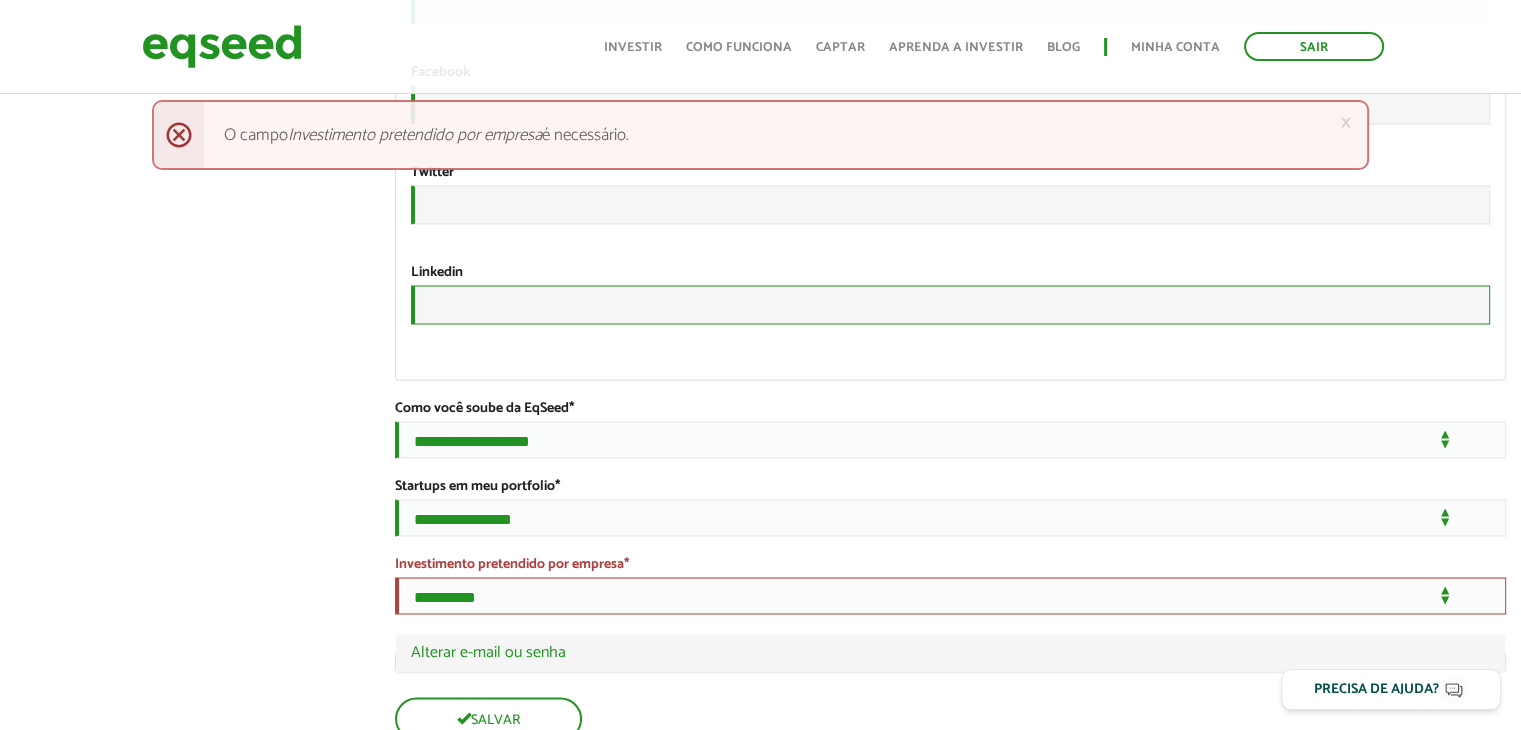 type on "**********" 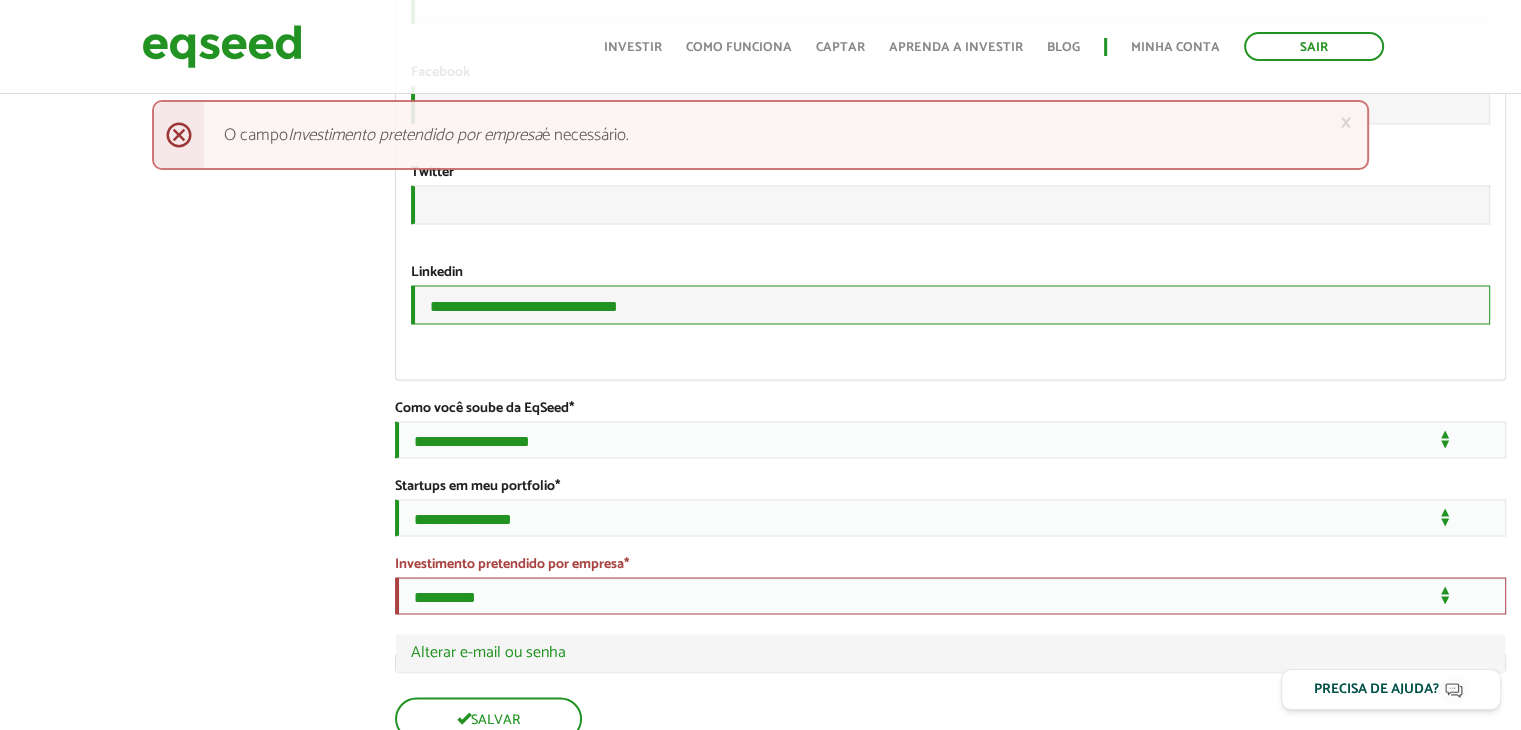 click on "**********" at bounding box center [950, 304] 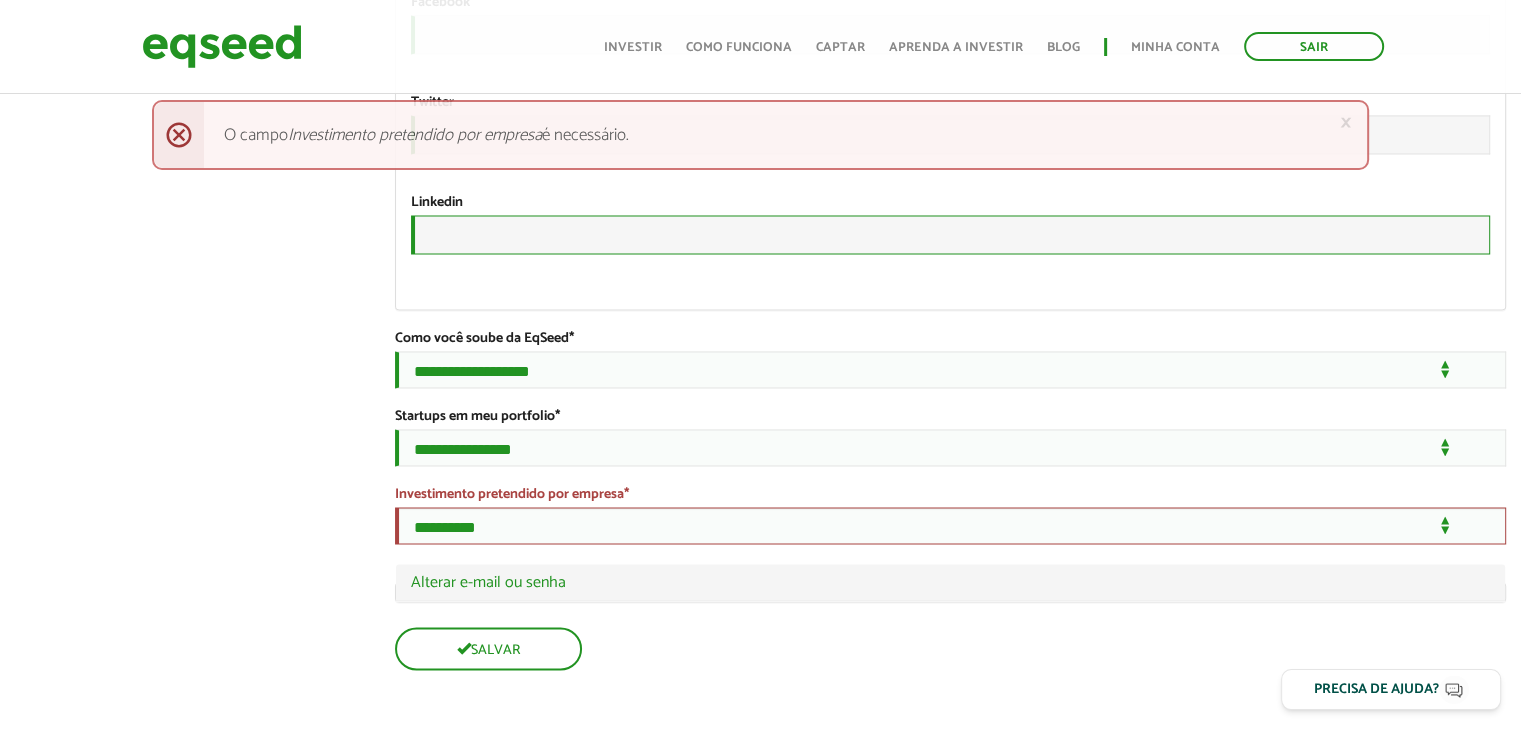 scroll, scrollTop: 3396, scrollLeft: 0, axis: vertical 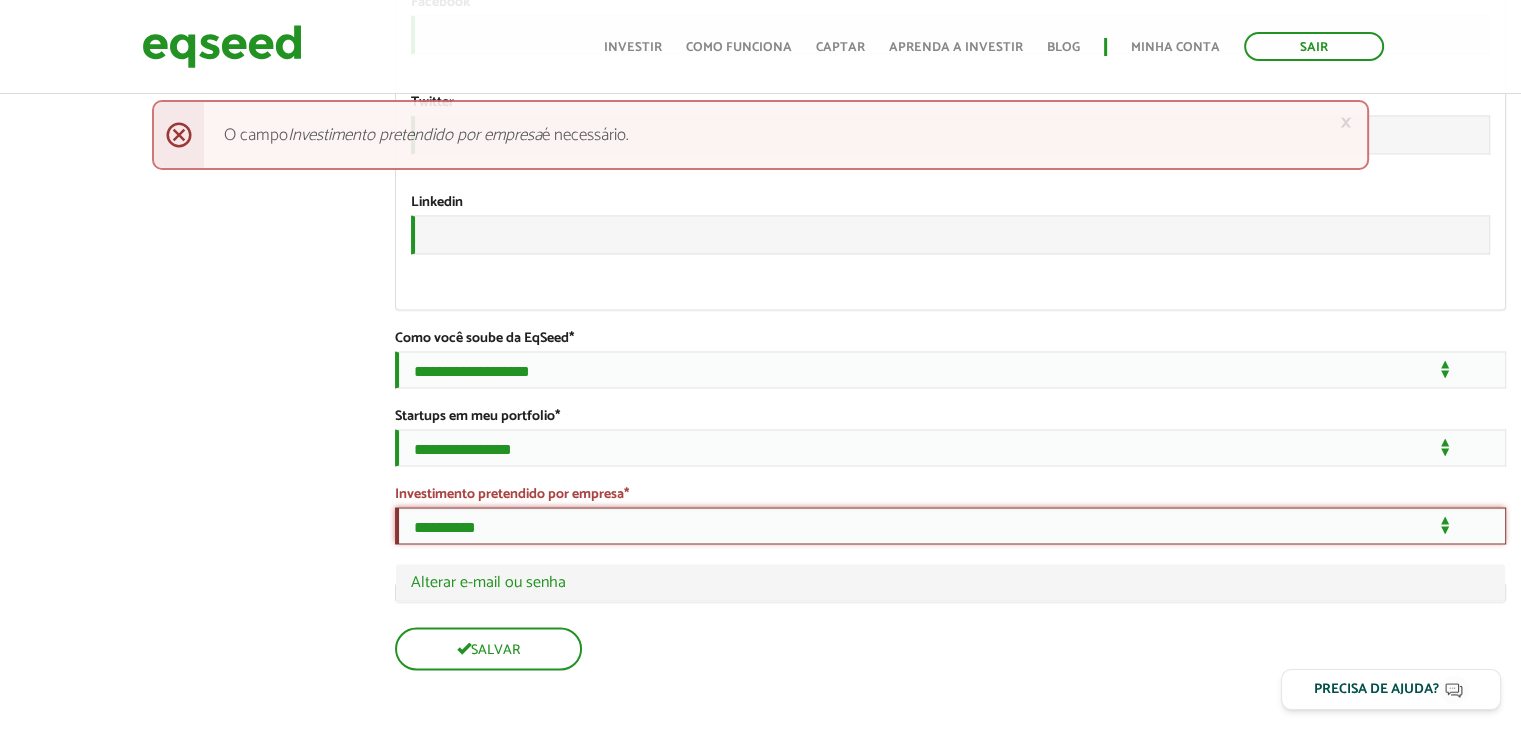 click on "**********" at bounding box center [950, 525] 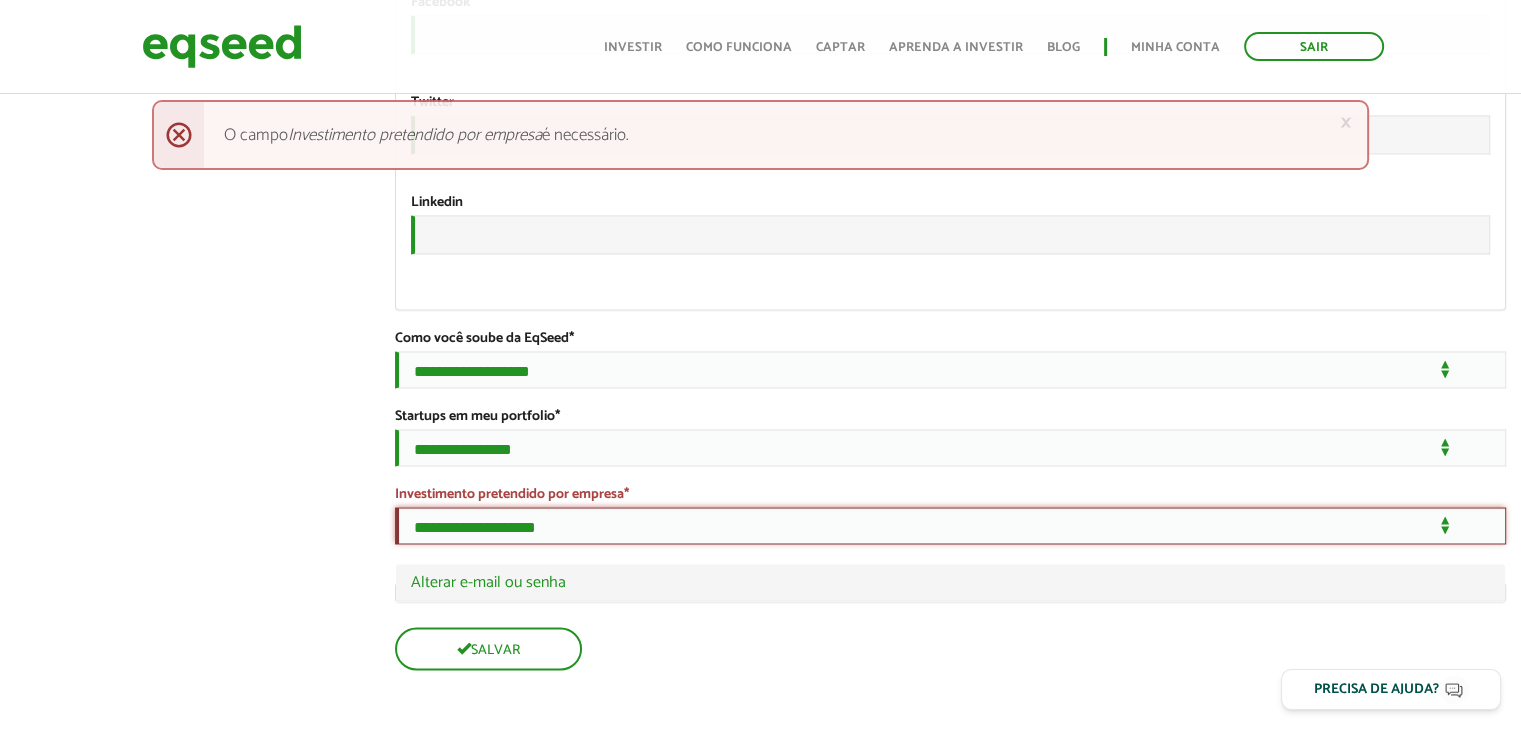 click on "**********" at bounding box center (950, 525) 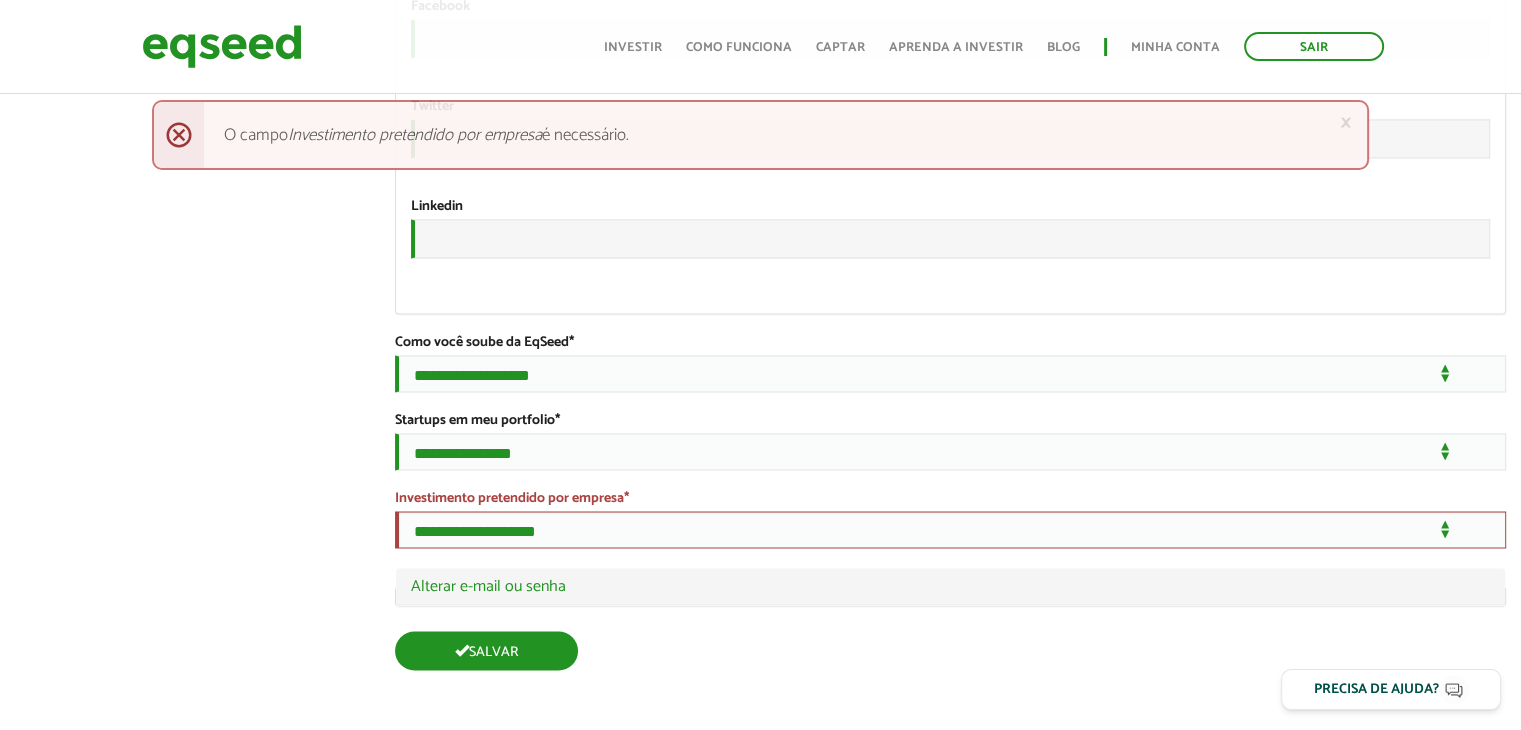 click on "Salvar" at bounding box center (486, 650) 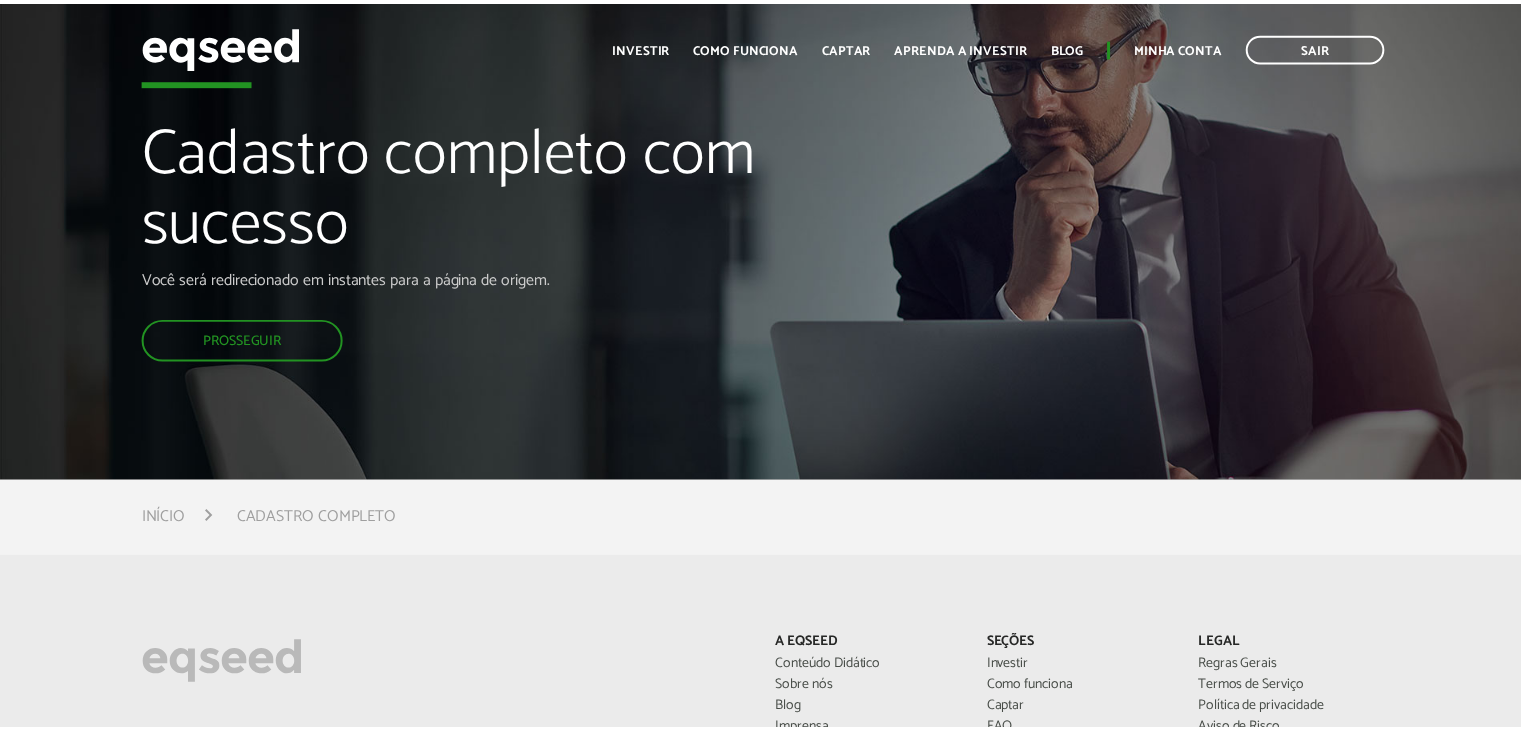 scroll, scrollTop: 0, scrollLeft: 0, axis: both 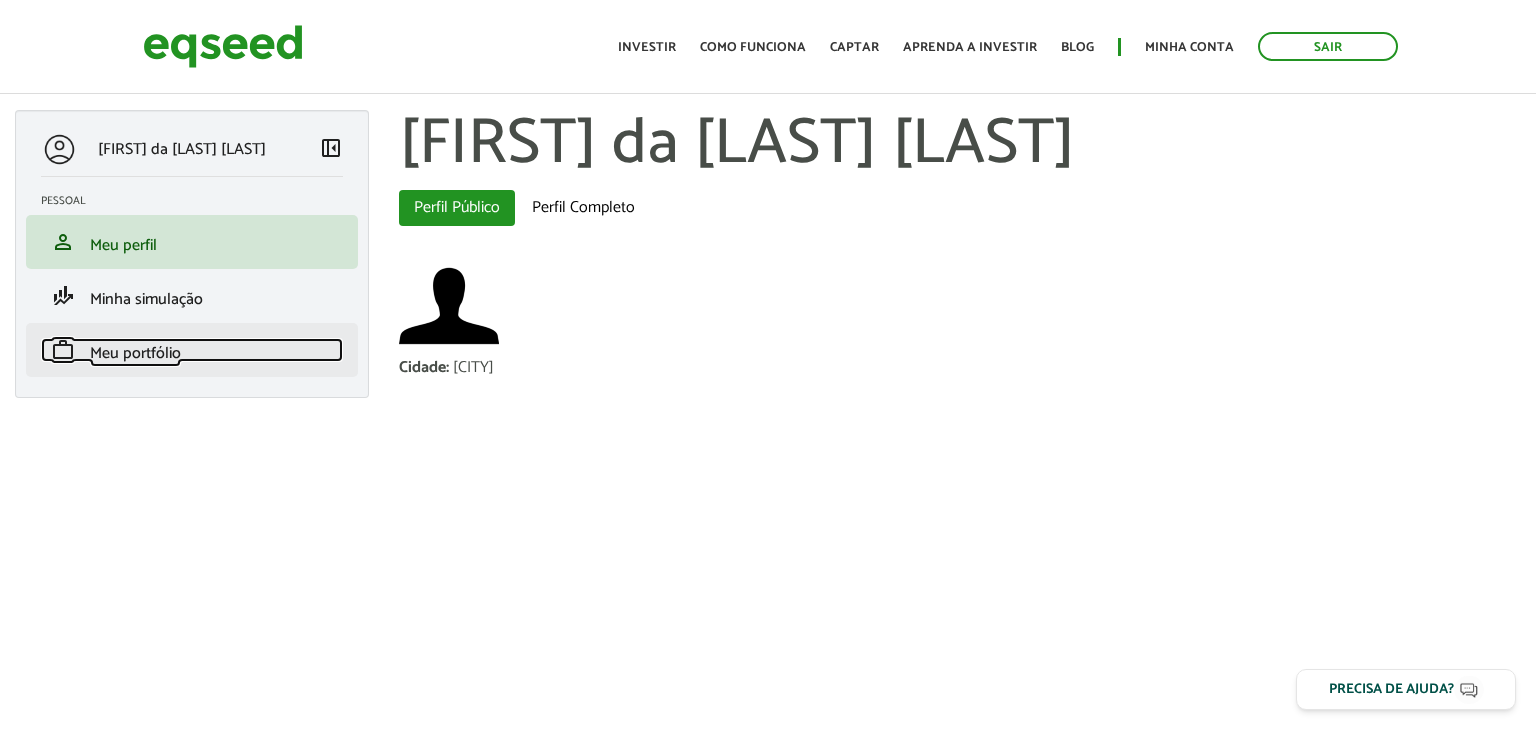 click on "Meu portfólio" at bounding box center (135, 353) 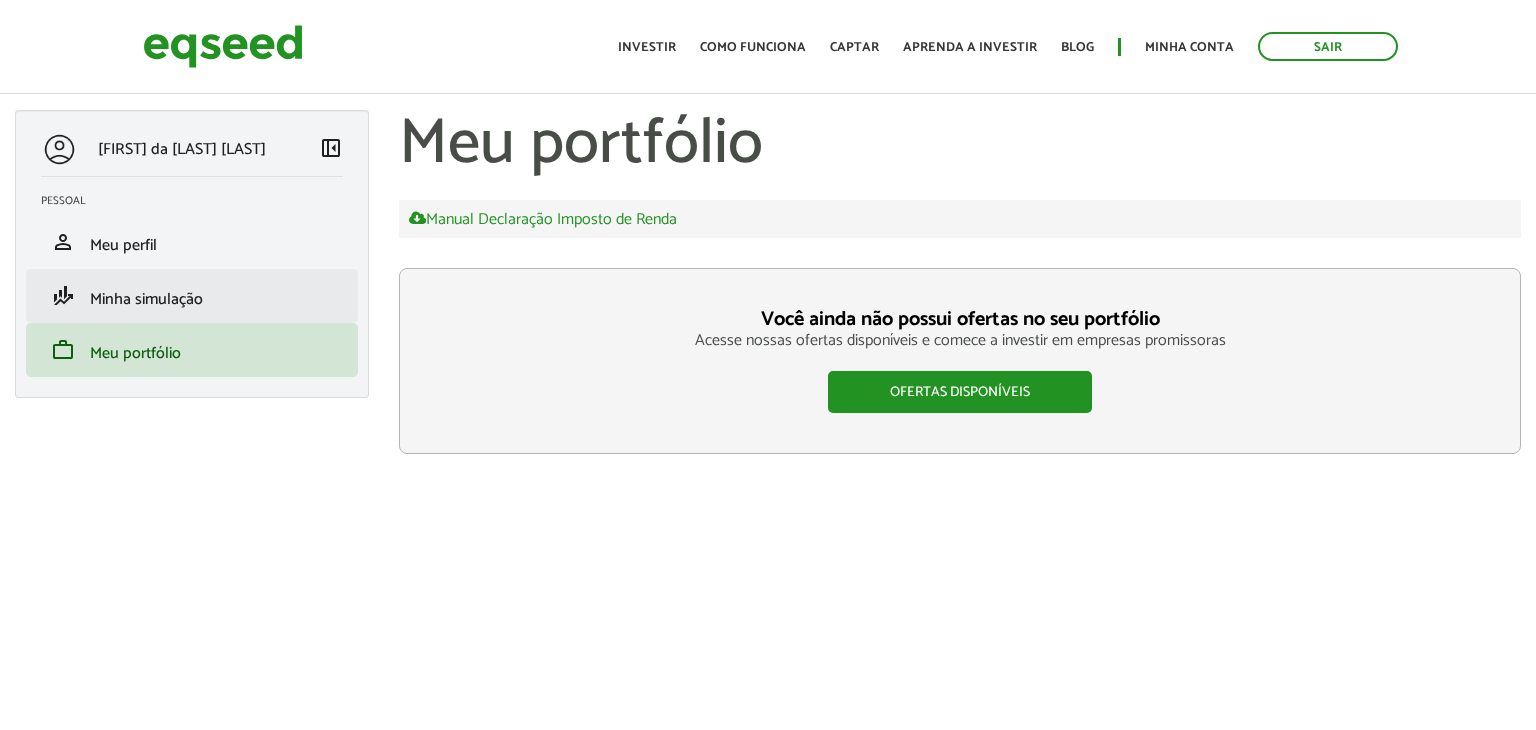 scroll, scrollTop: 0, scrollLeft: 0, axis: both 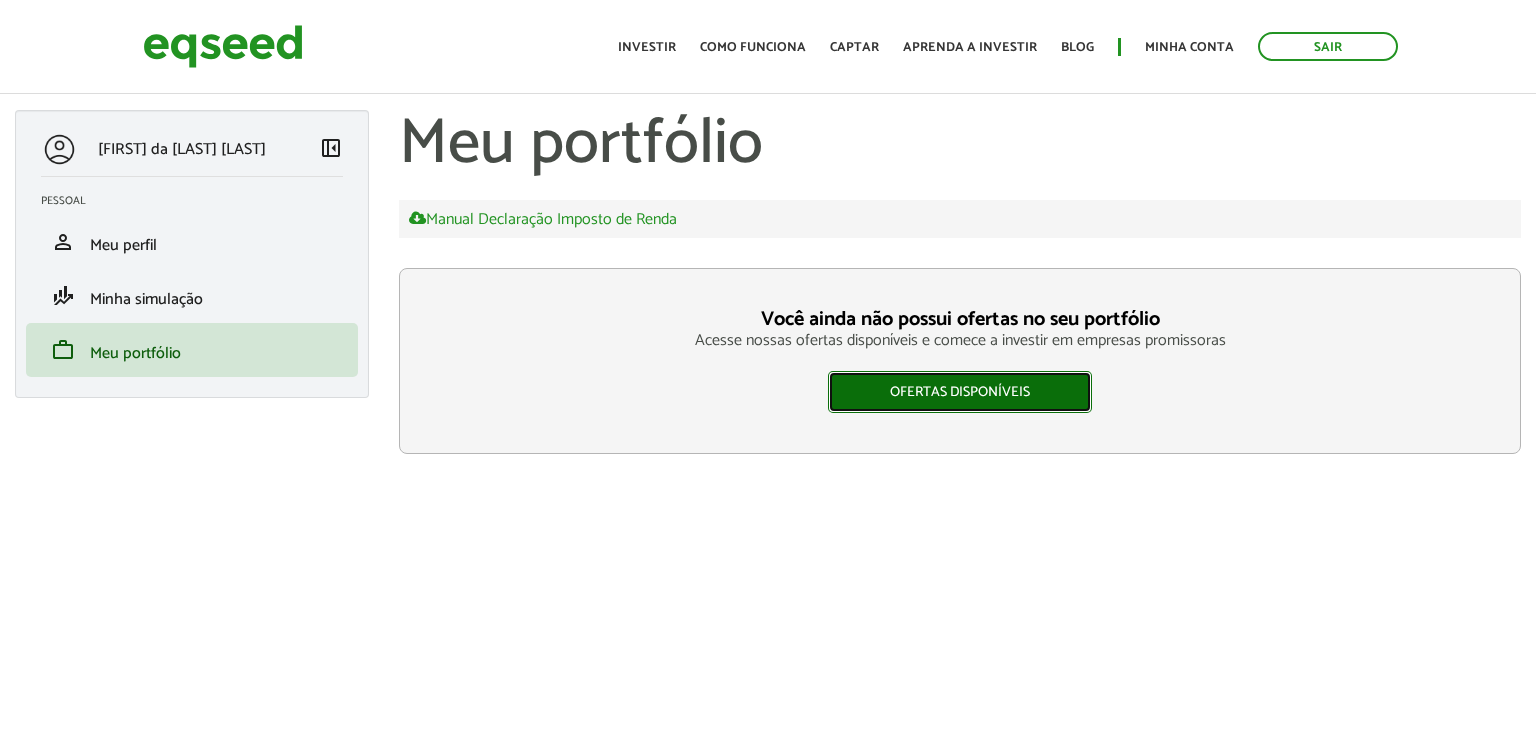 click on "Ofertas disponíveis" at bounding box center [960, 392] 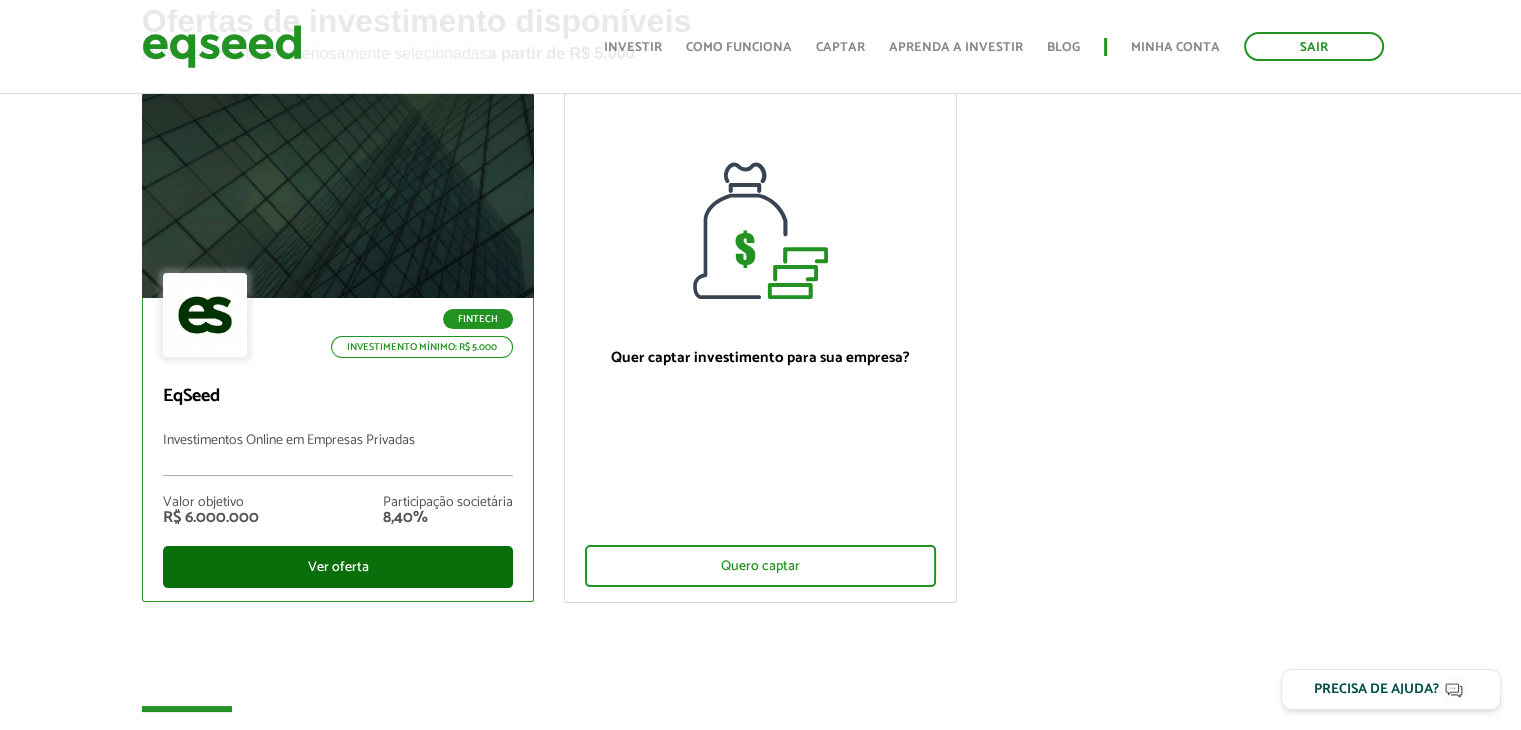 scroll, scrollTop: 152, scrollLeft: 0, axis: vertical 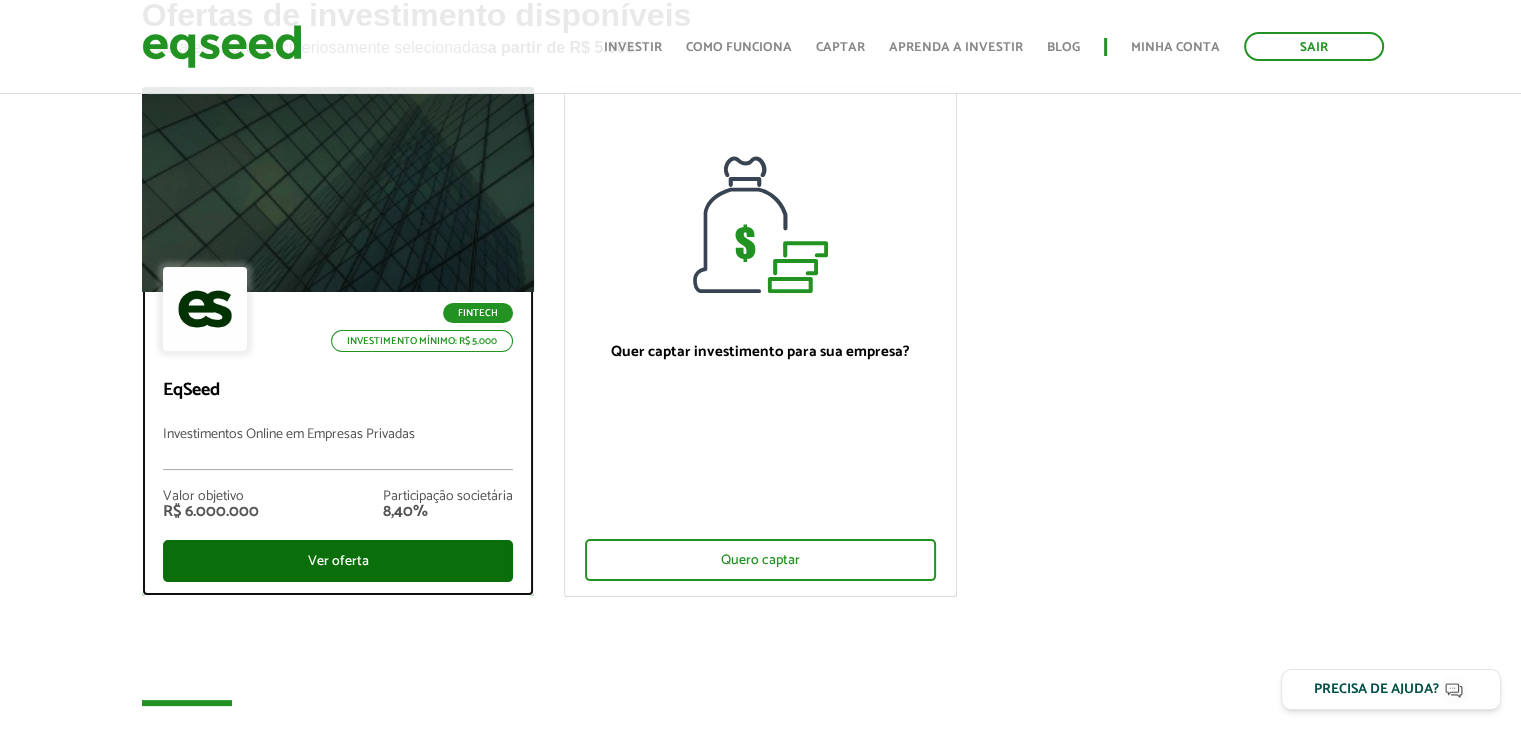 click on "Ver oferta" at bounding box center [338, 561] 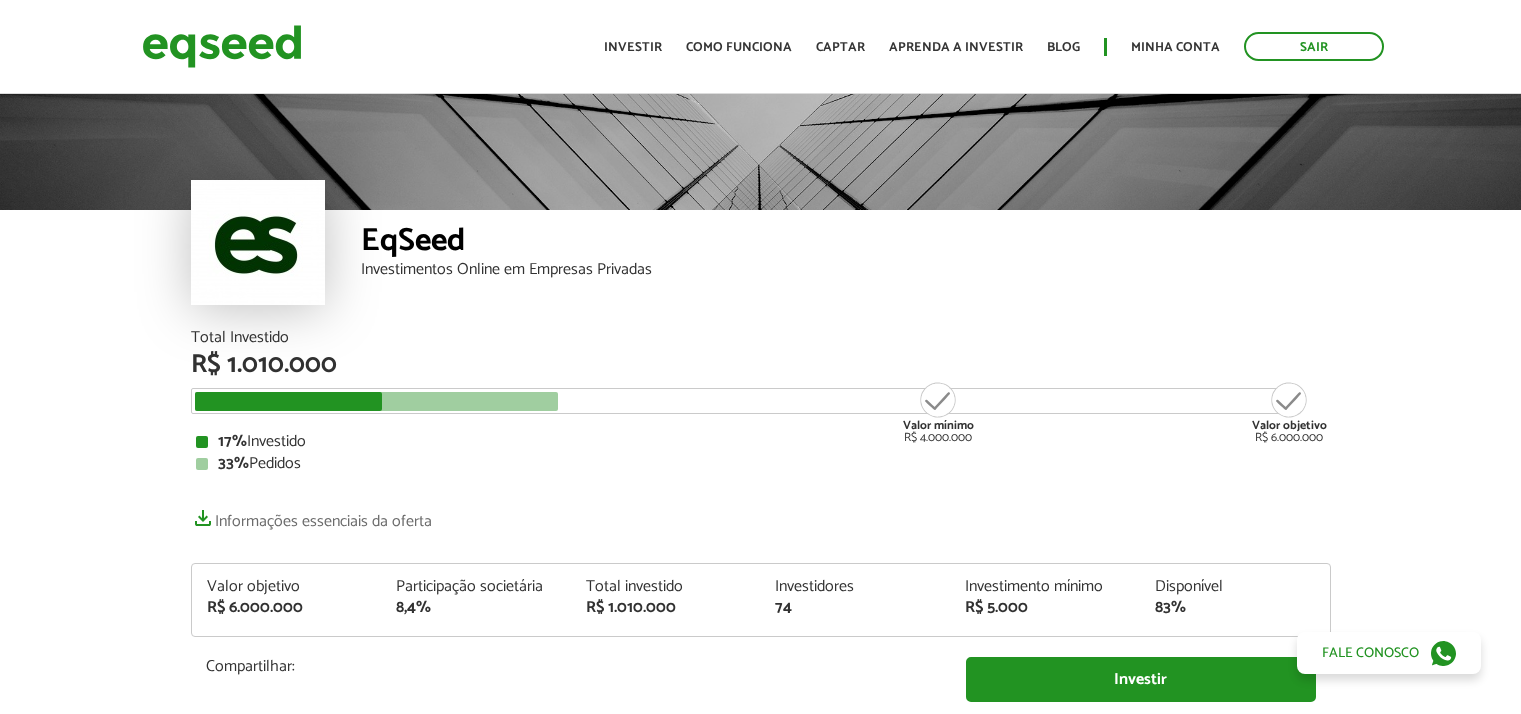 scroll, scrollTop: 0, scrollLeft: 0, axis: both 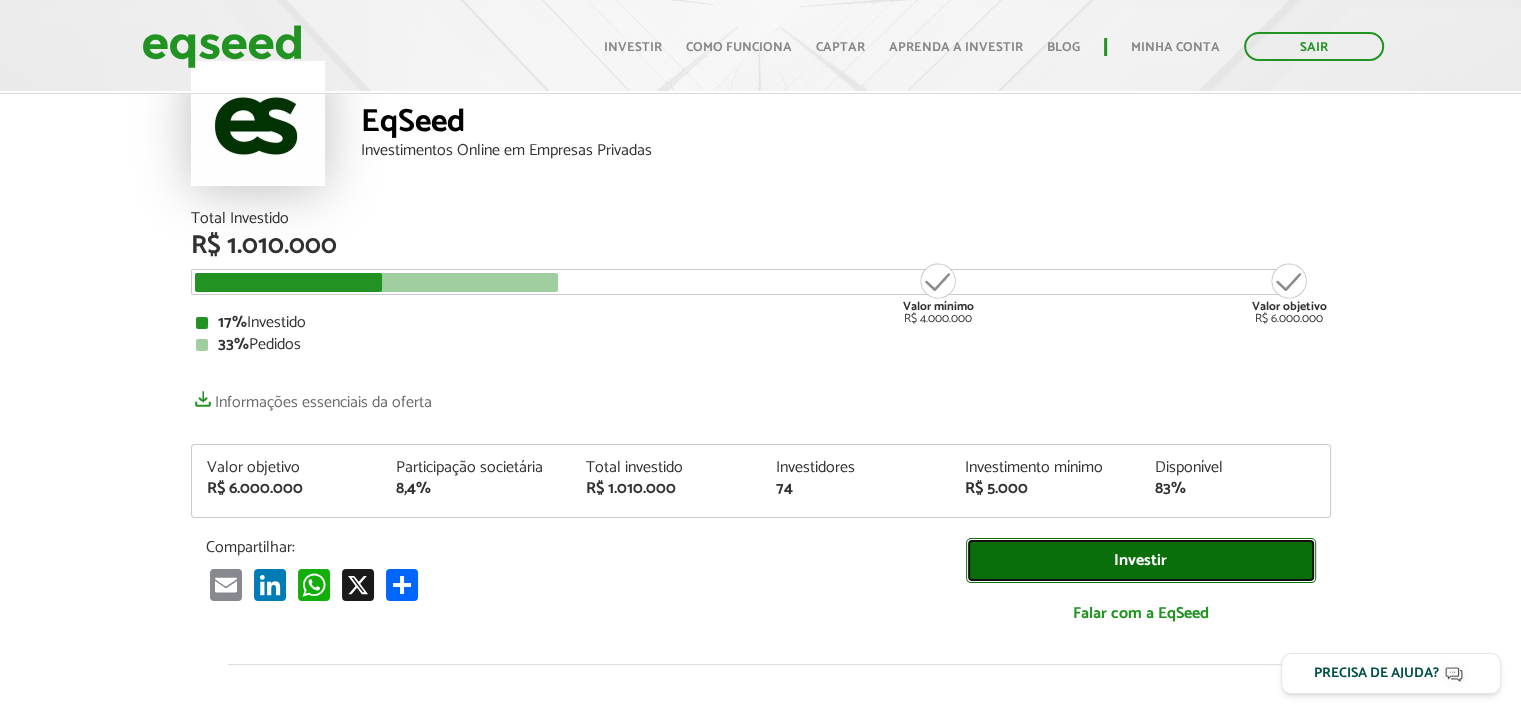 click on "Investir" at bounding box center [1141, 560] 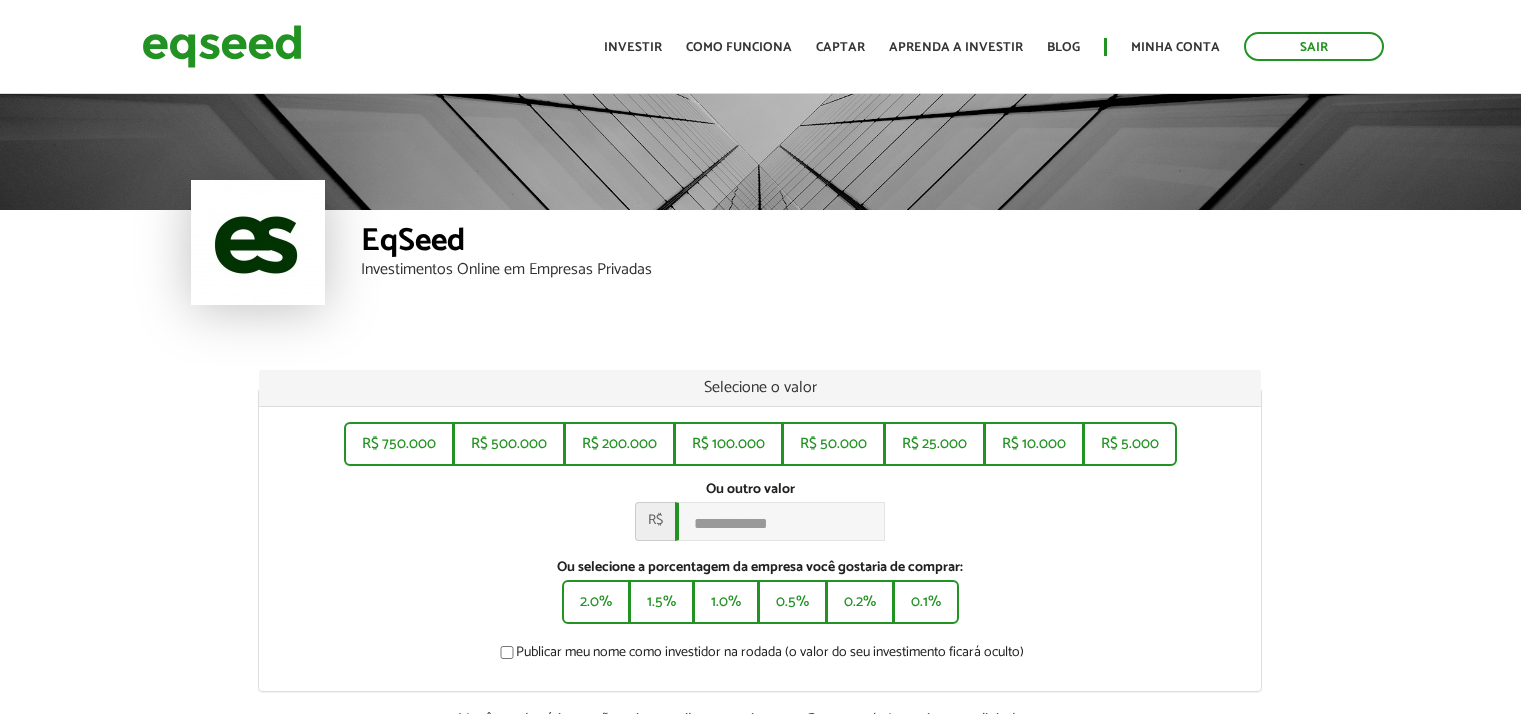 scroll, scrollTop: 0, scrollLeft: 0, axis: both 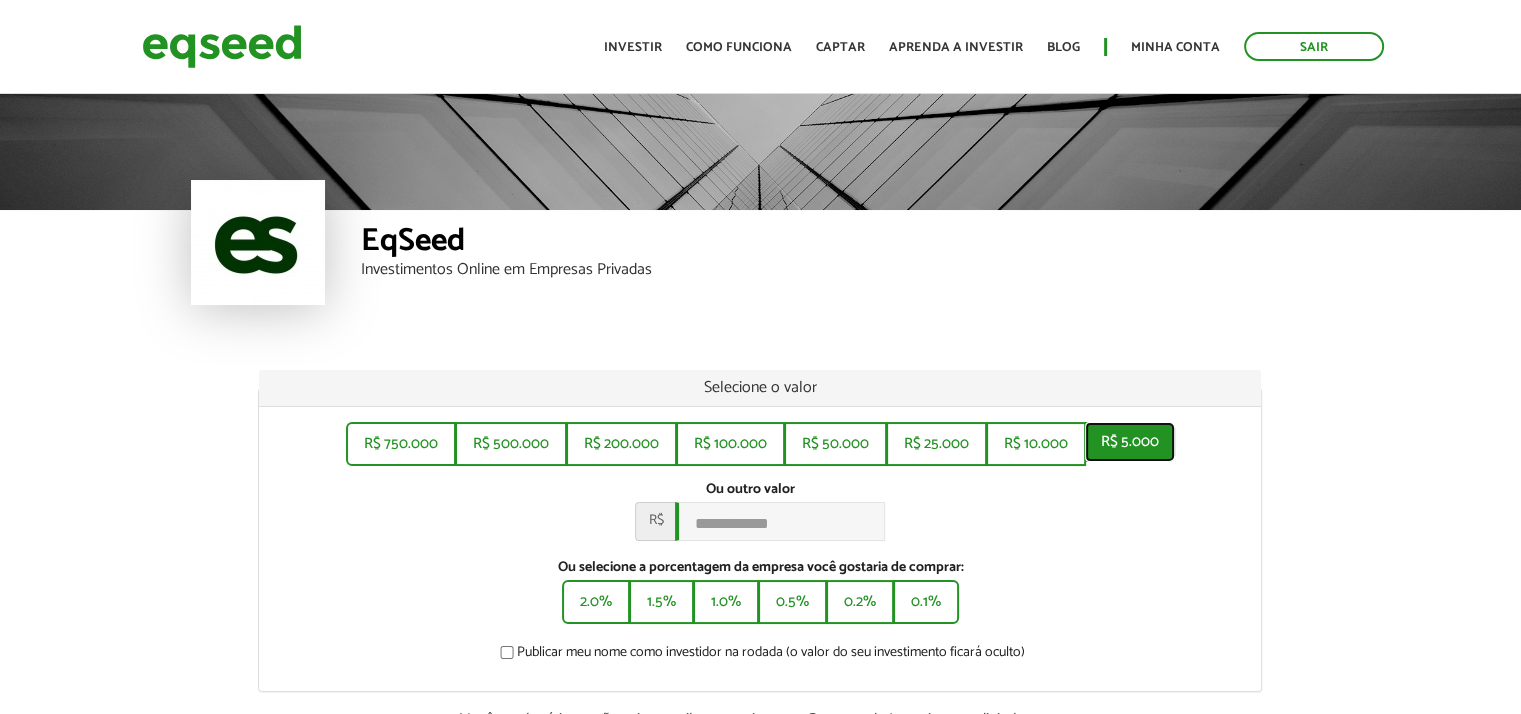 click on "R$ 5.000" at bounding box center [1130, 442] 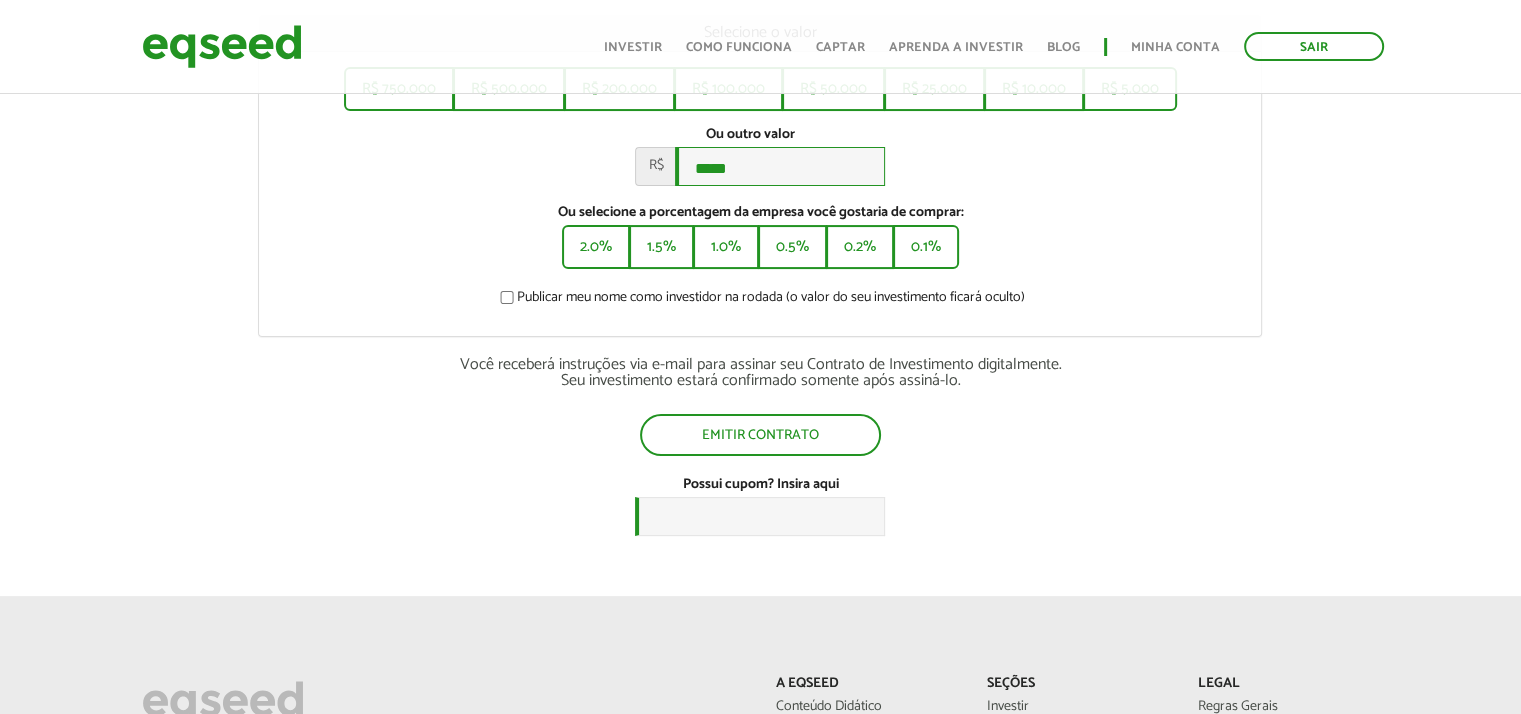 scroll, scrollTop: 356, scrollLeft: 0, axis: vertical 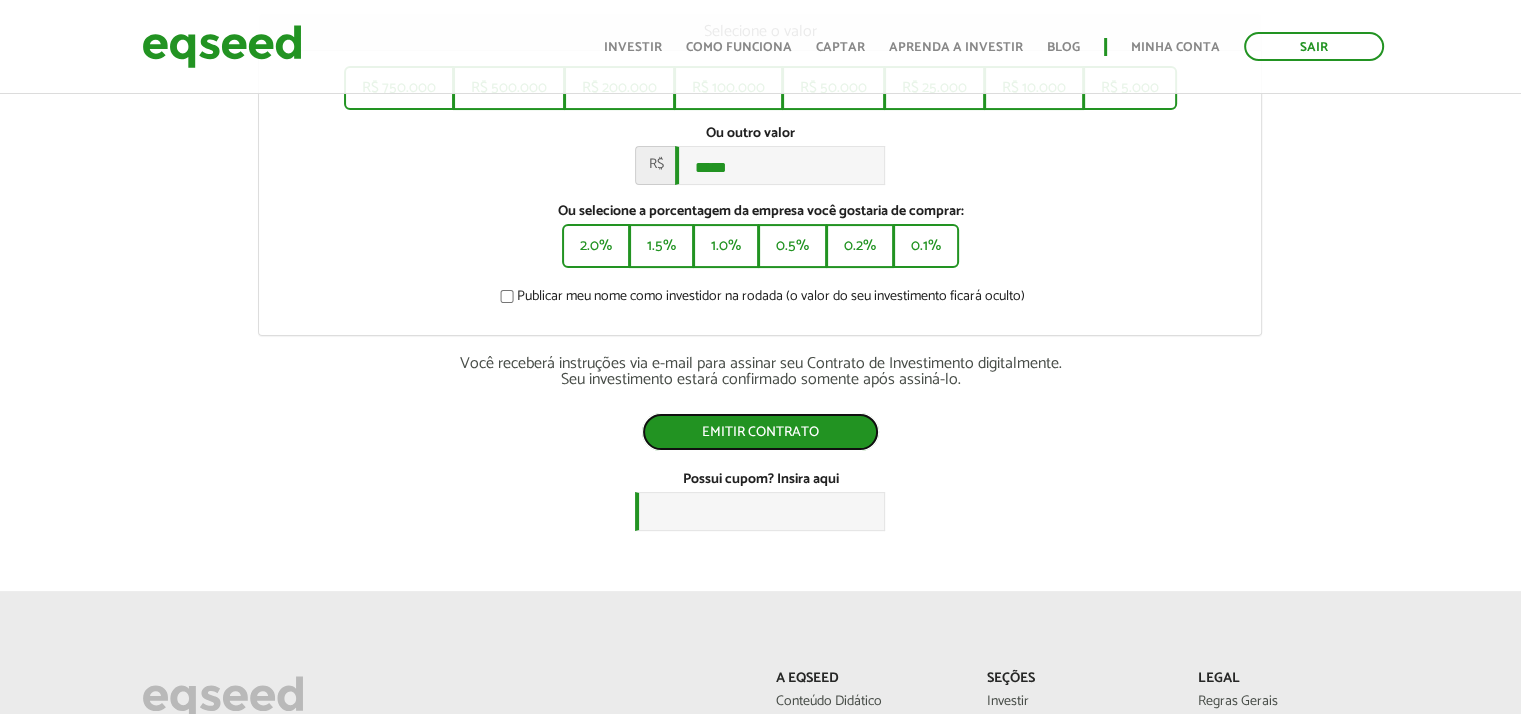 click on "Emitir contrato" at bounding box center (760, 432) 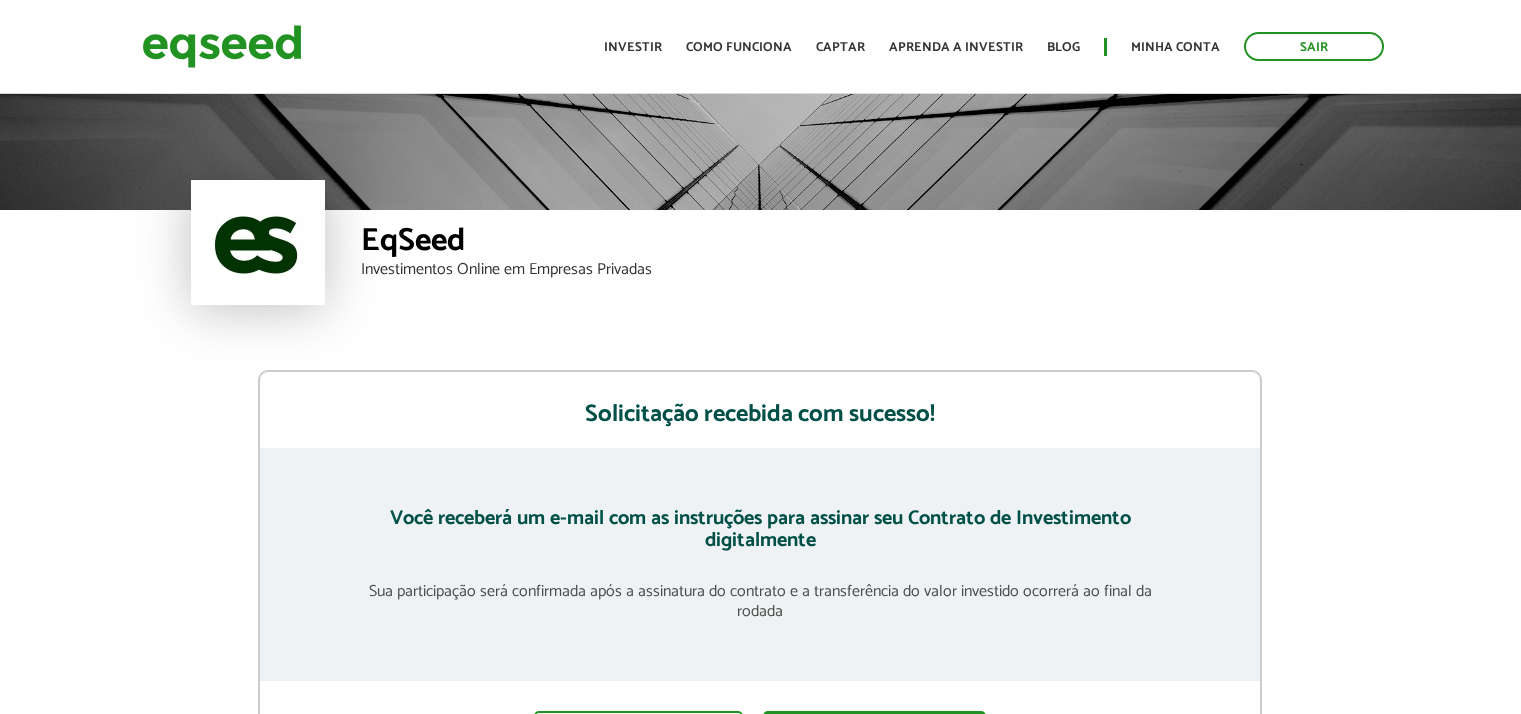 scroll, scrollTop: 0, scrollLeft: 0, axis: both 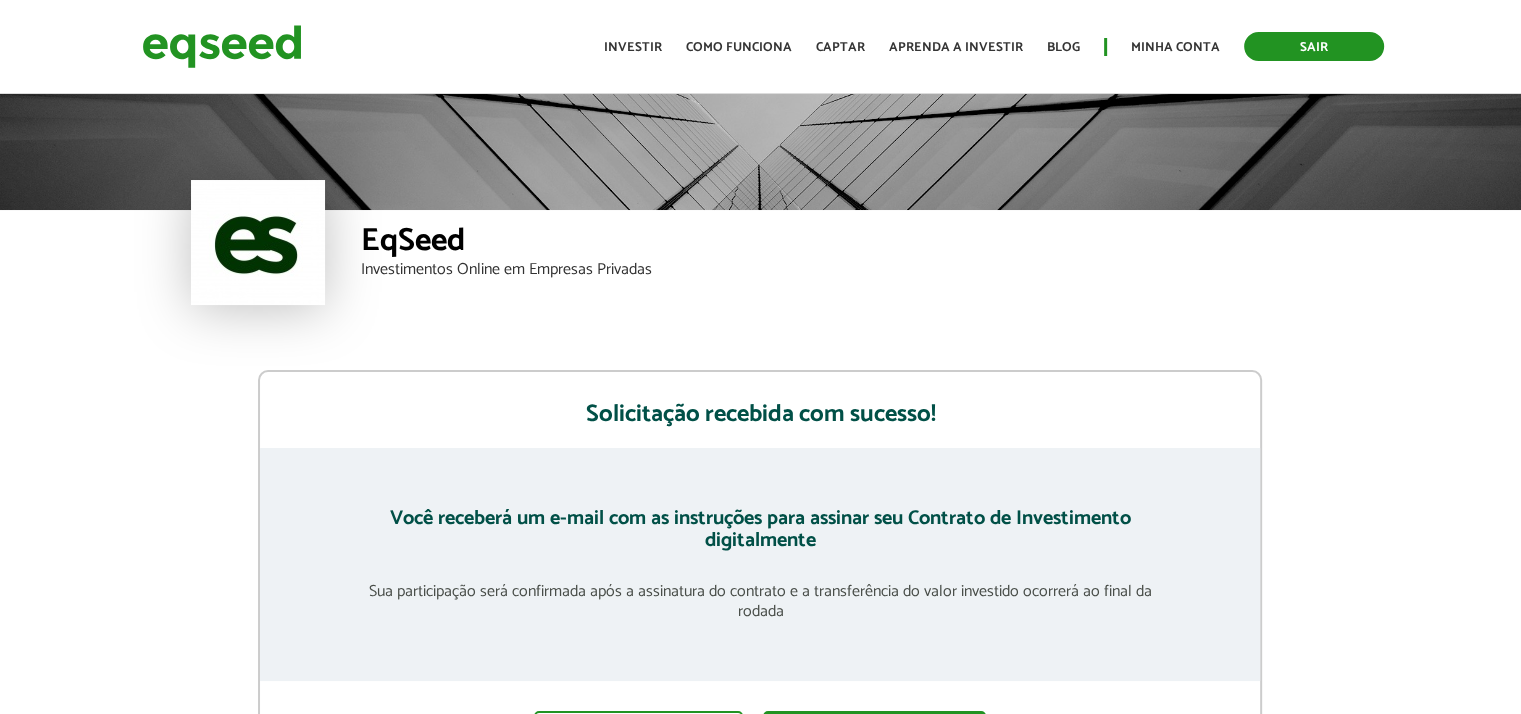 click on "Sair" at bounding box center (1314, 46) 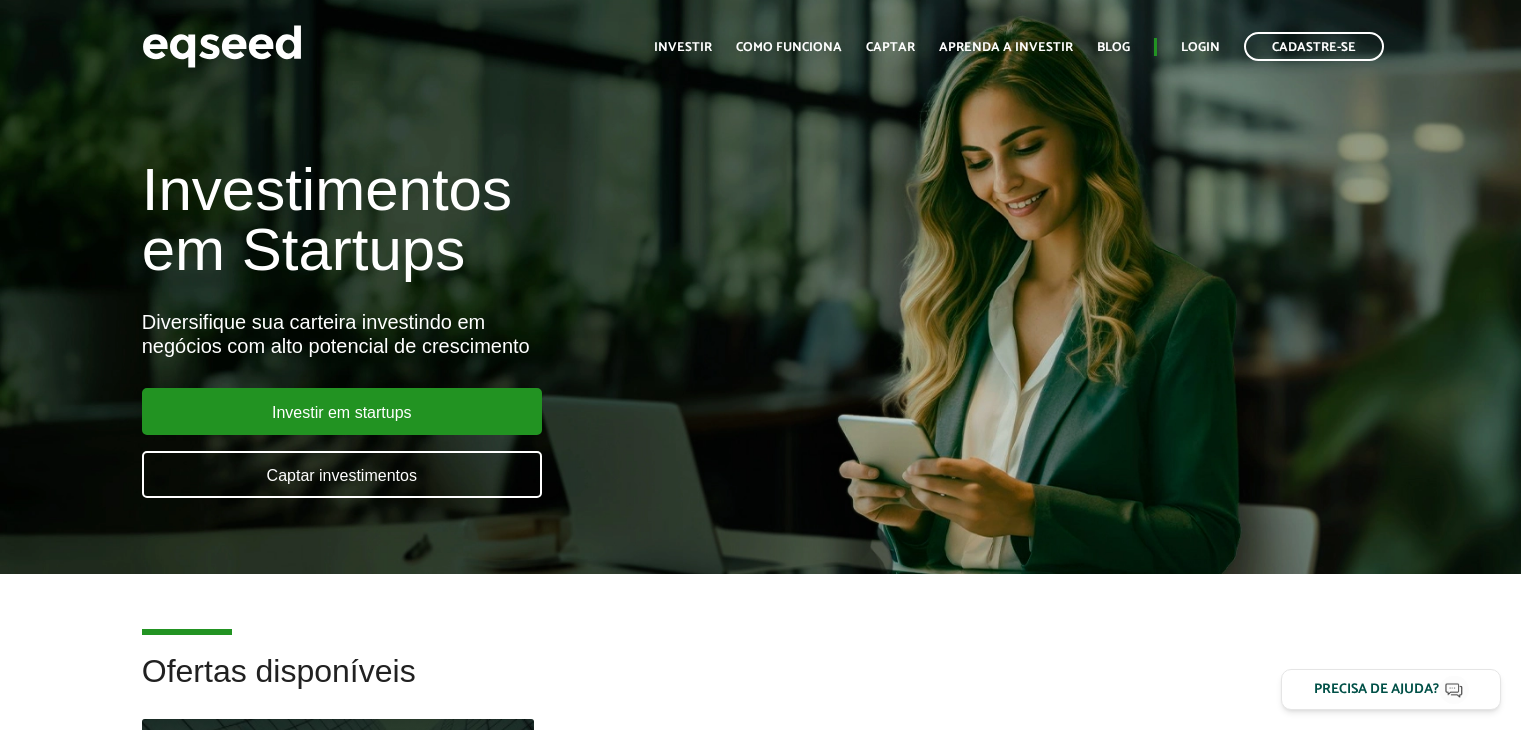 scroll, scrollTop: 0, scrollLeft: 0, axis: both 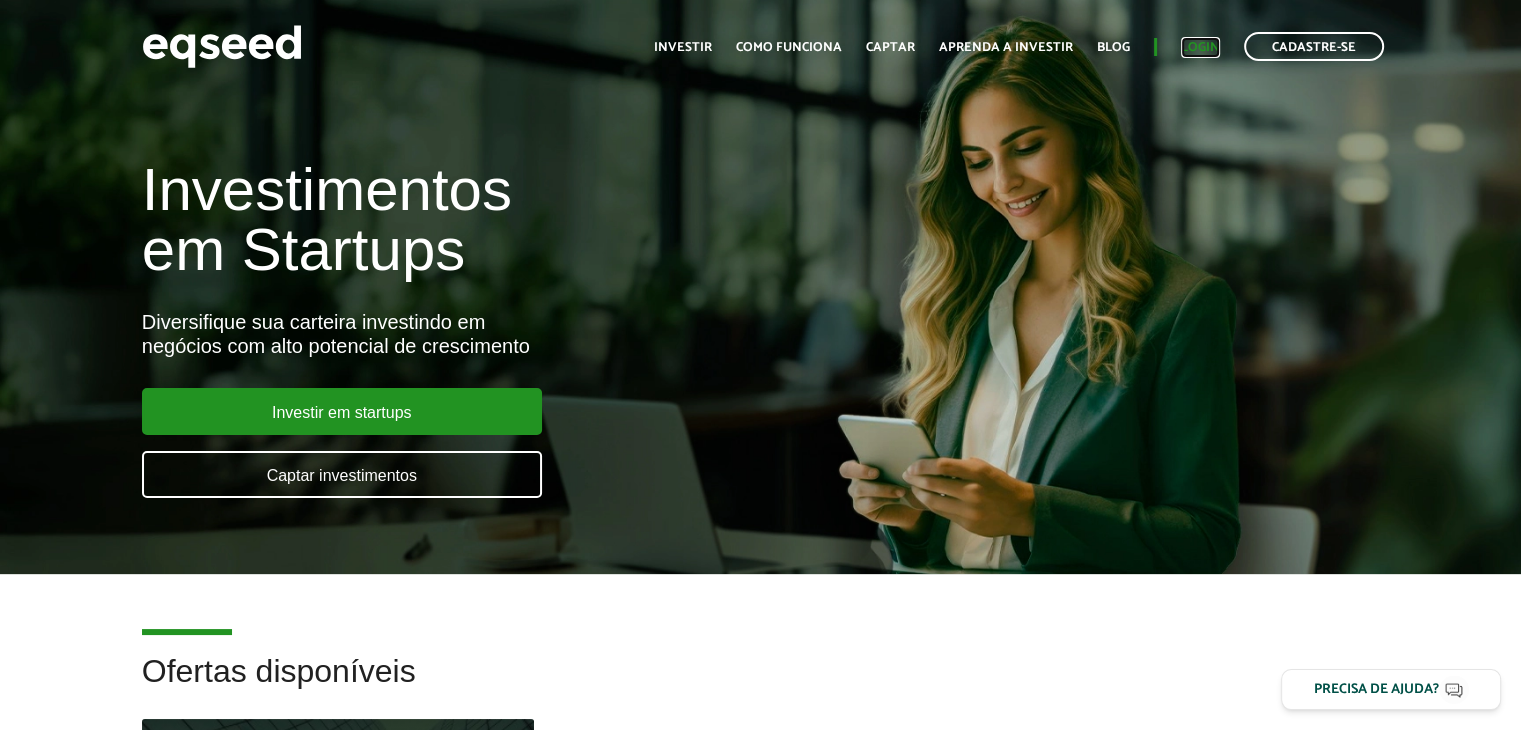 click on "Login" at bounding box center (1200, 47) 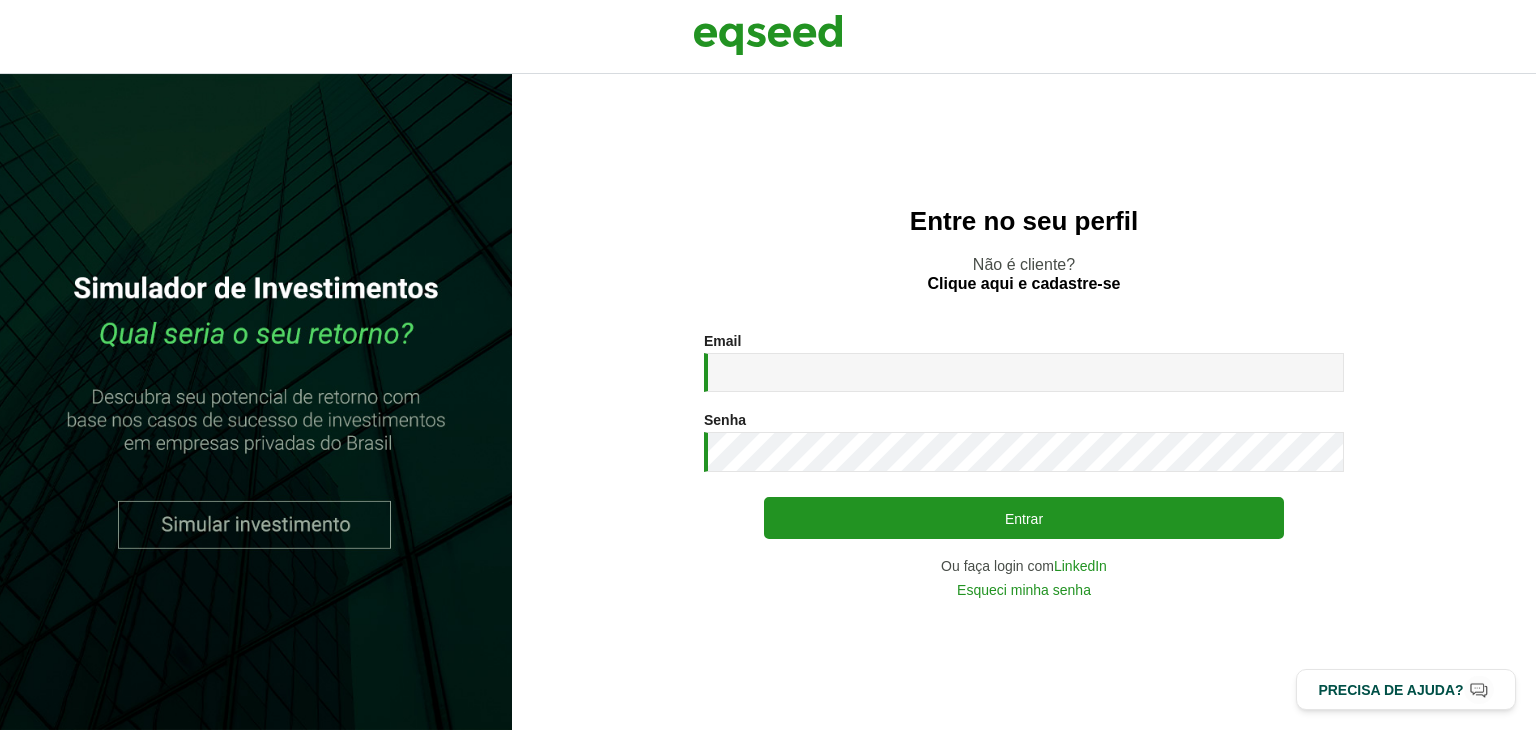 scroll, scrollTop: 0, scrollLeft: 0, axis: both 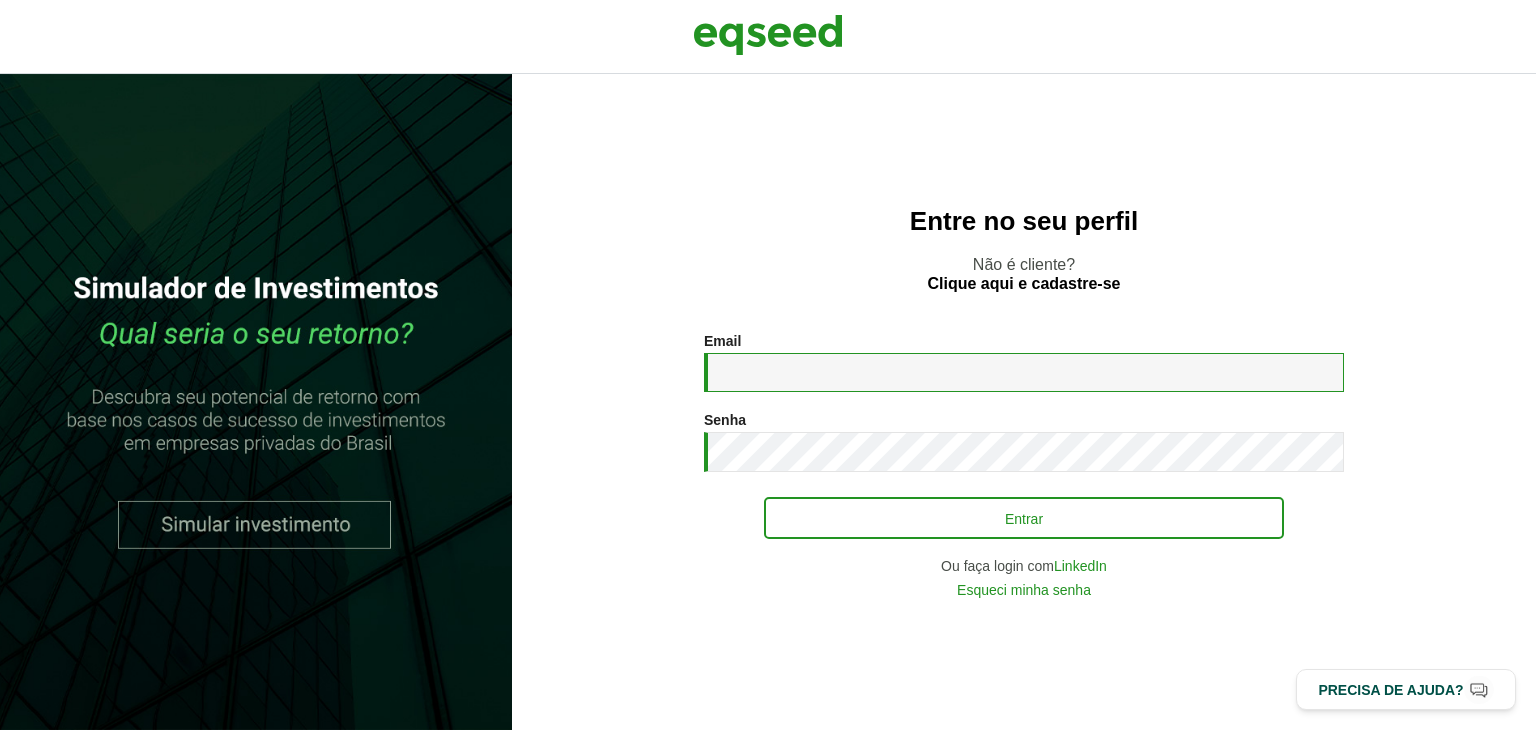 type on "**********" 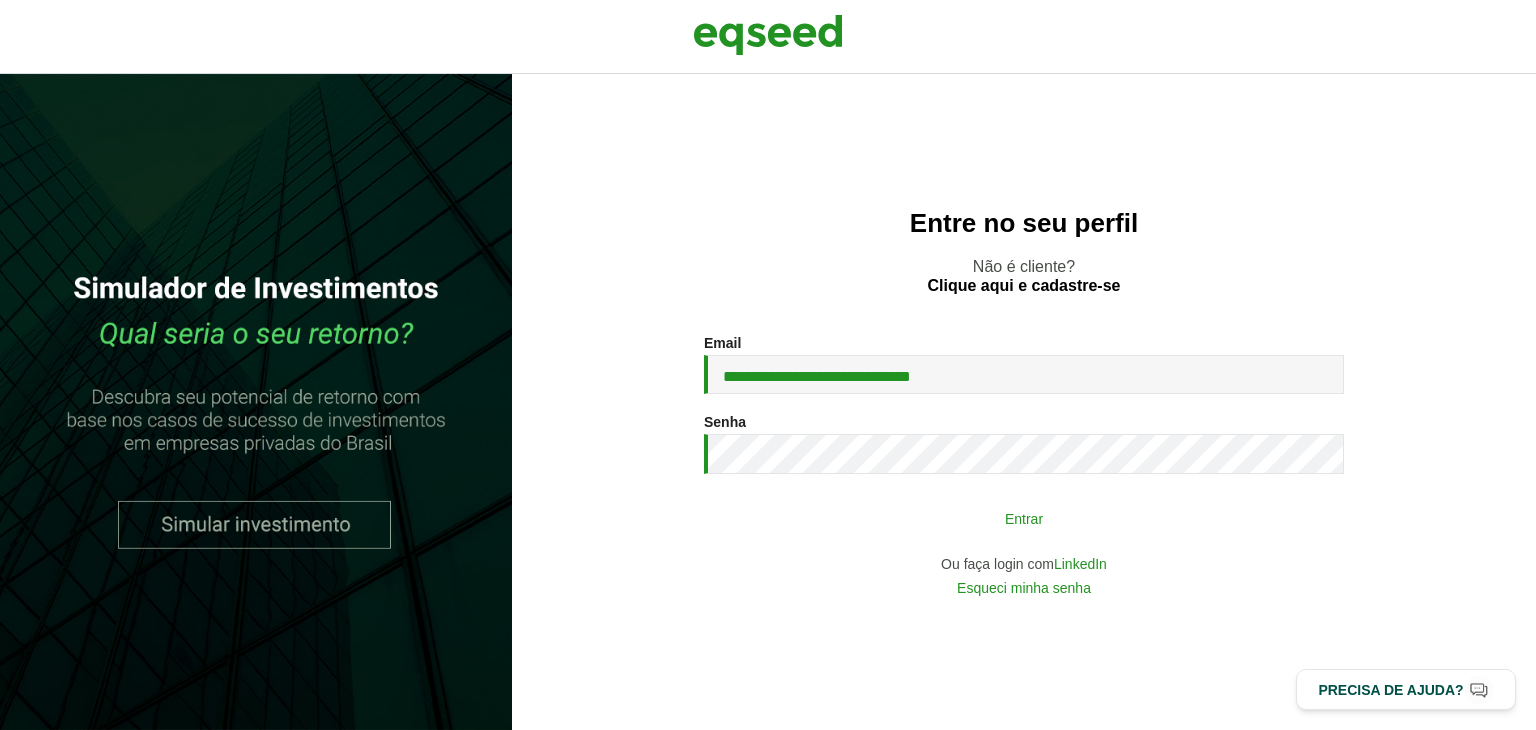 click on "Entrar" at bounding box center (1024, 518) 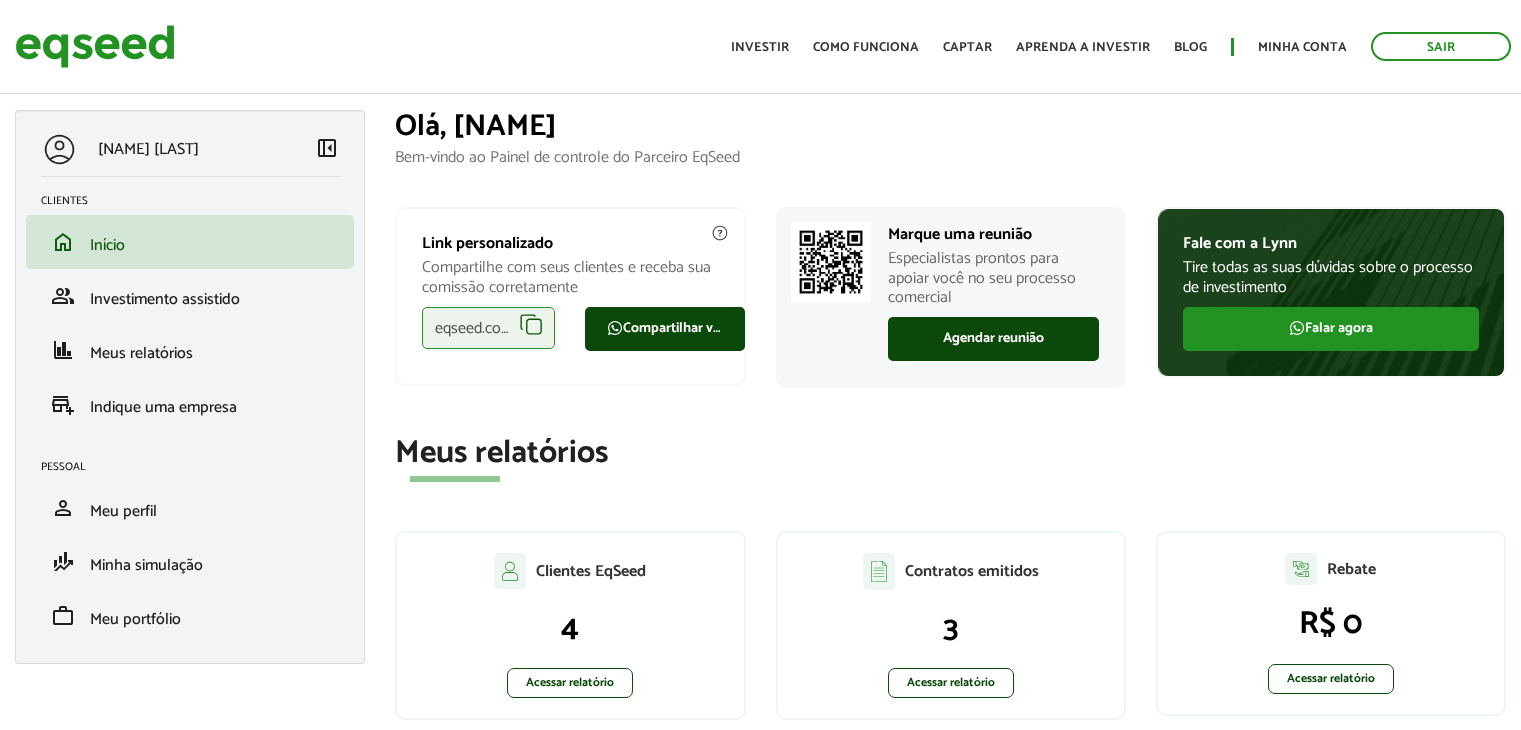 scroll, scrollTop: 0, scrollLeft: 0, axis: both 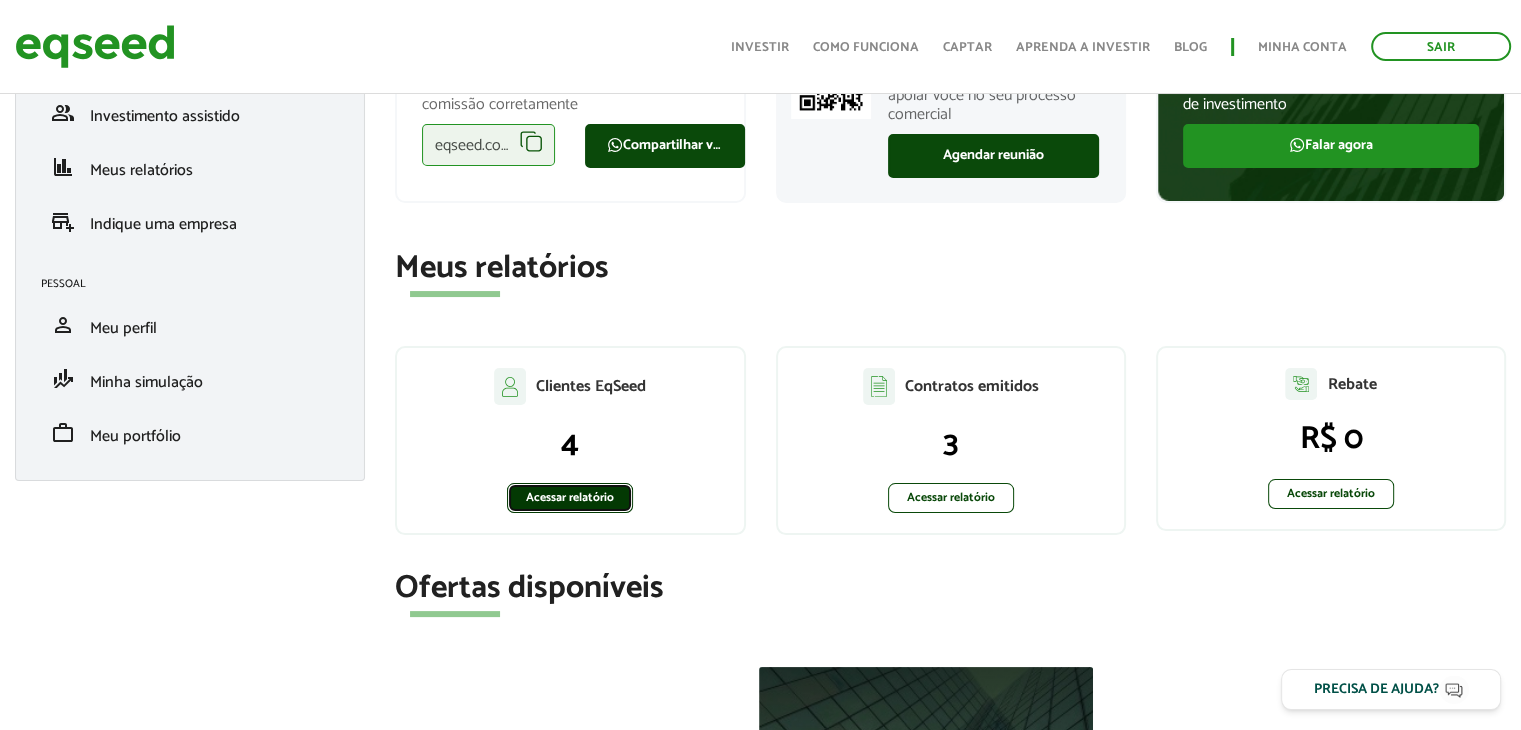 click on "Acessar relatório" at bounding box center (570, 498) 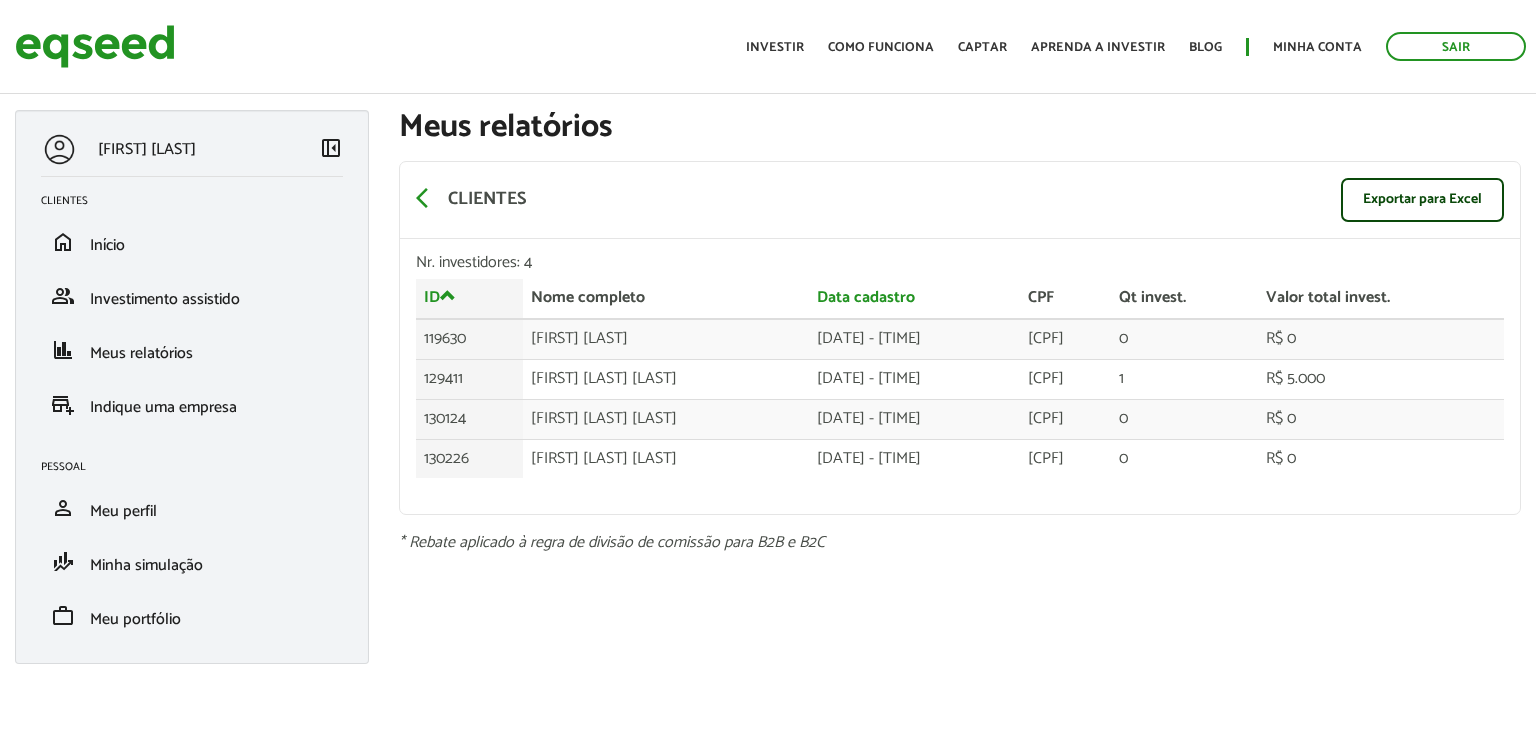 scroll, scrollTop: 0, scrollLeft: 0, axis: both 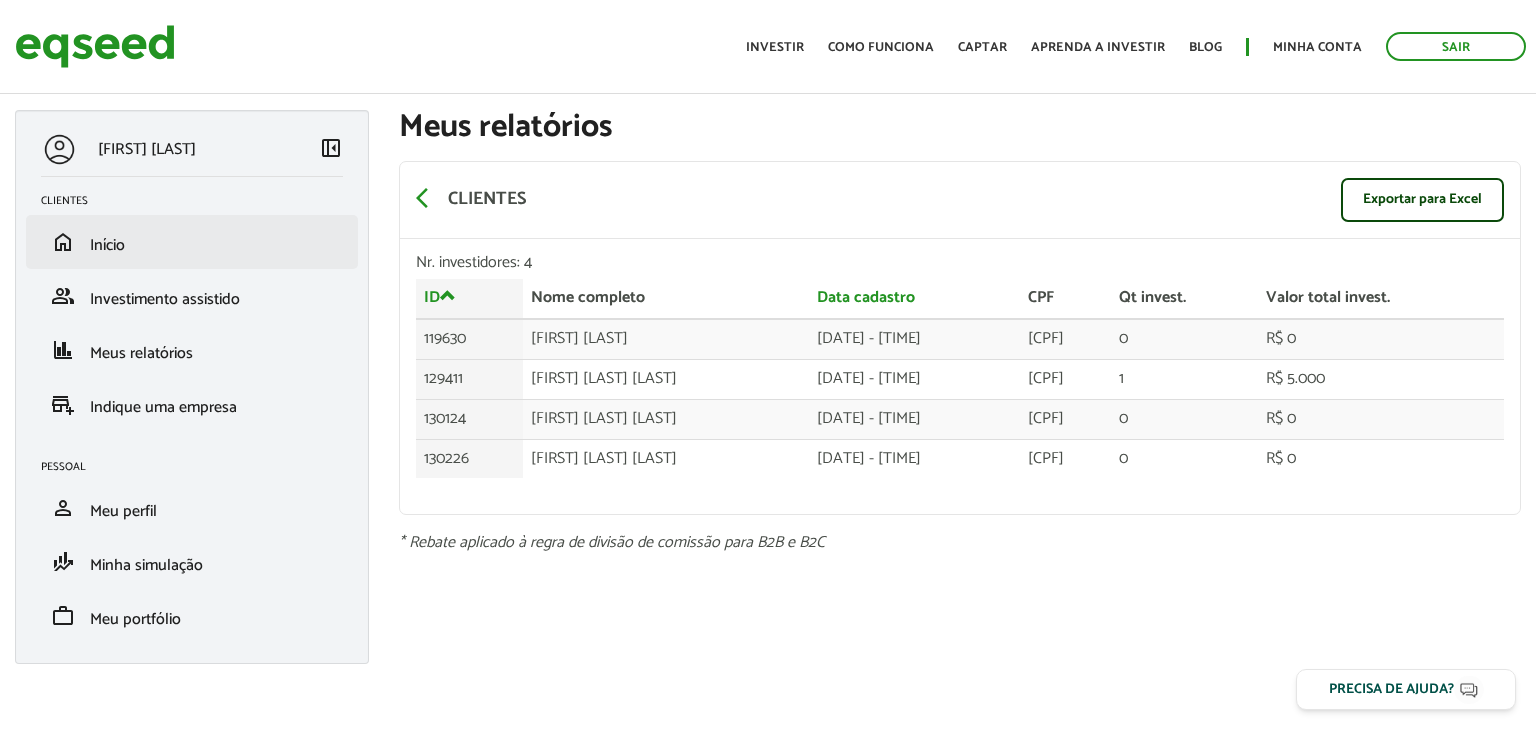 click on "home Início" at bounding box center [192, 242] 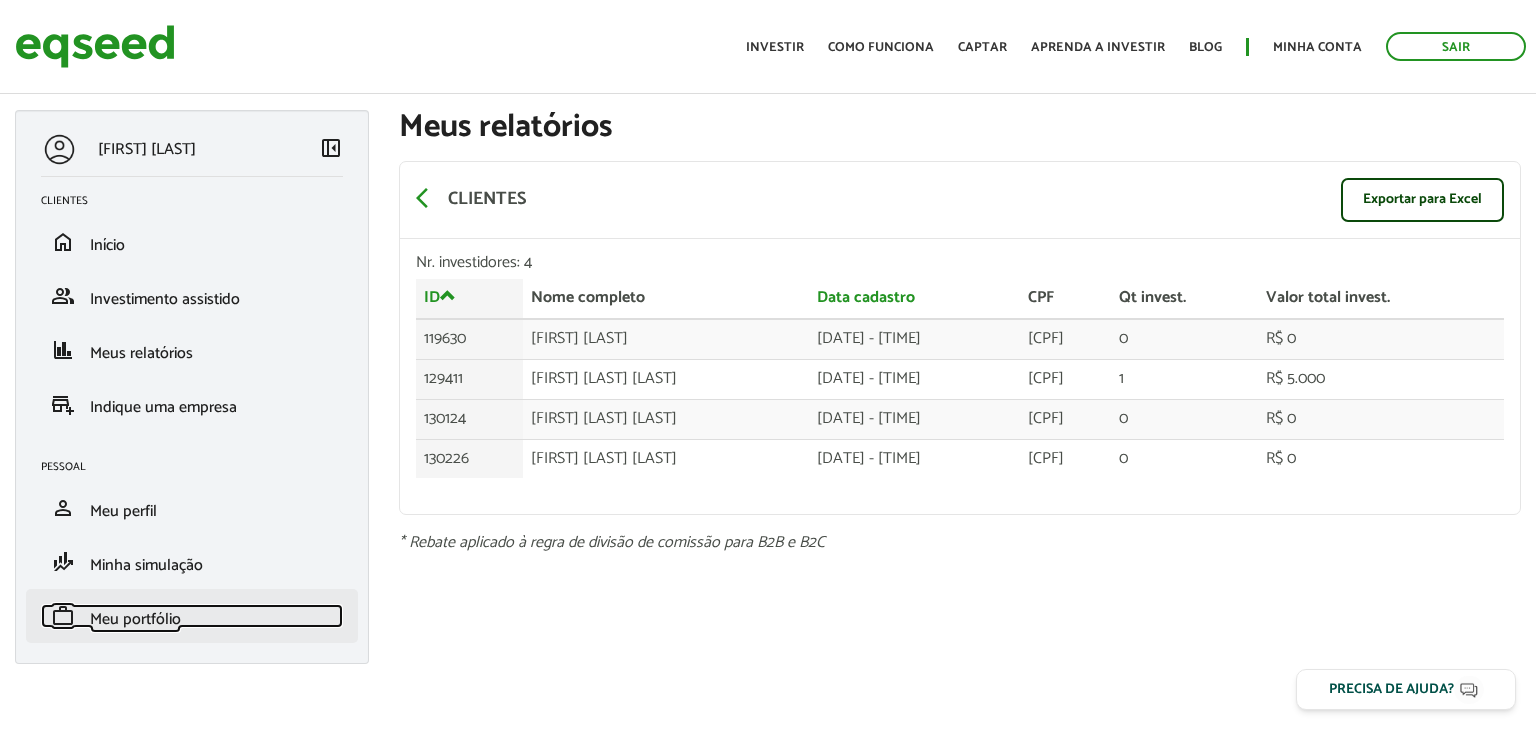 click on "Meu portfólio" at bounding box center (135, 619) 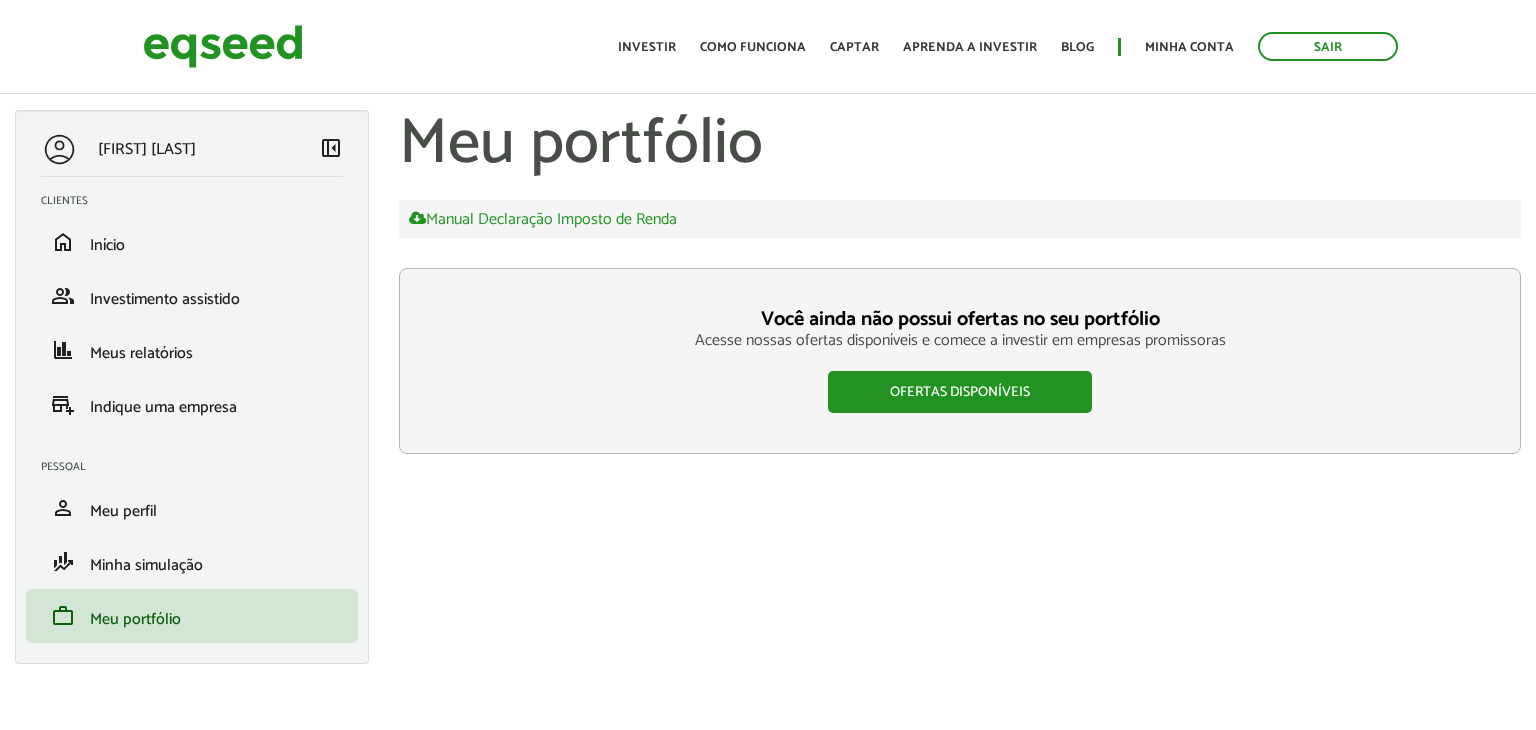 scroll, scrollTop: 0, scrollLeft: 0, axis: both 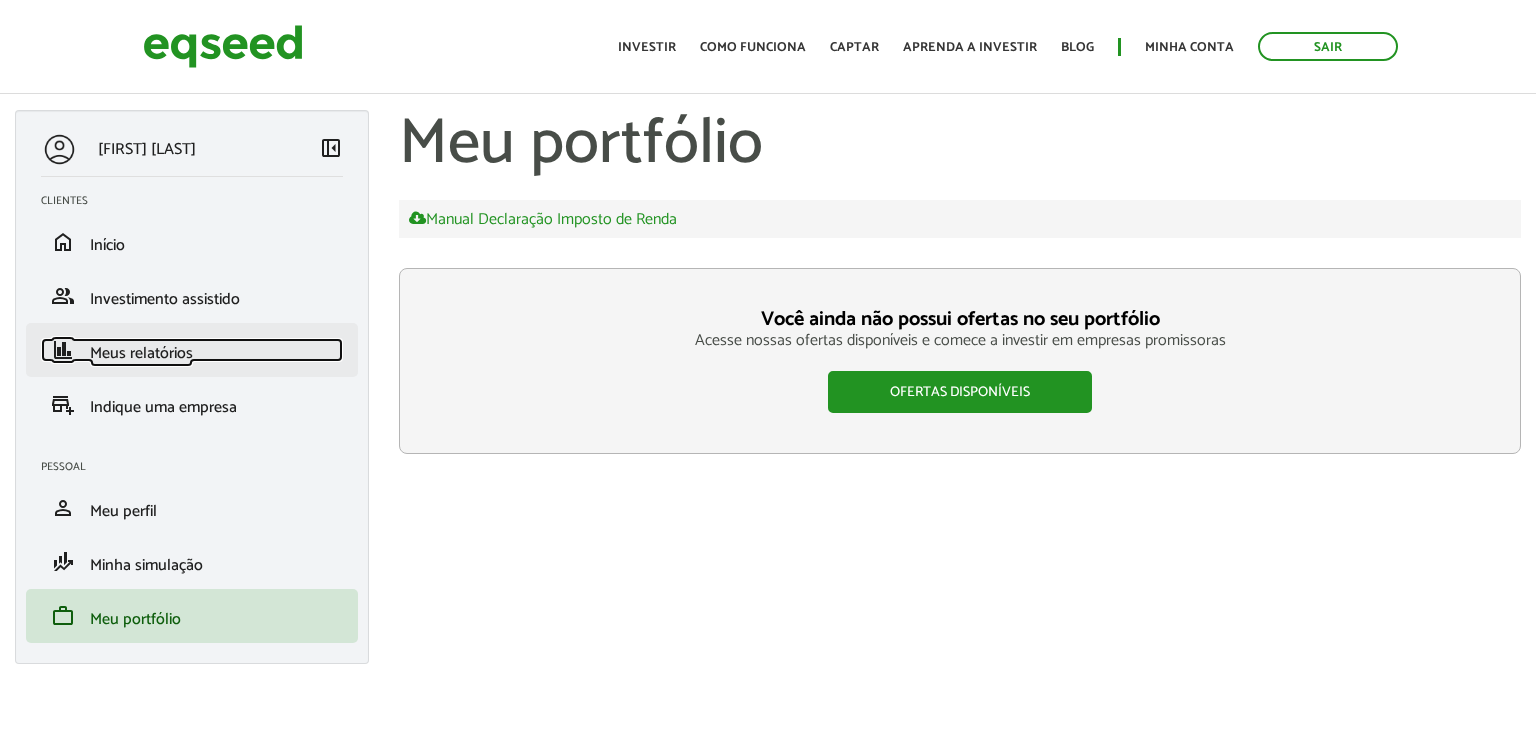 click on "Meus relatórios" at bounding box center (141, 353) 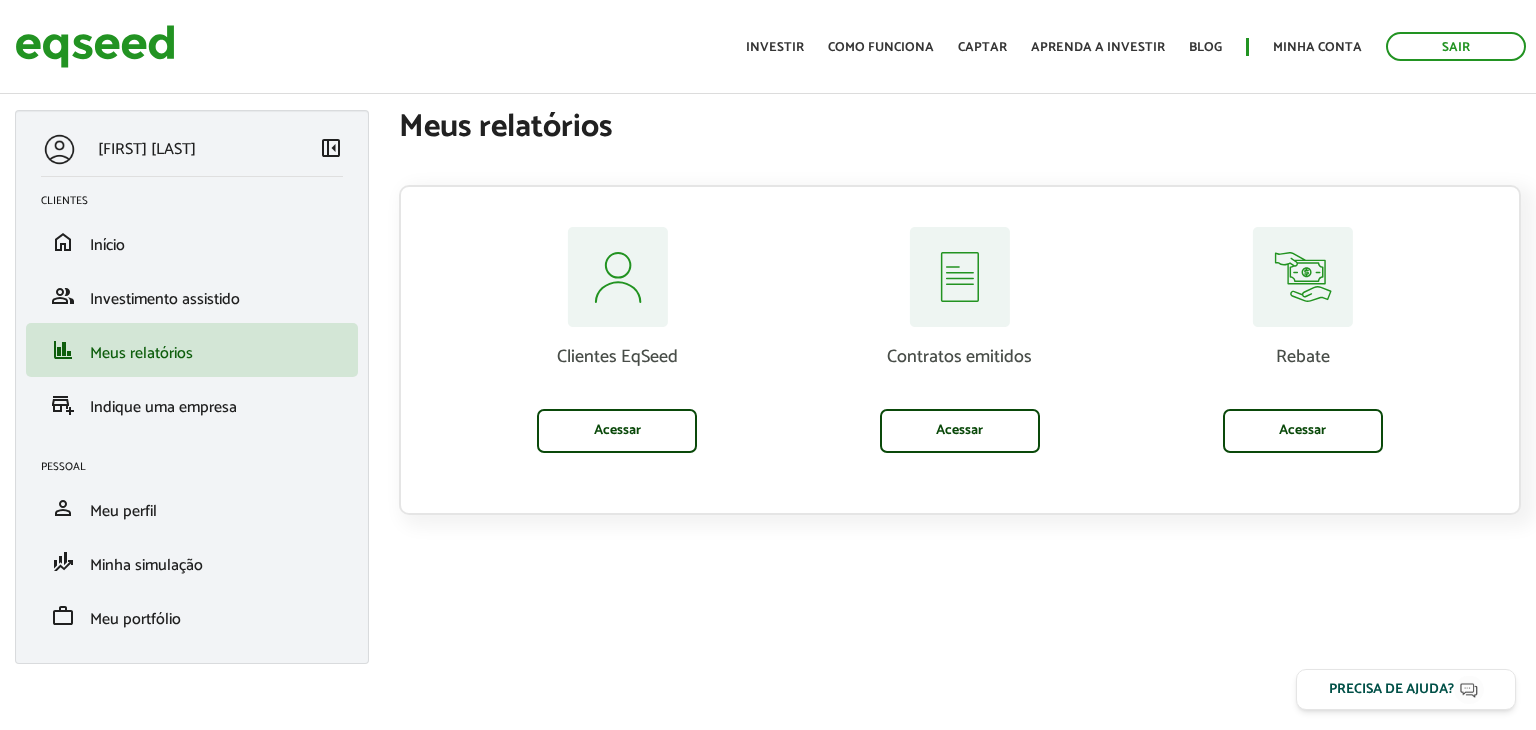 scroll, scrollTop: 0, scrollLeft: 0, axis: both 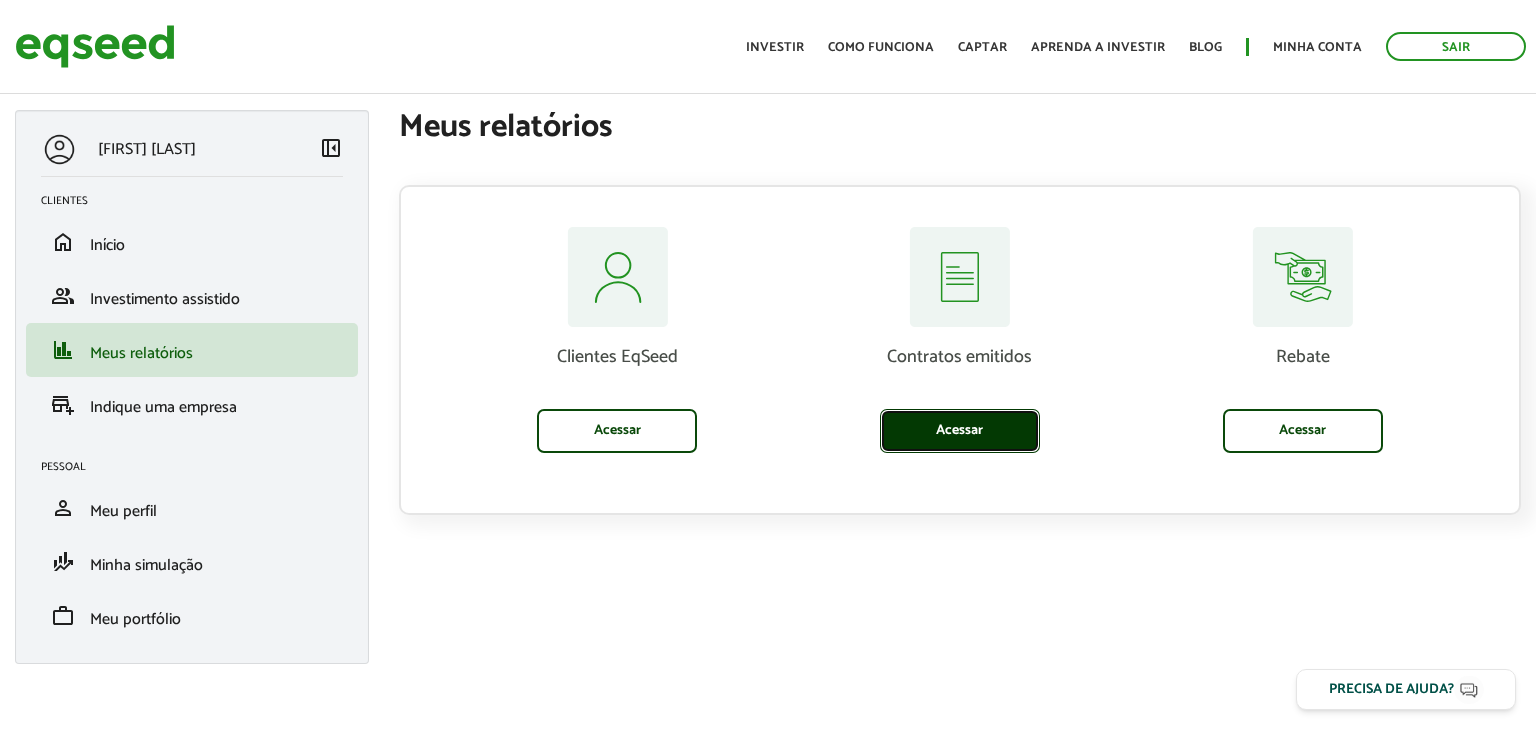 click on "Acessar" at bounding box center [960, 431] 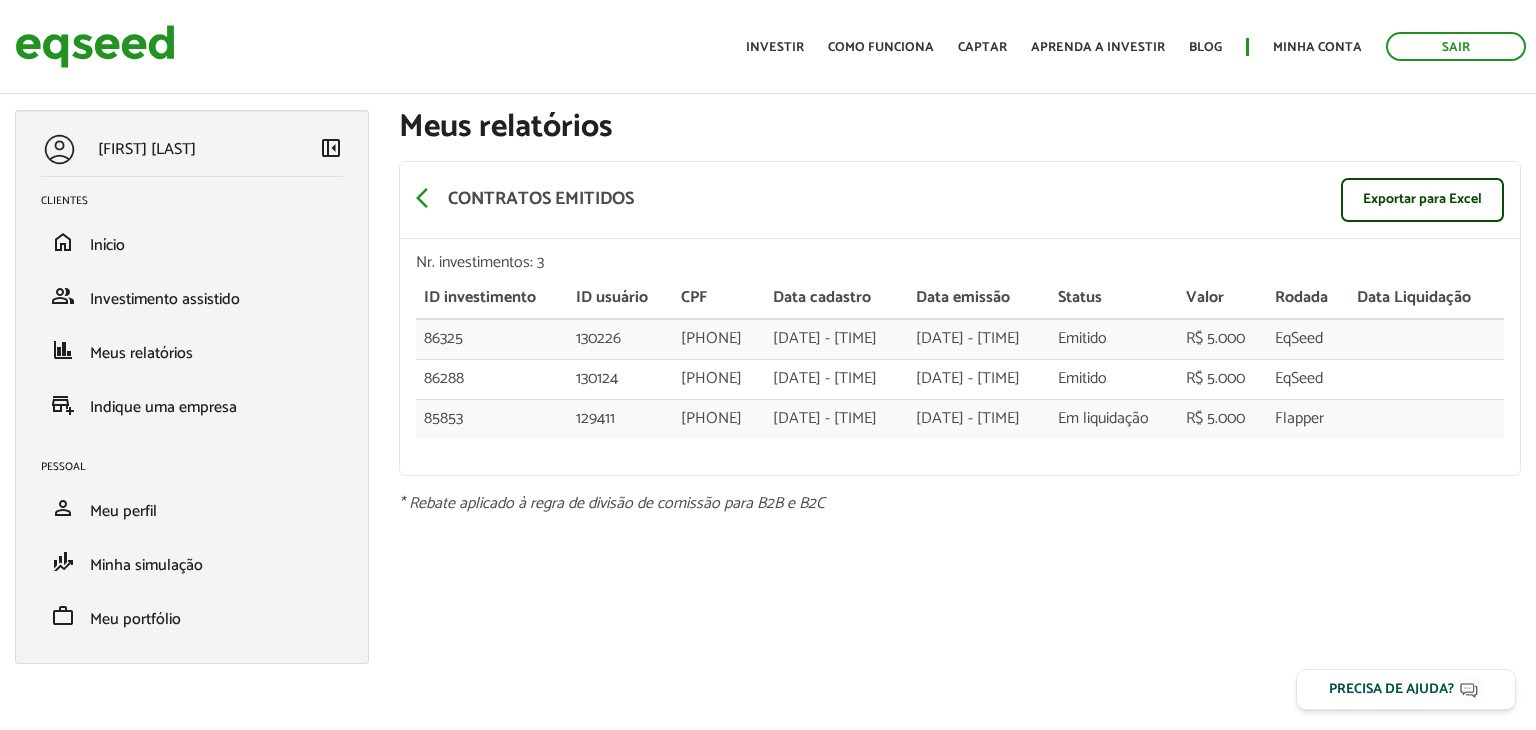 scroll, scrollTop: 0, scrollLeft: 0, axis: both 